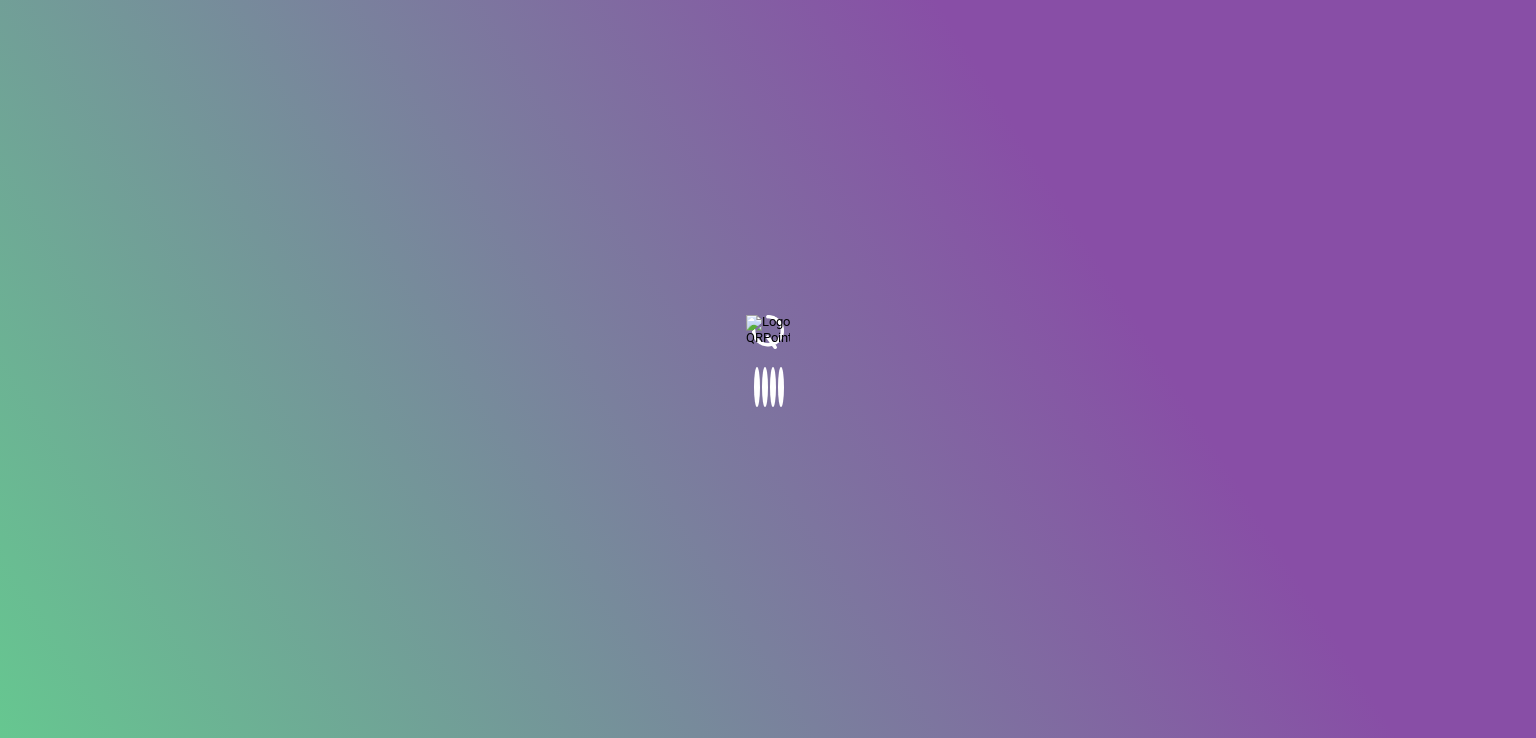 scroll, scrollTop: 0, scrollLeft: 0, axis: both 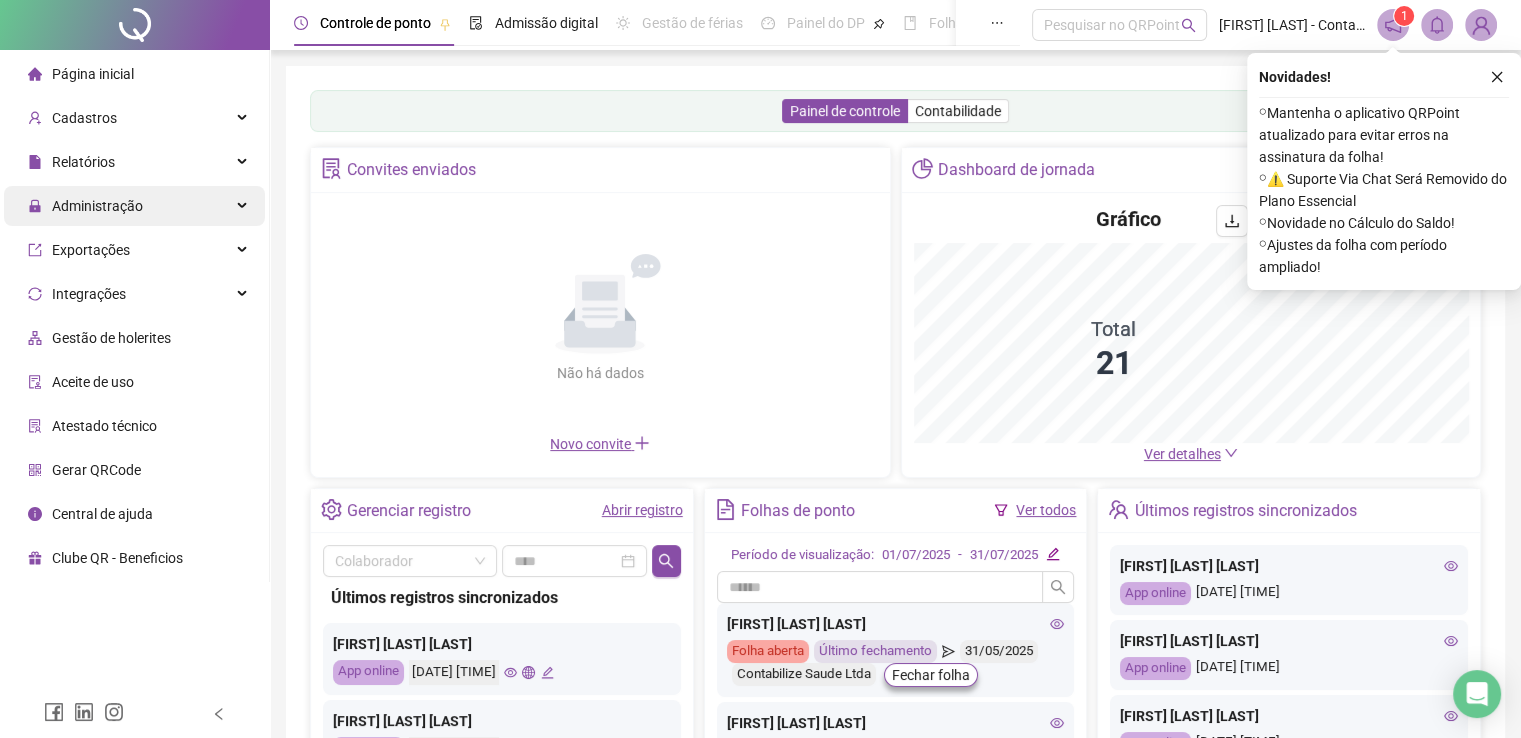 click on "Administração" at bounding box center [134, 206] 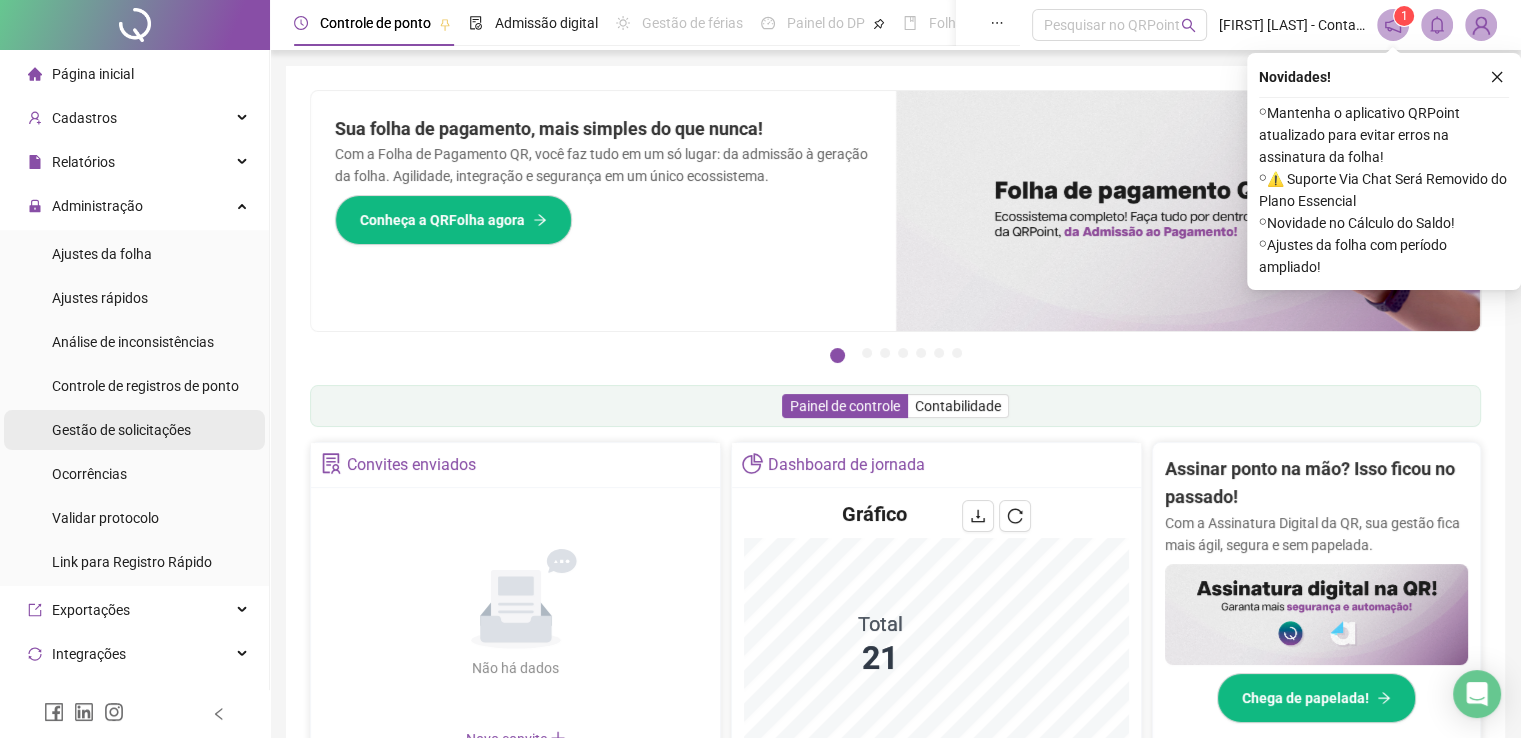 click on "Gestão de solicitações" at bounding box center [121, 430] 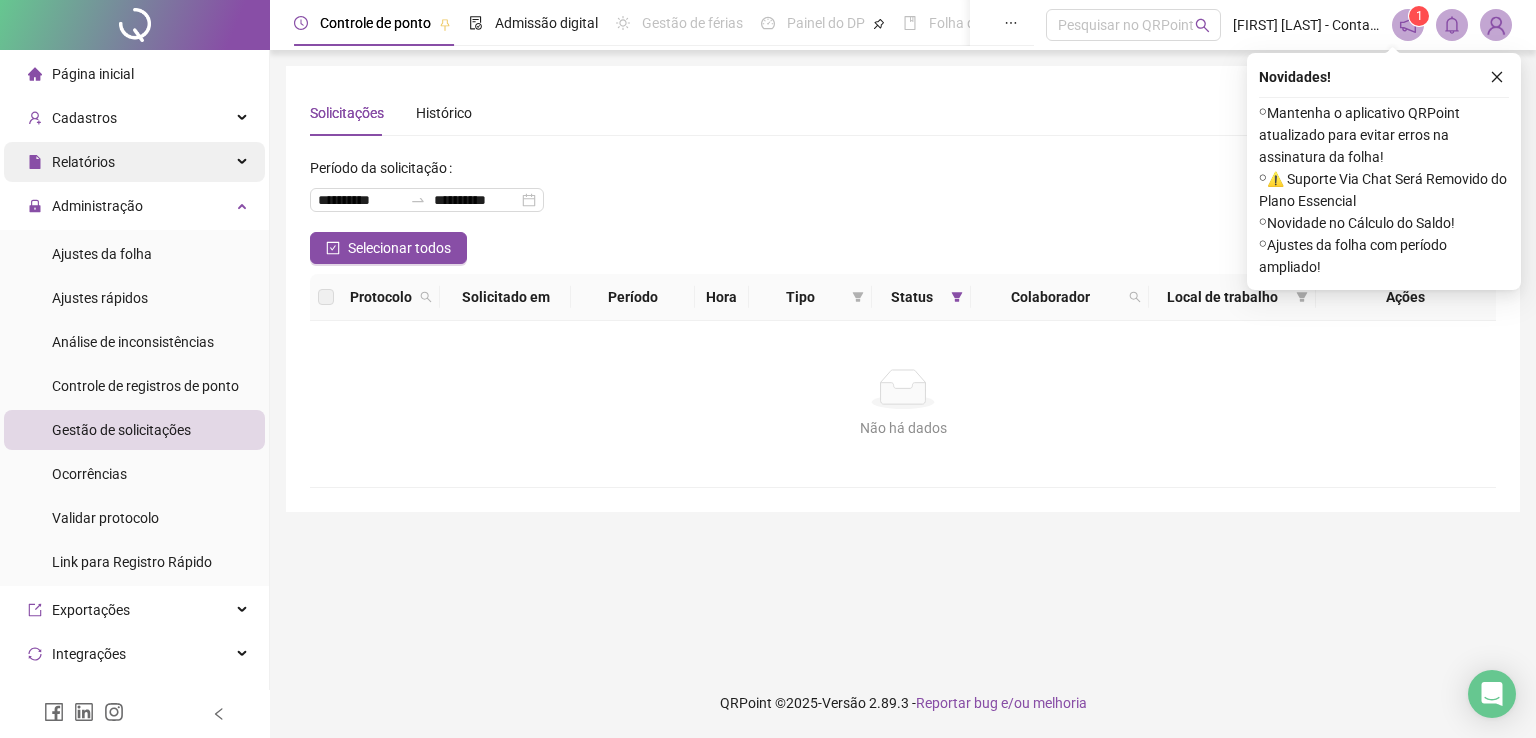 click on "Relatórios" at bounding box center [134, 162] 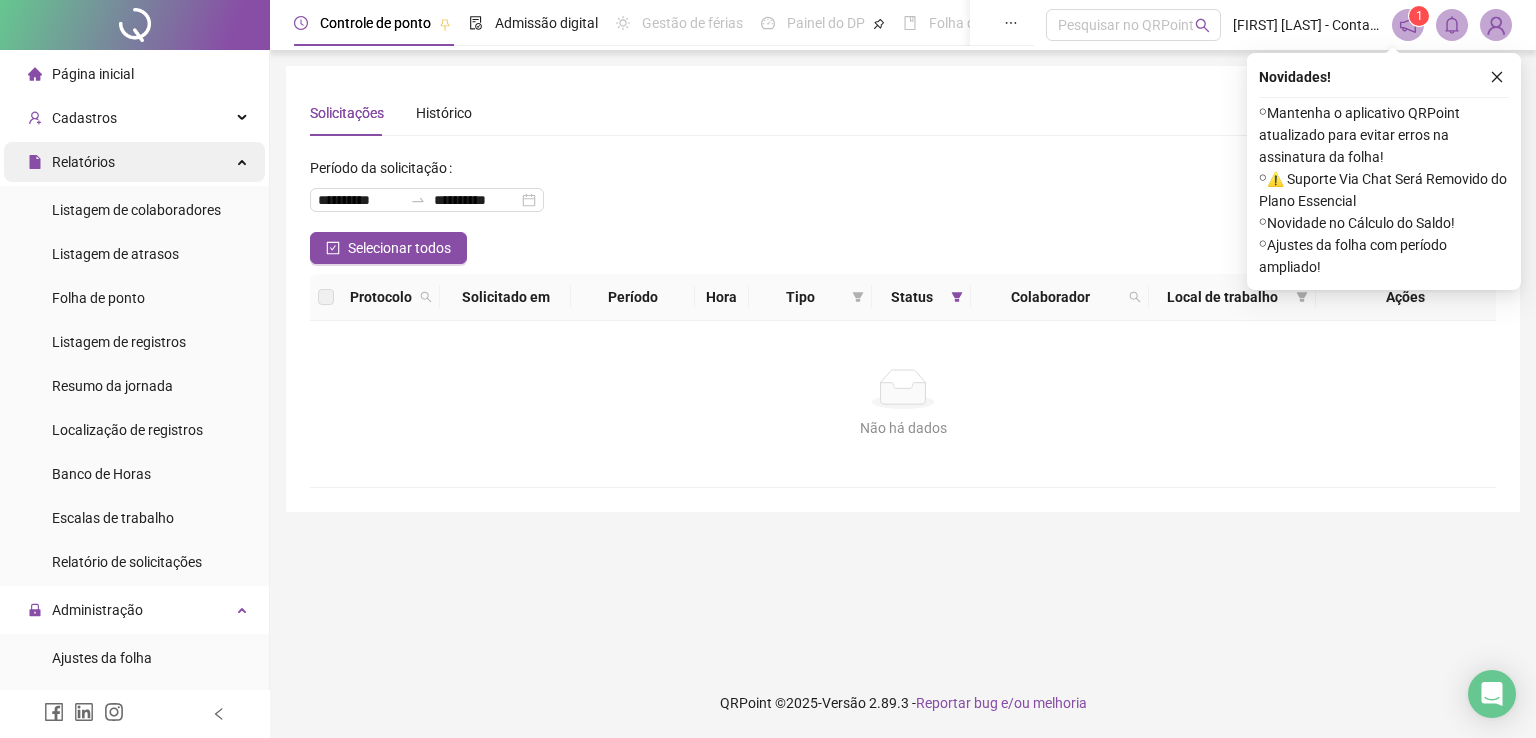 click on "Relatórios" at bounding box center [134, 162] 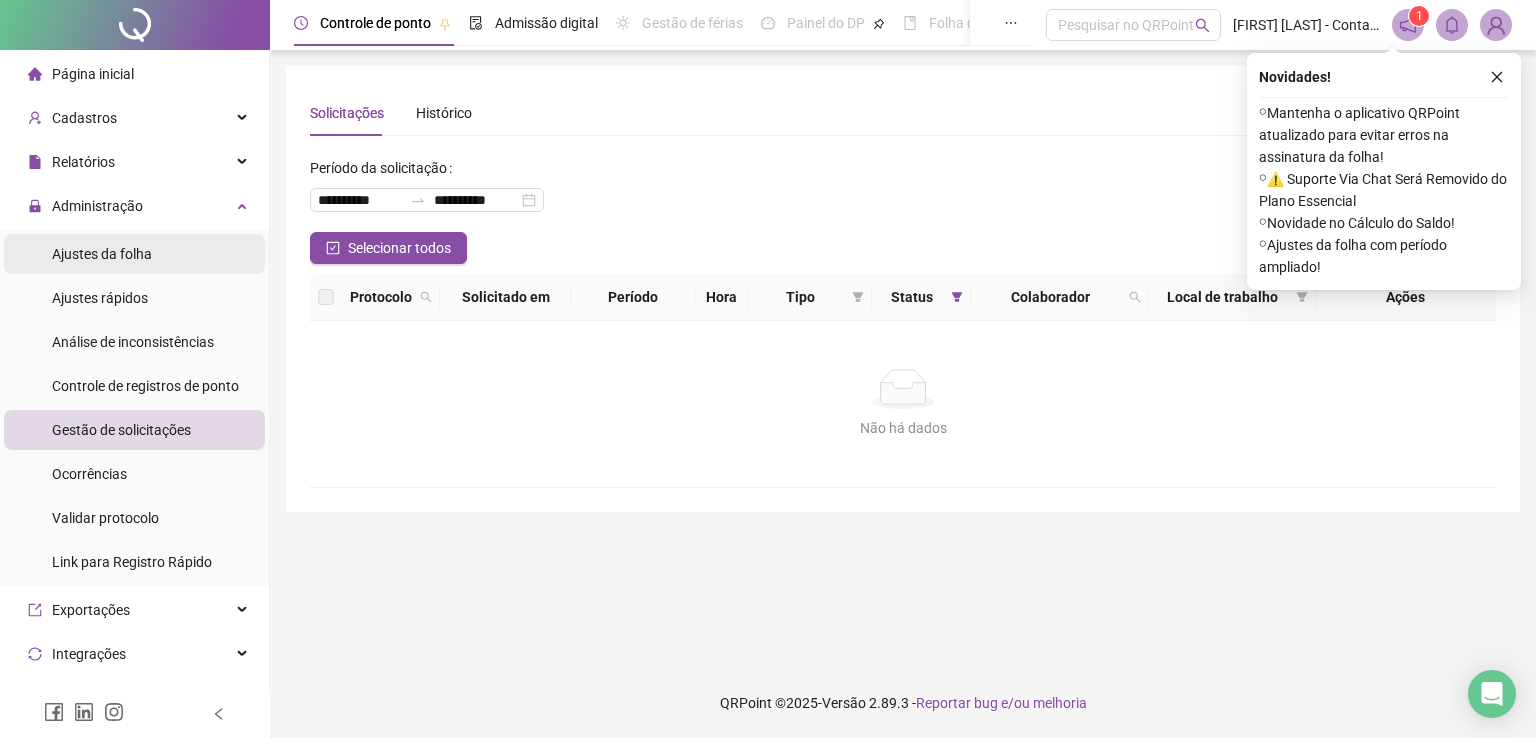 click on "Ajustes da folha" at bounding box center [134, 254] 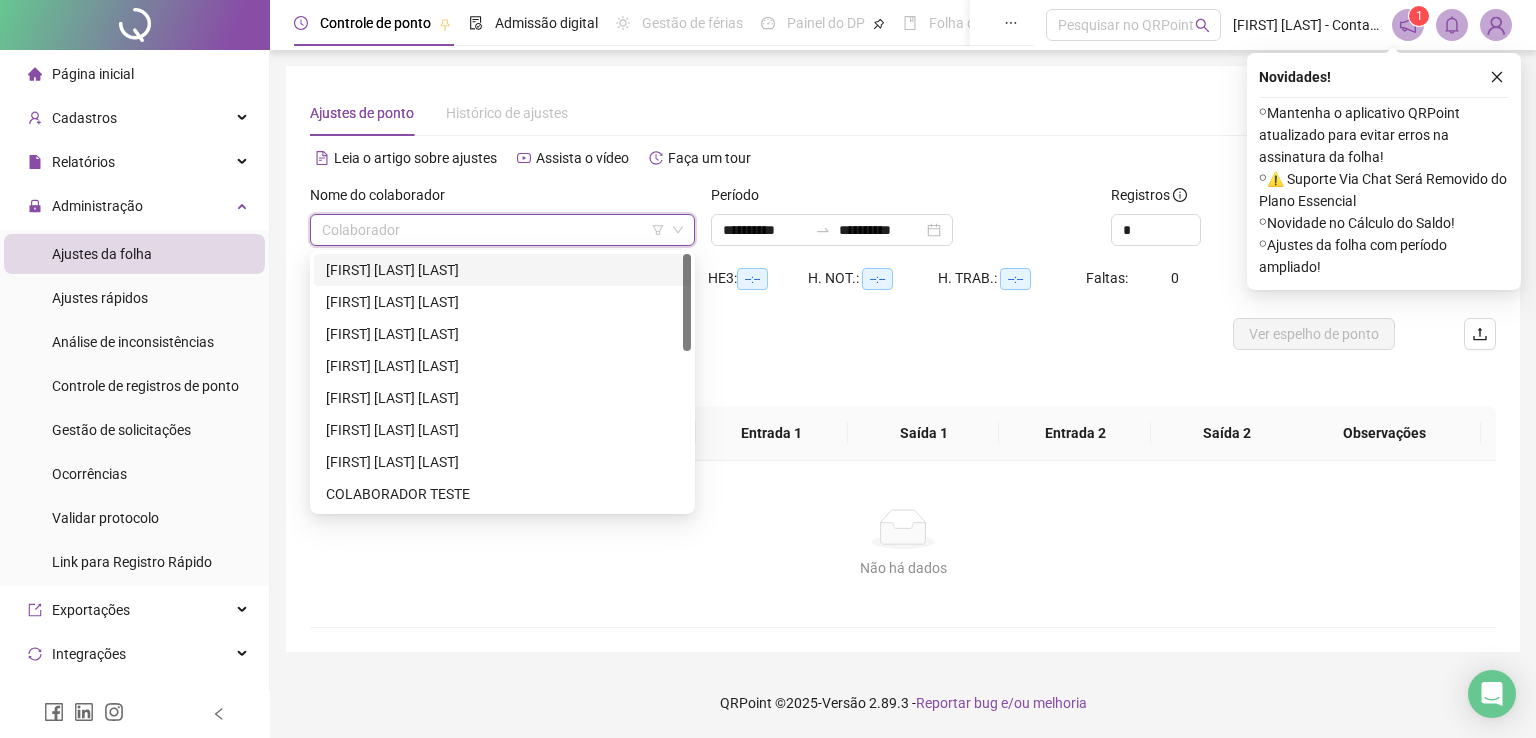 click at bounding box center [493, 230] 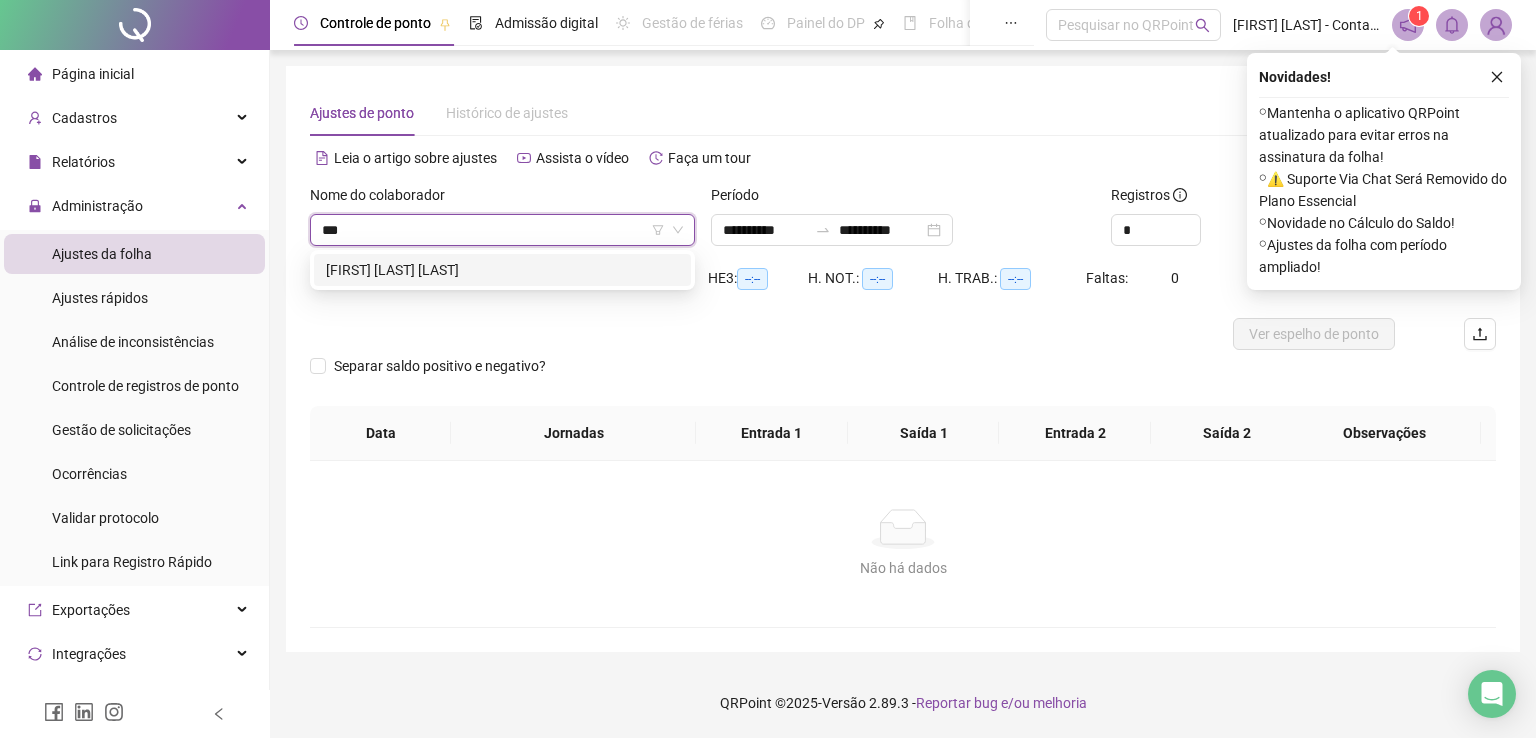 type on "****" 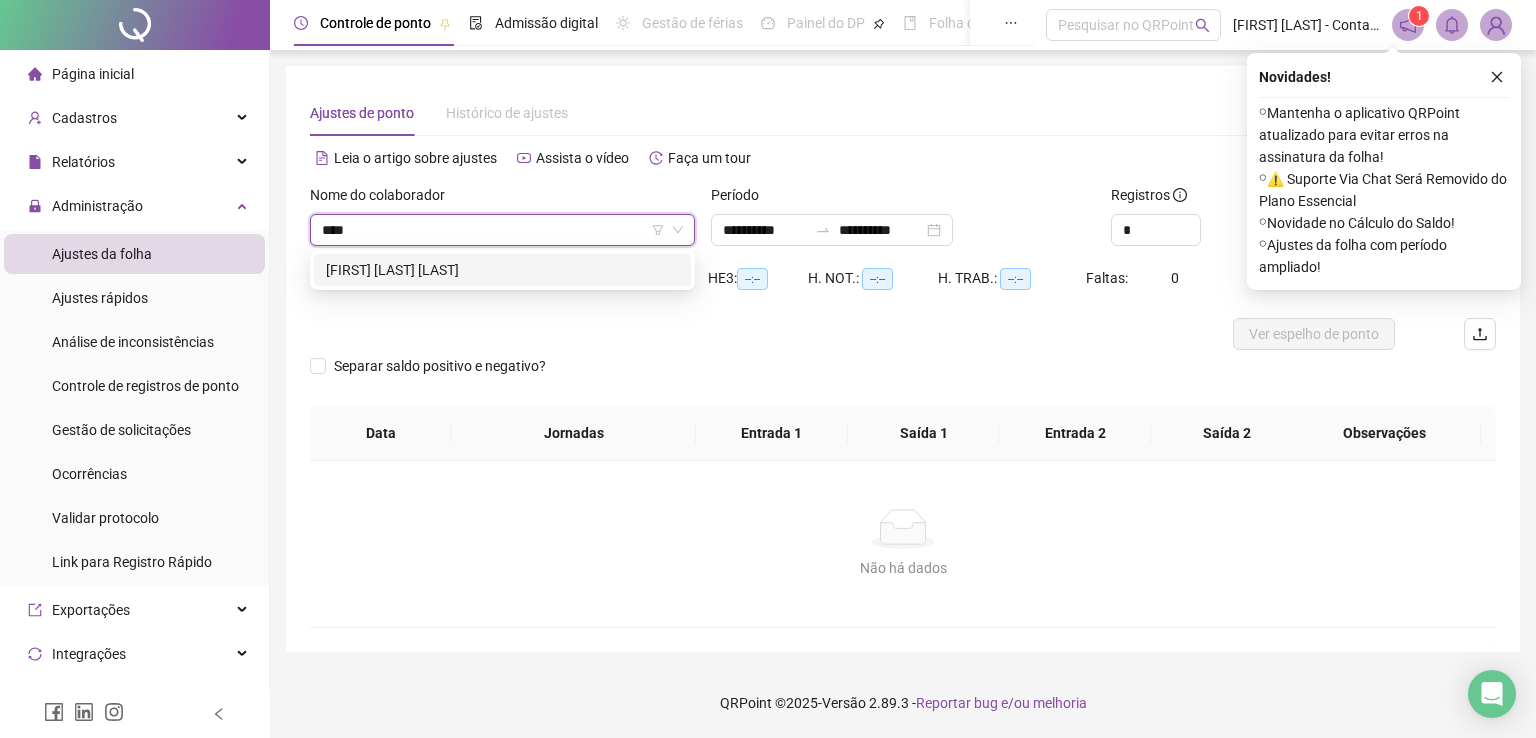 click on "[FIRST] [LAST] [LAST]" at bounding box center [502, 270] 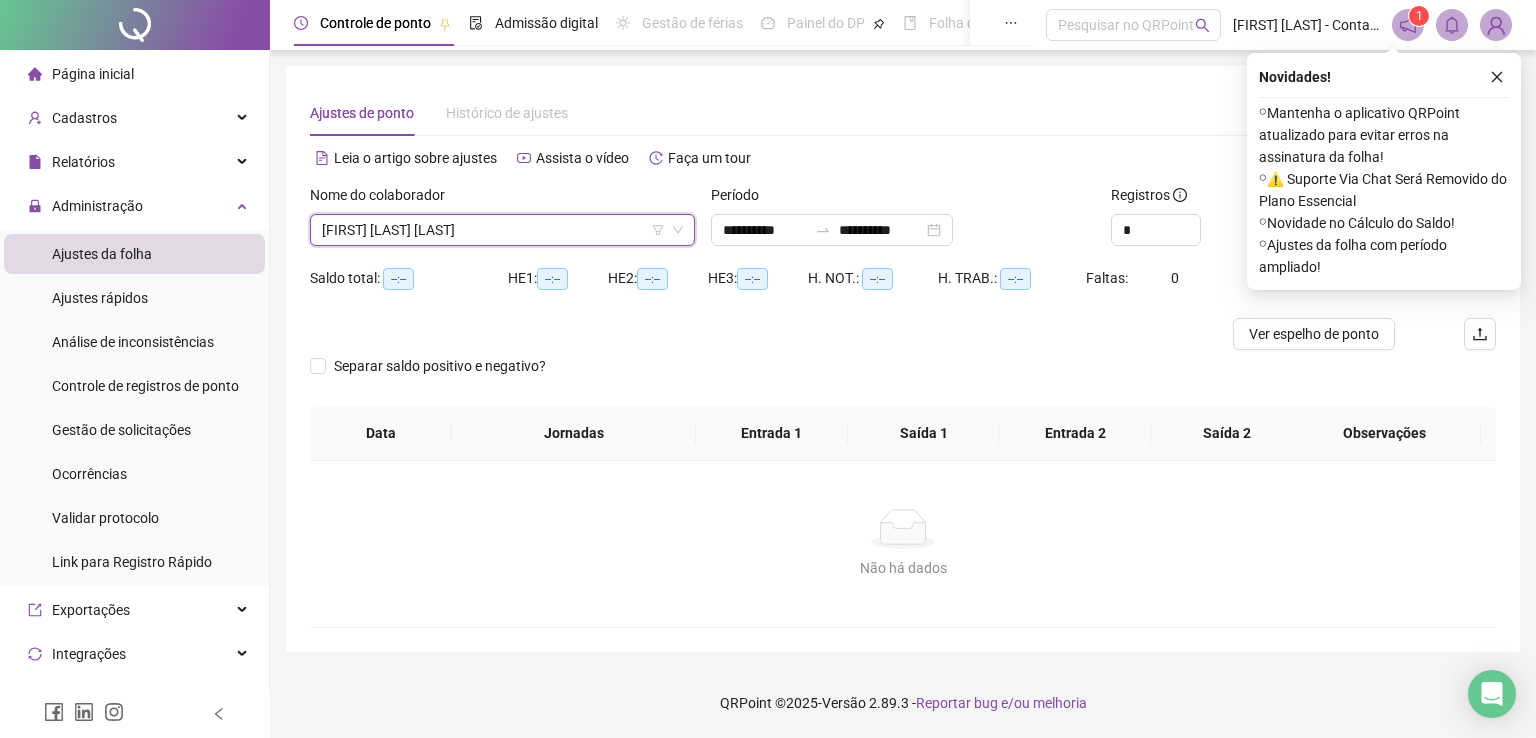 click 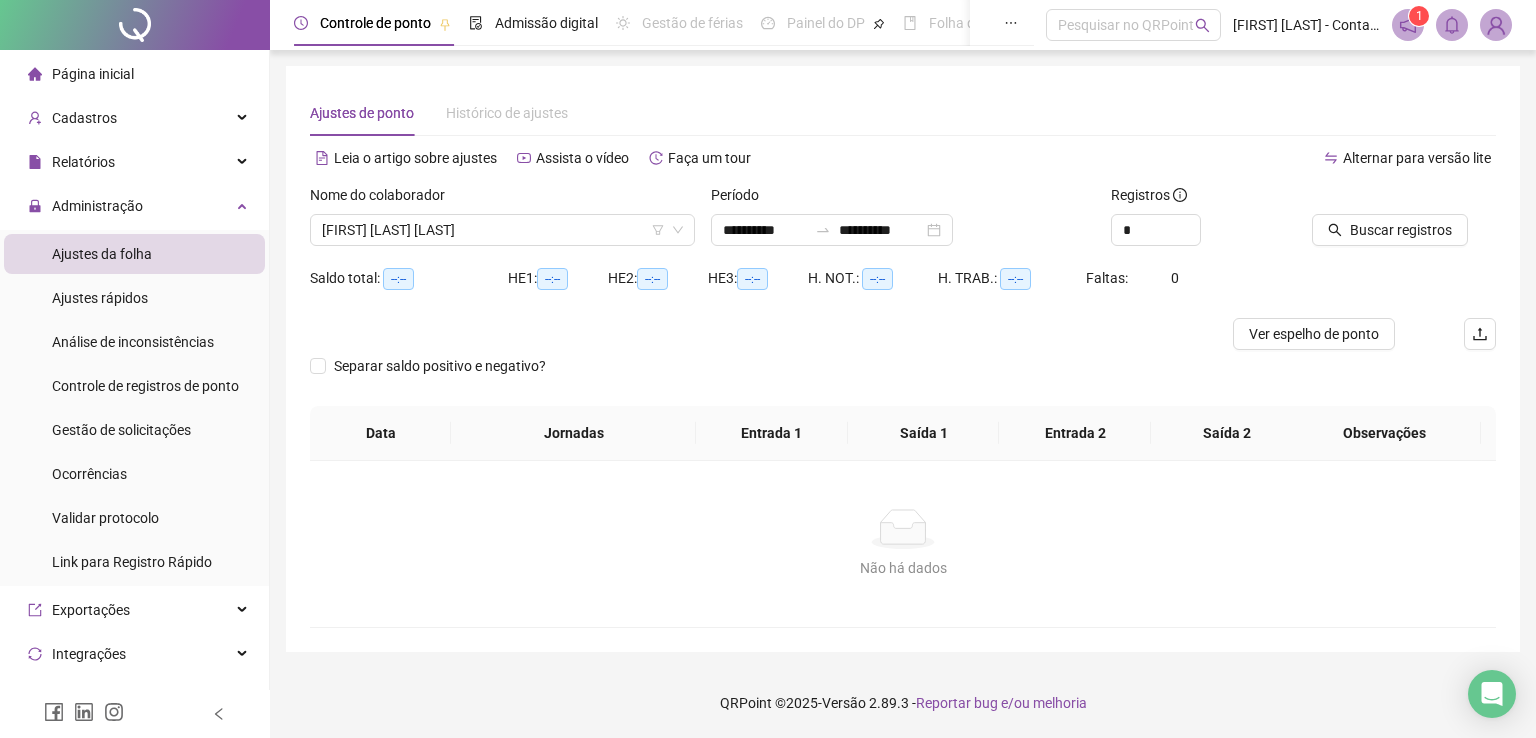 click on "Buscar registros" at bounding box center (1404, 223) 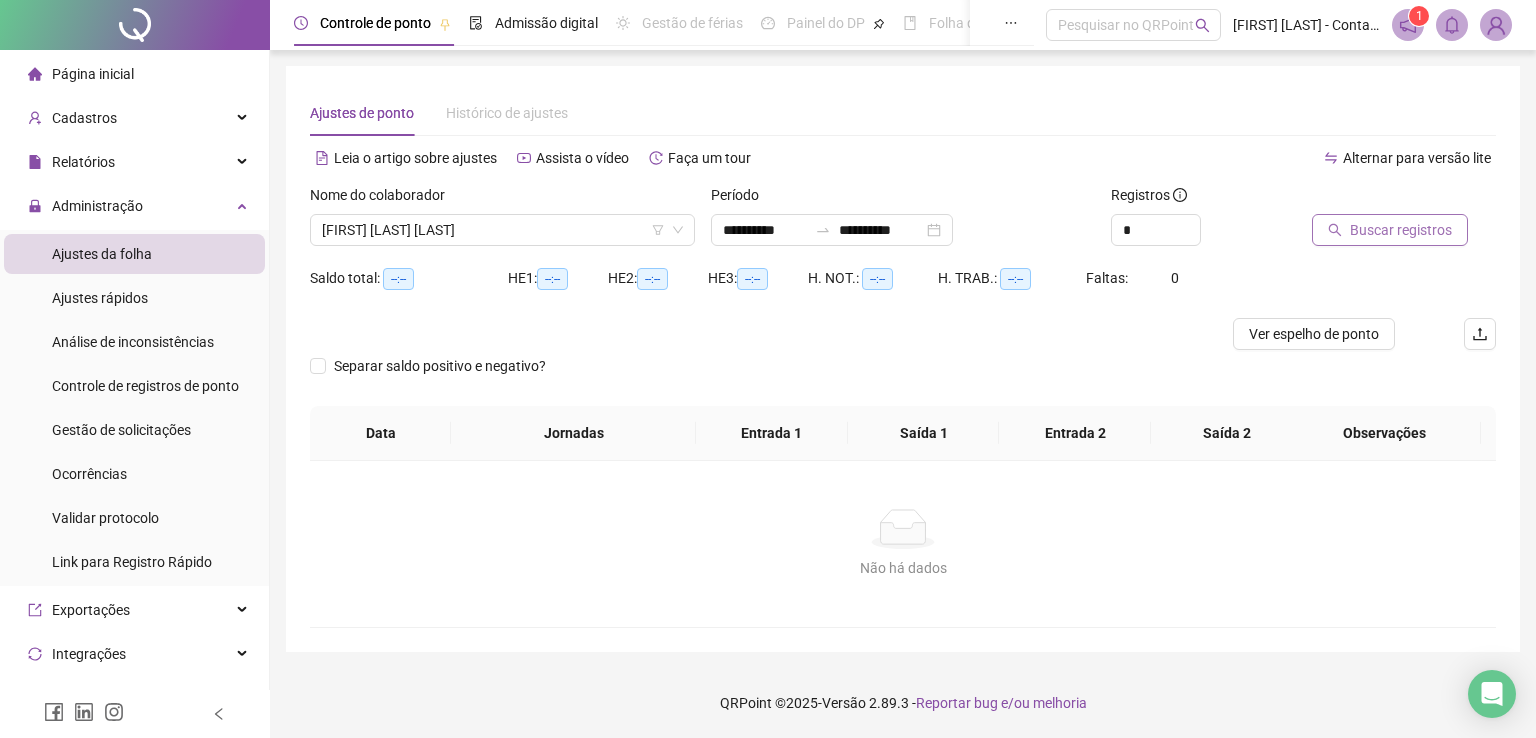 click on "Buscar registros" at bounding box center [1401, 230] 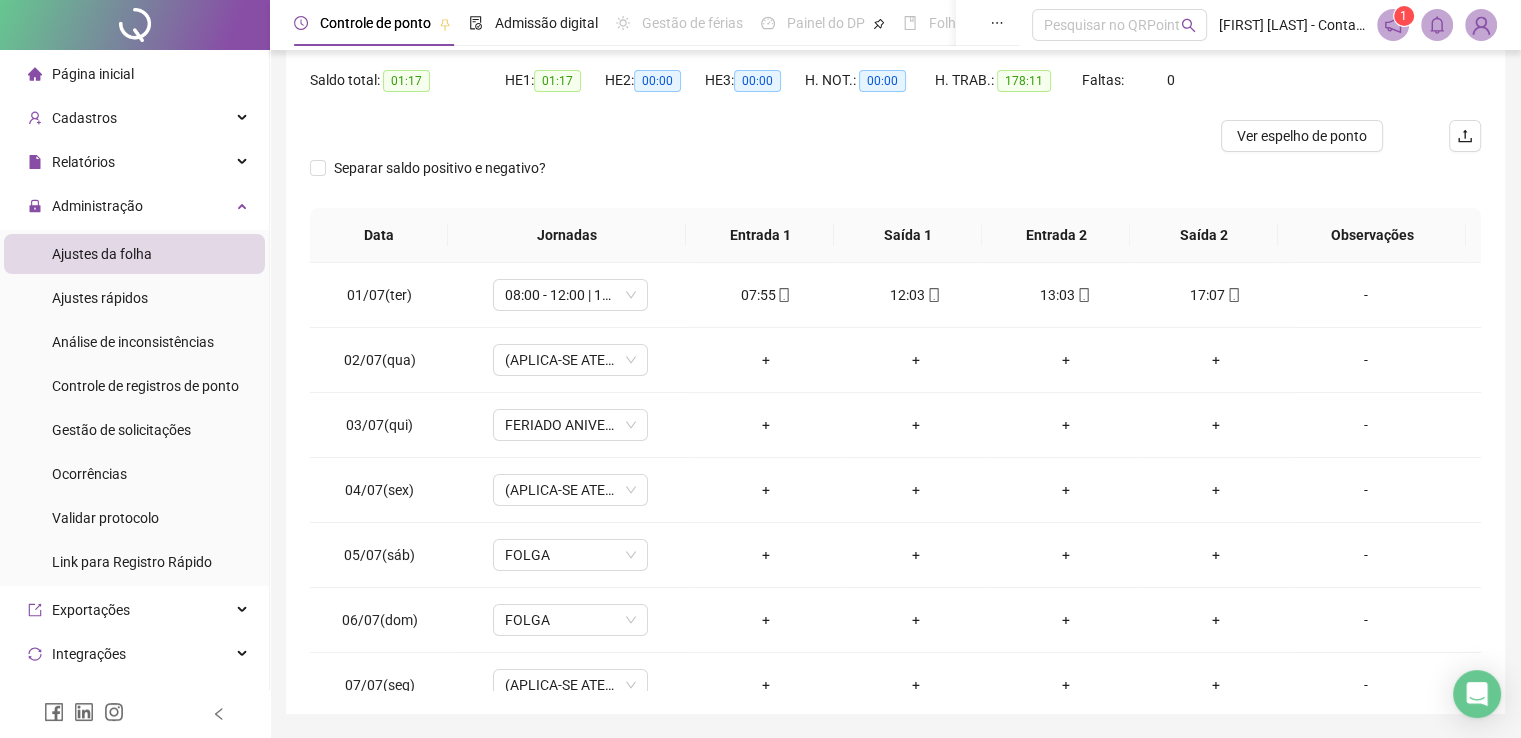 scroll, scrollTop: 200, scrollLeft: 0, axis: vertical 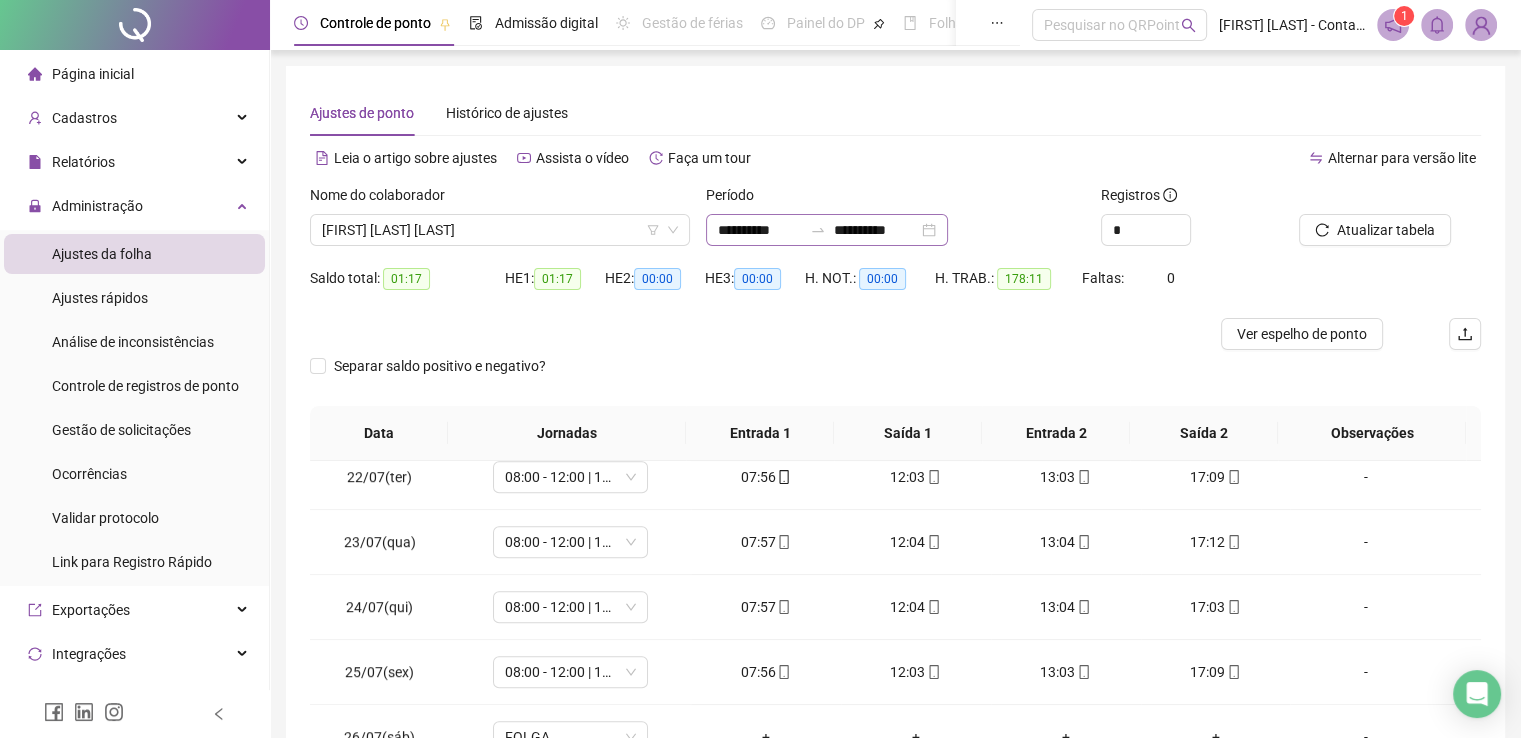 click 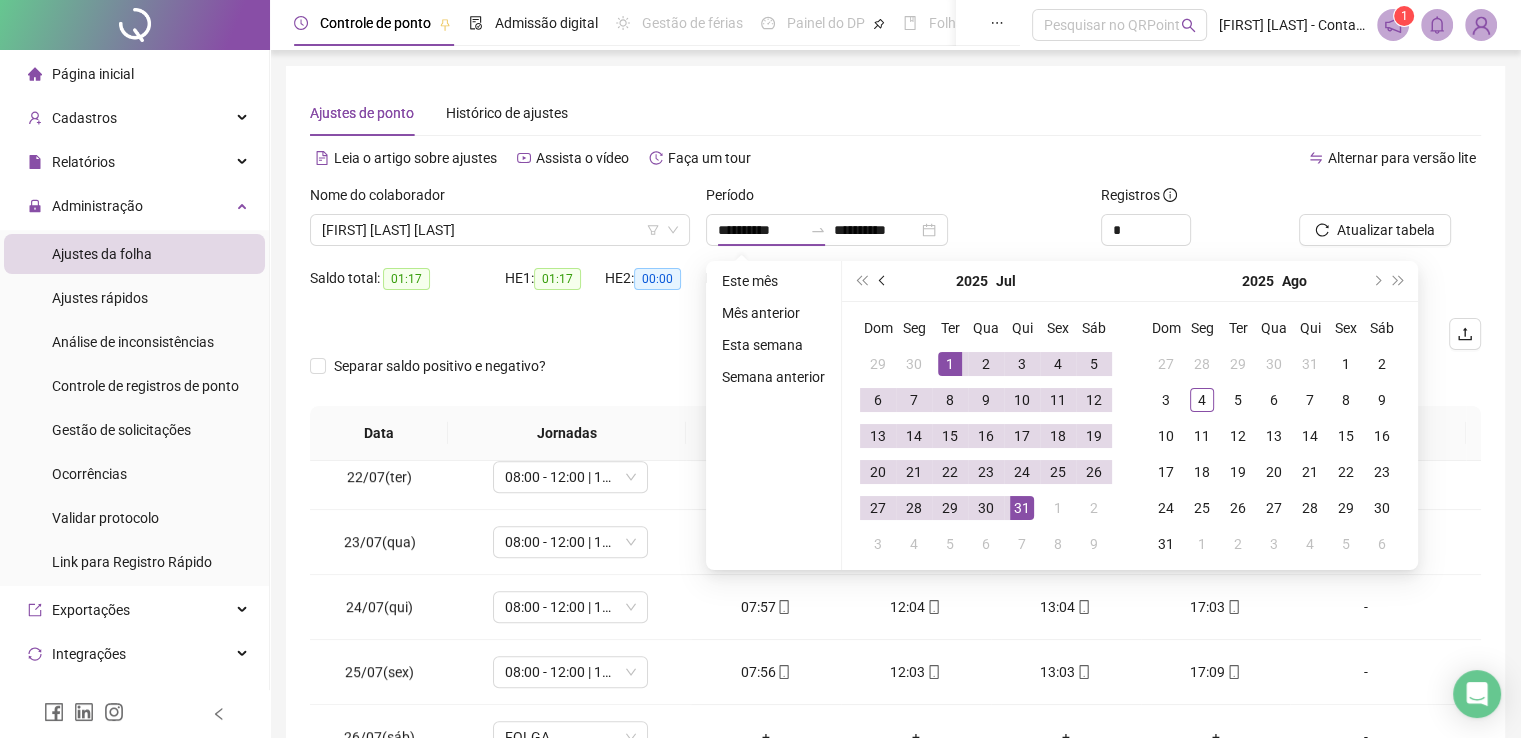 click at bounding box center [884, 281] 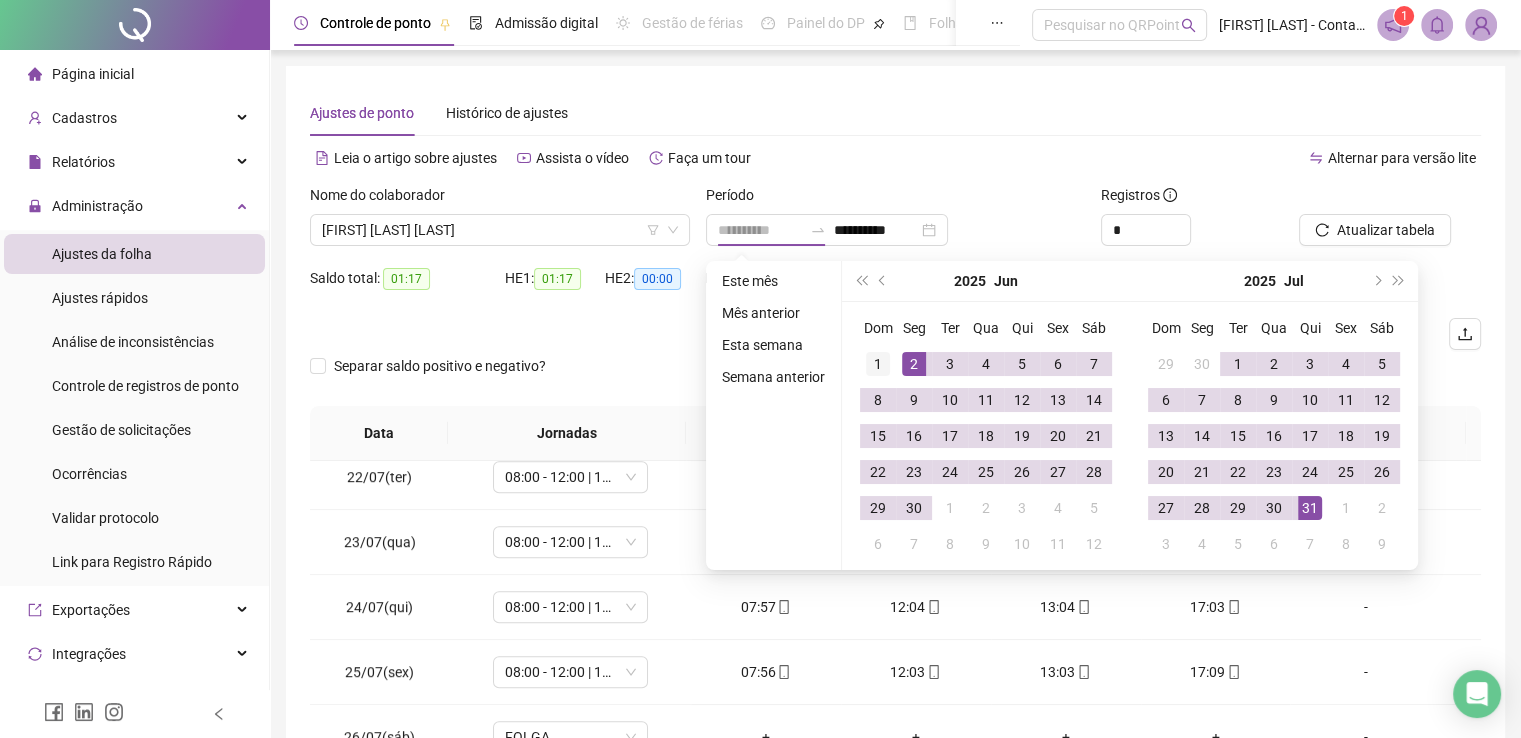 type on "**********" 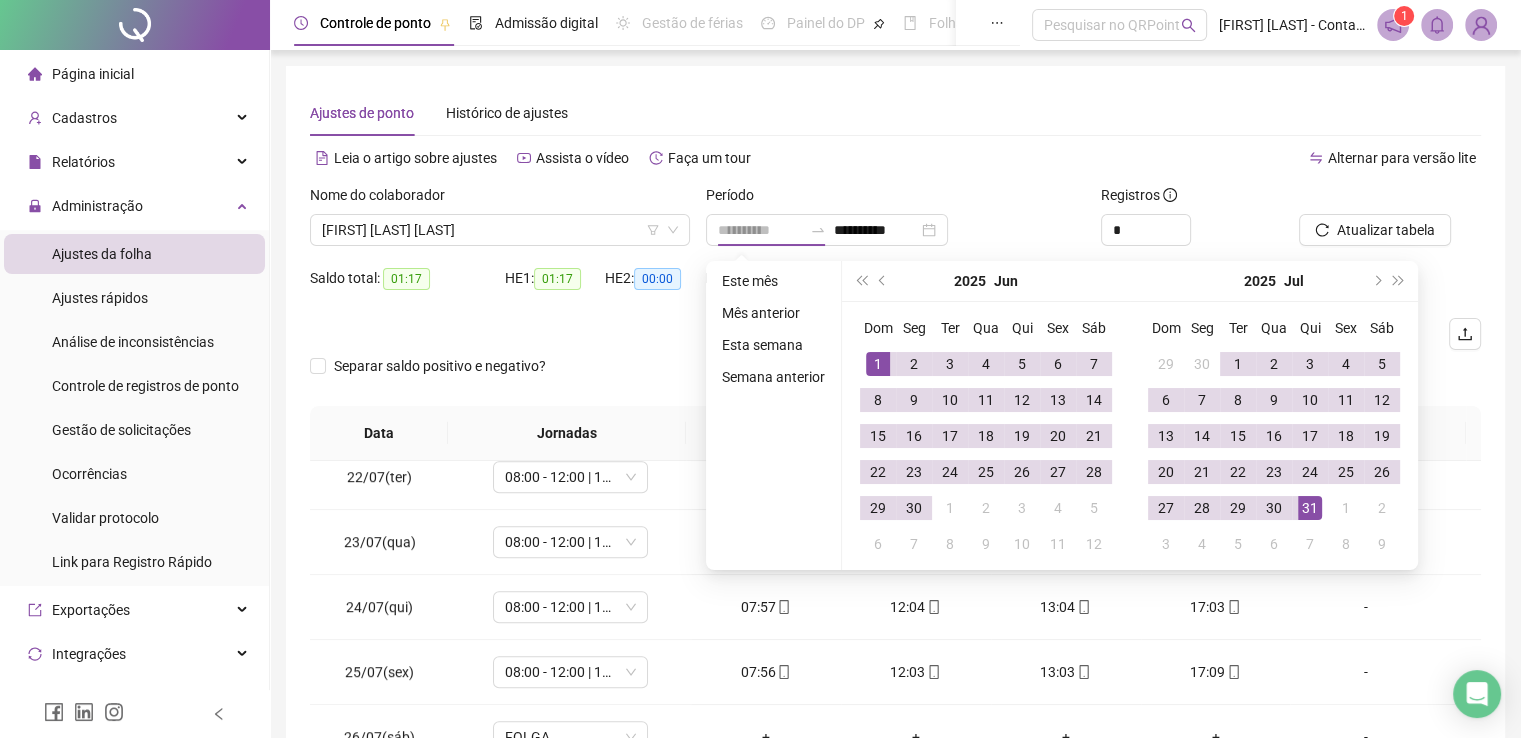 click on "1" at bounding box center (878, 364) 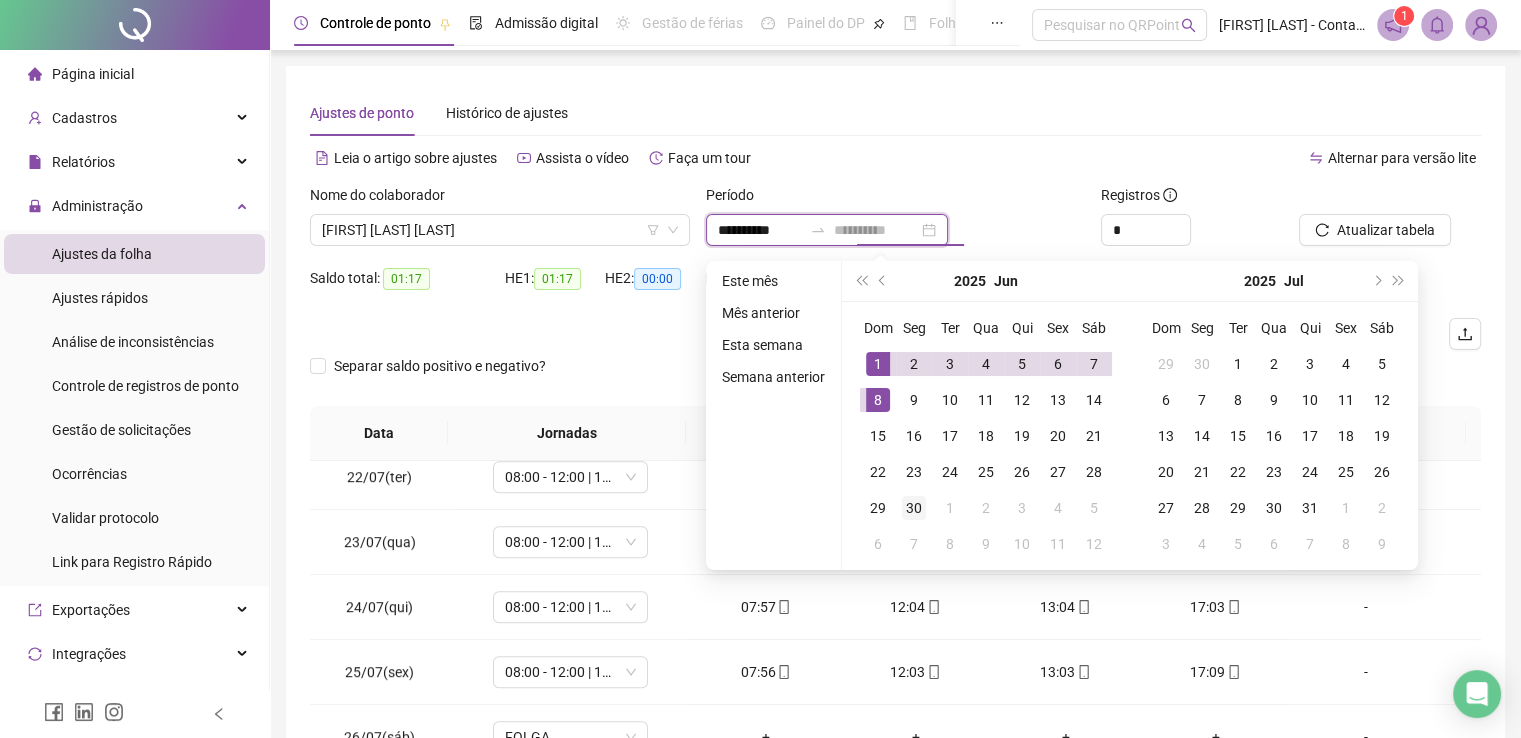 type on "**********" 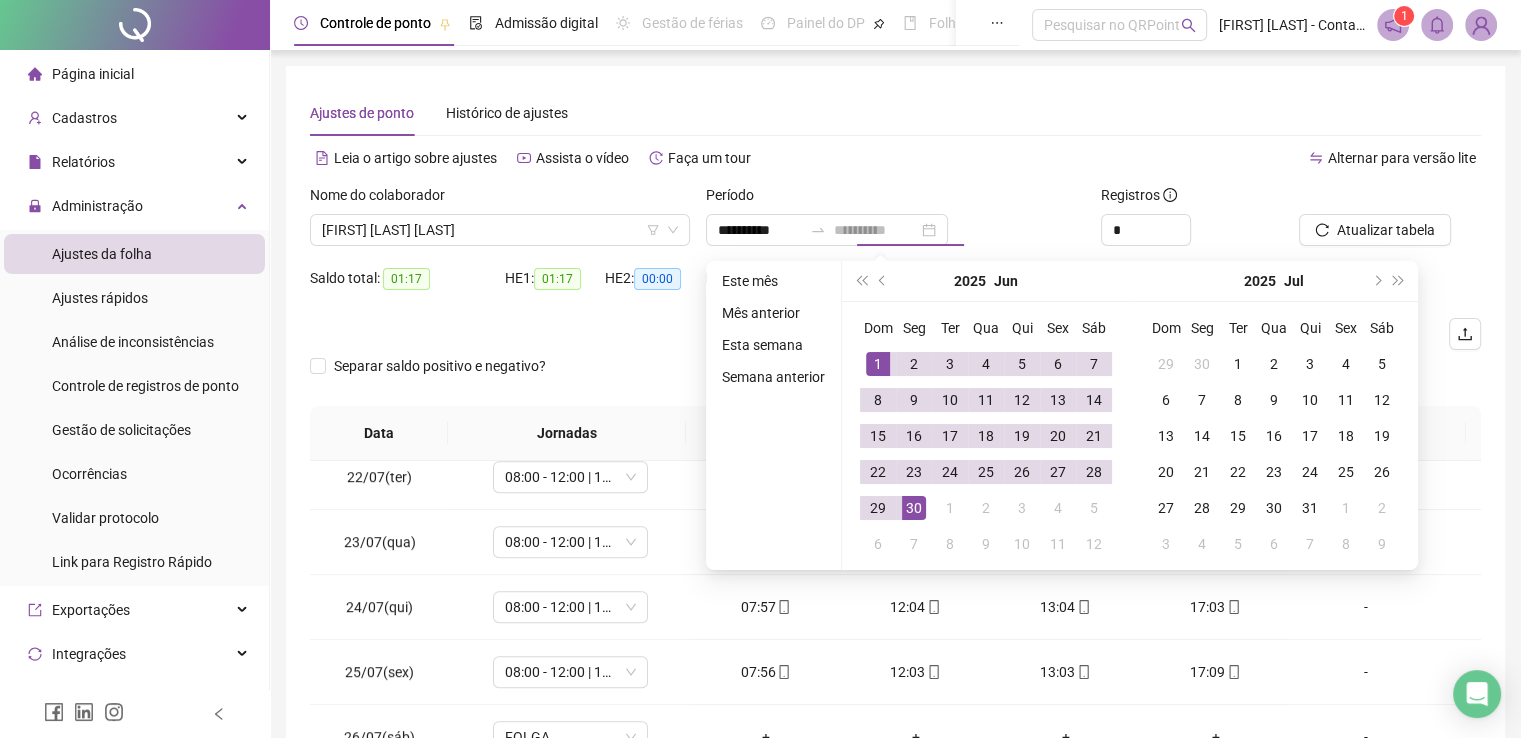drag, startPoint x: 907, startPoint y: 499, endPoint x: 921, endPoint y: 487, distance: 18.439089 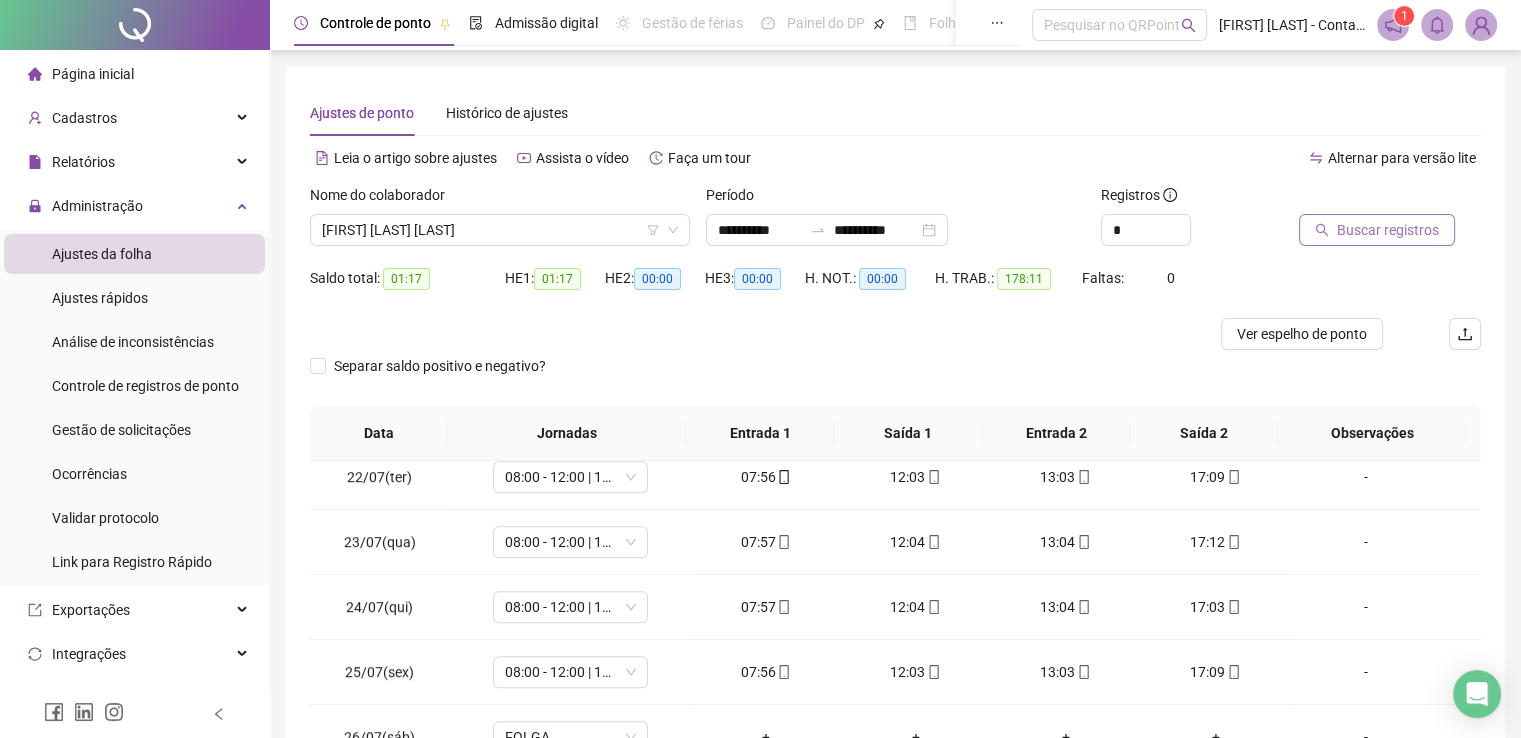 click on "Buscar registros" at bounding box center [1388, 230] 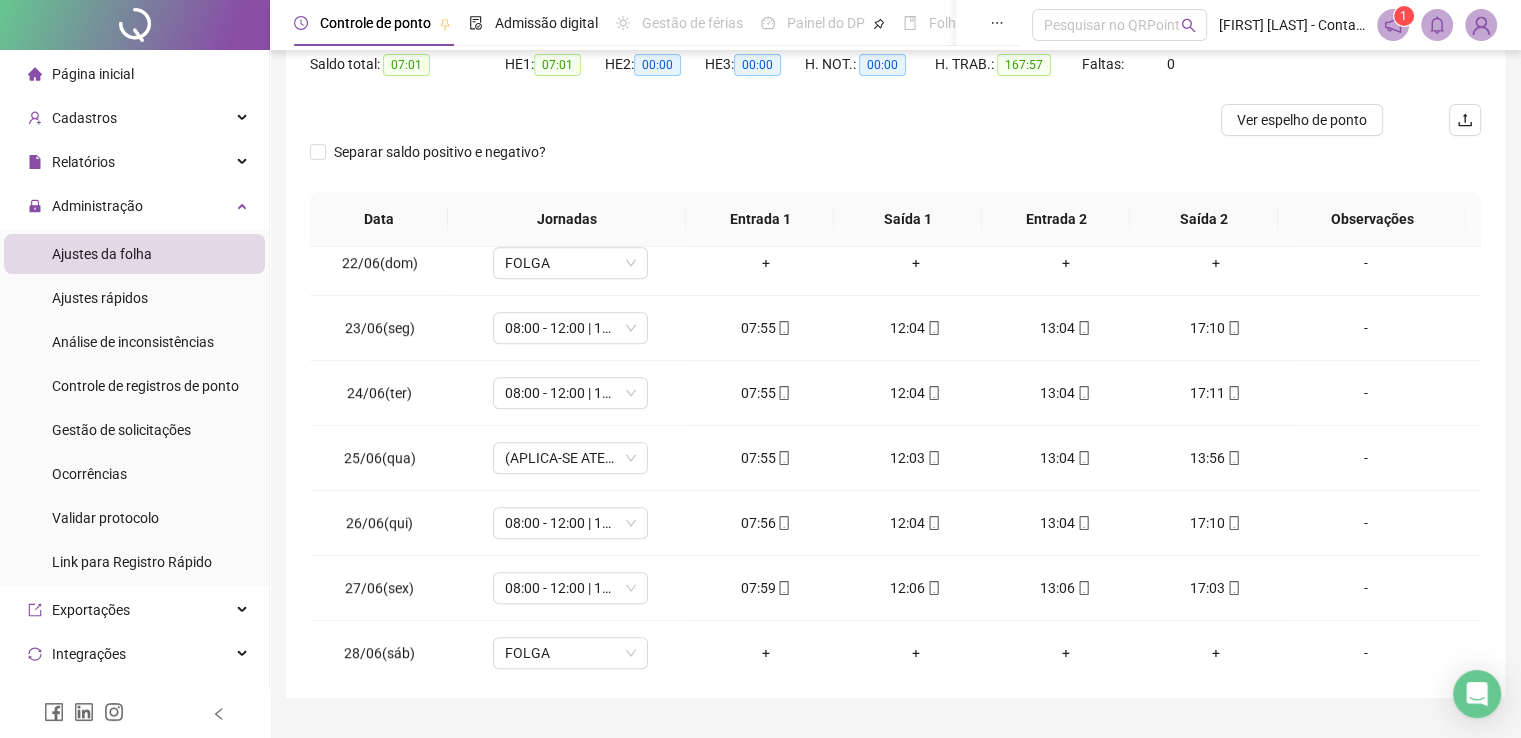 scroll, scrollTop: 260, scrollLeft: 0, axis: vertical 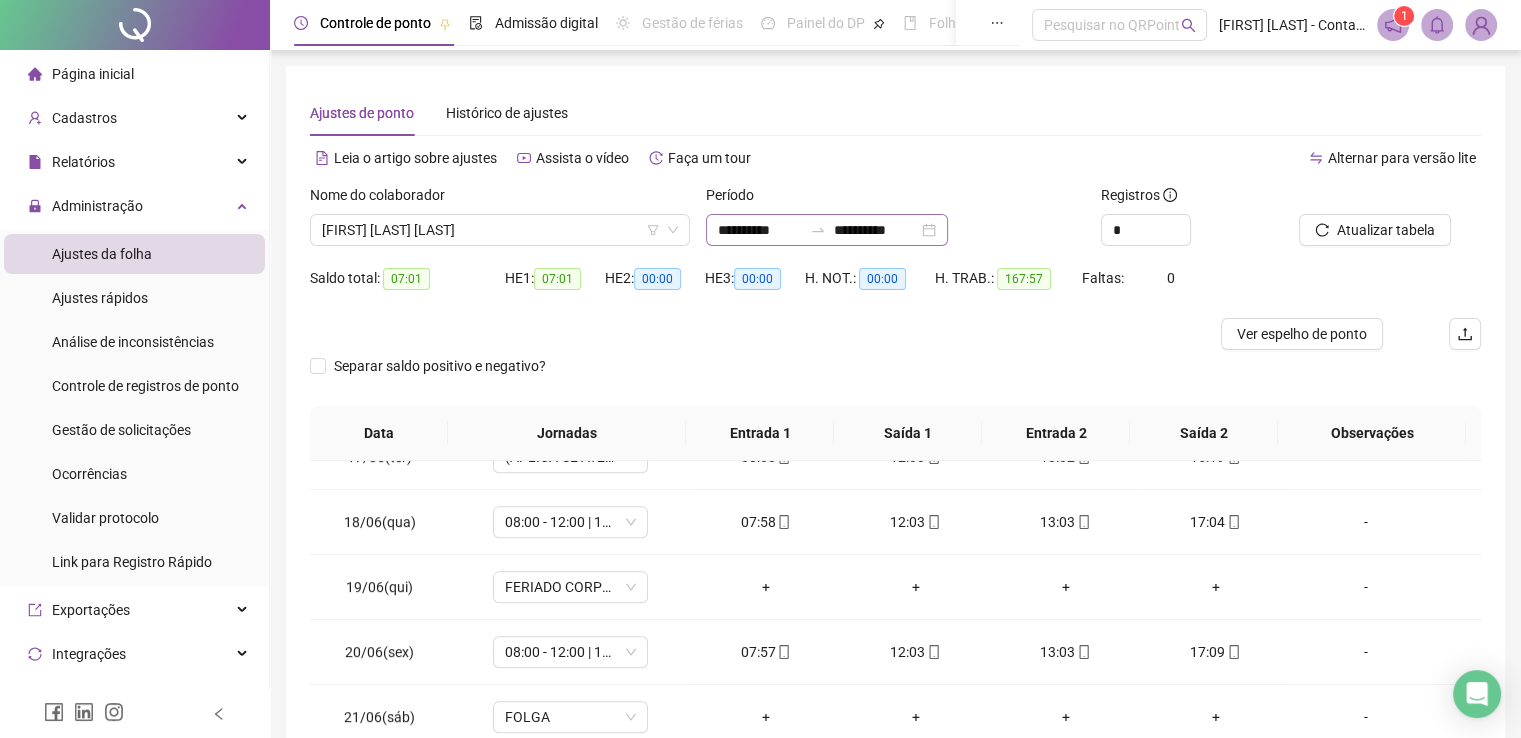 click 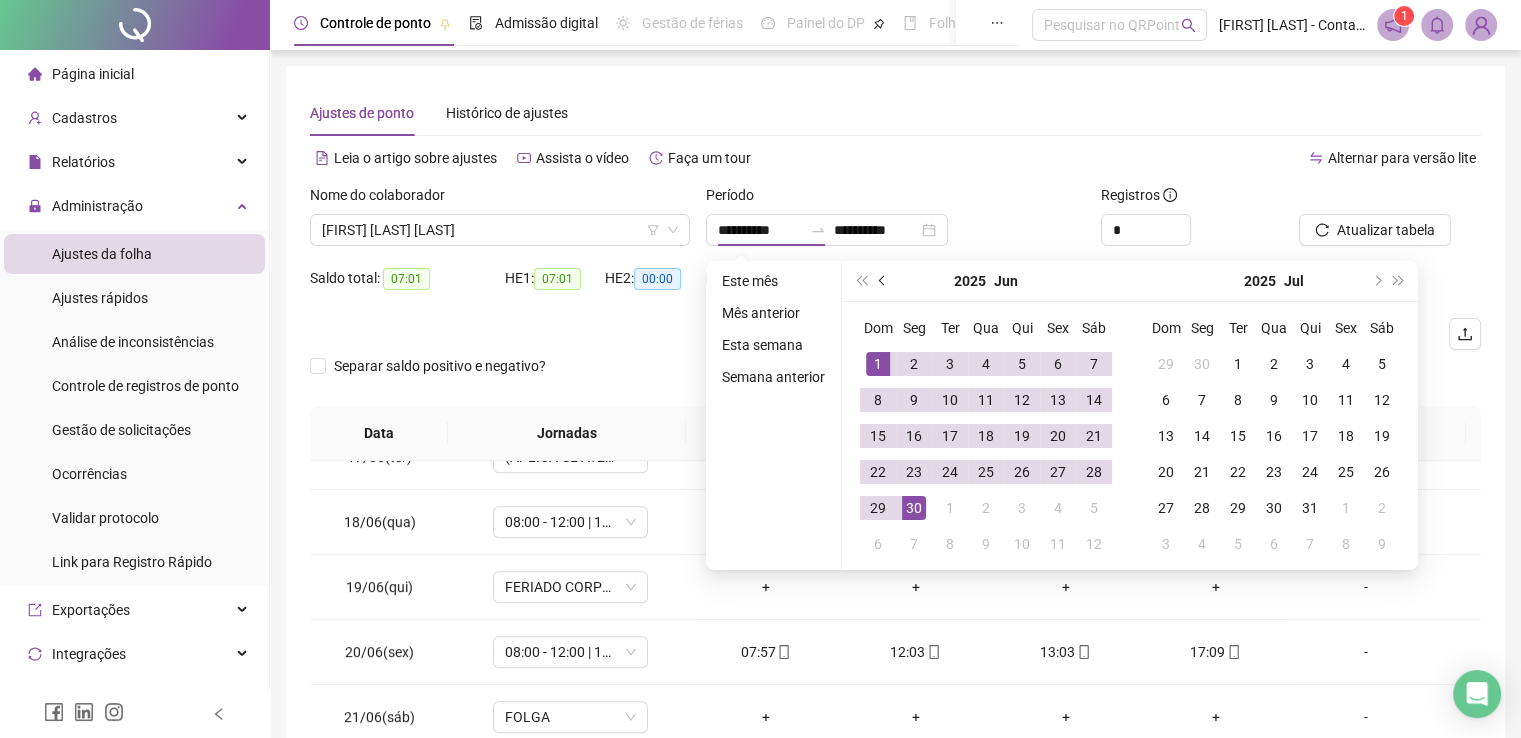 click at bounding box center (883, 281) 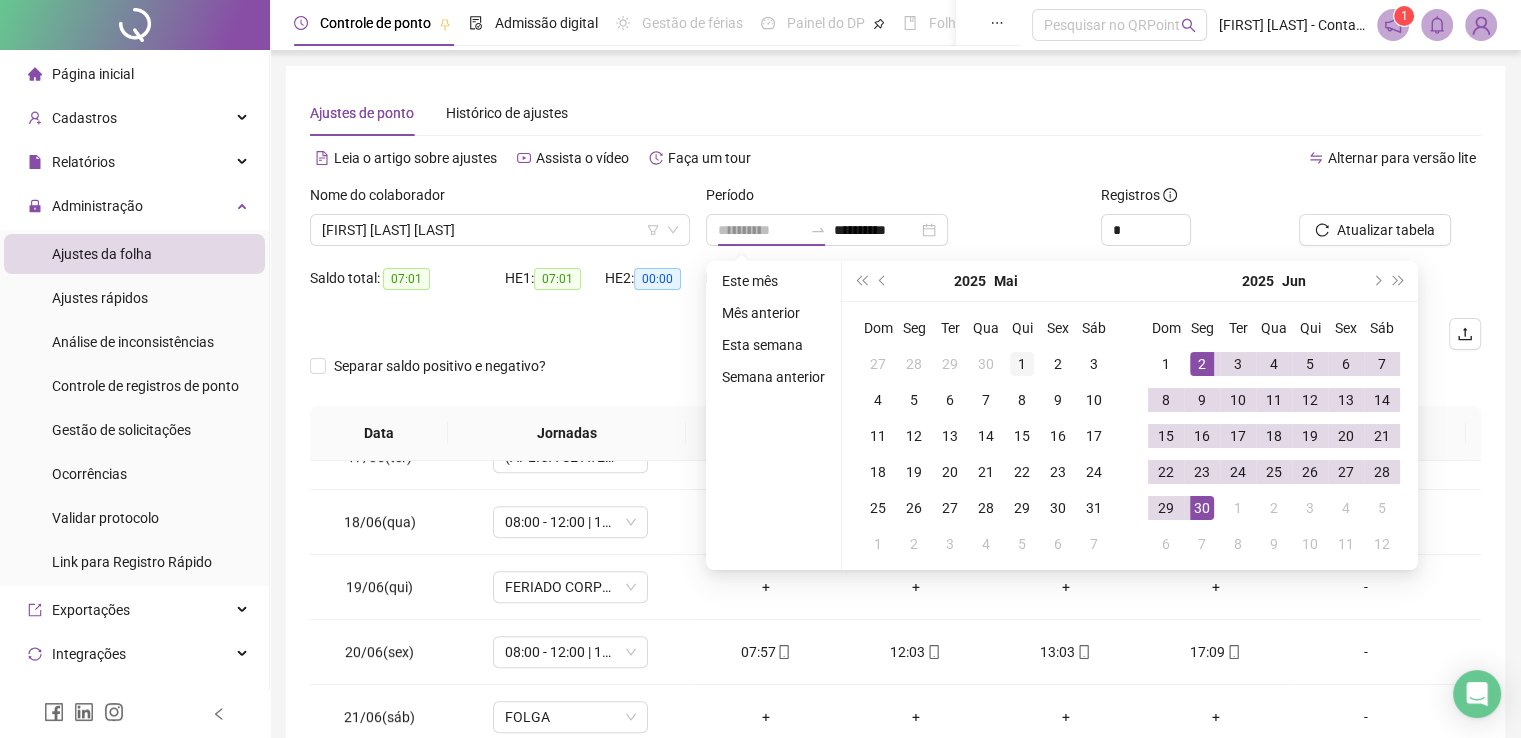 type on "**********" 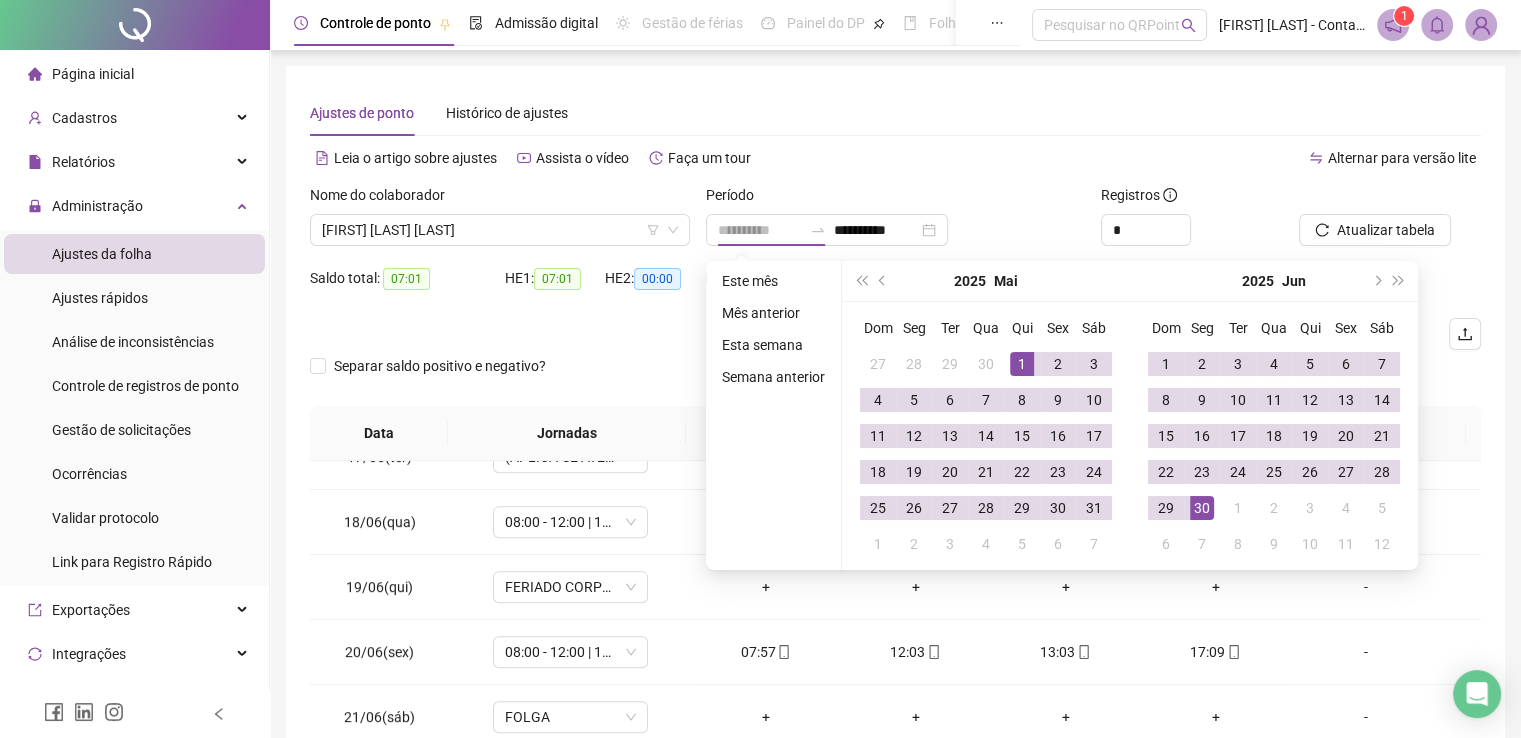 click on "1" at bounding box center [1022, 364] 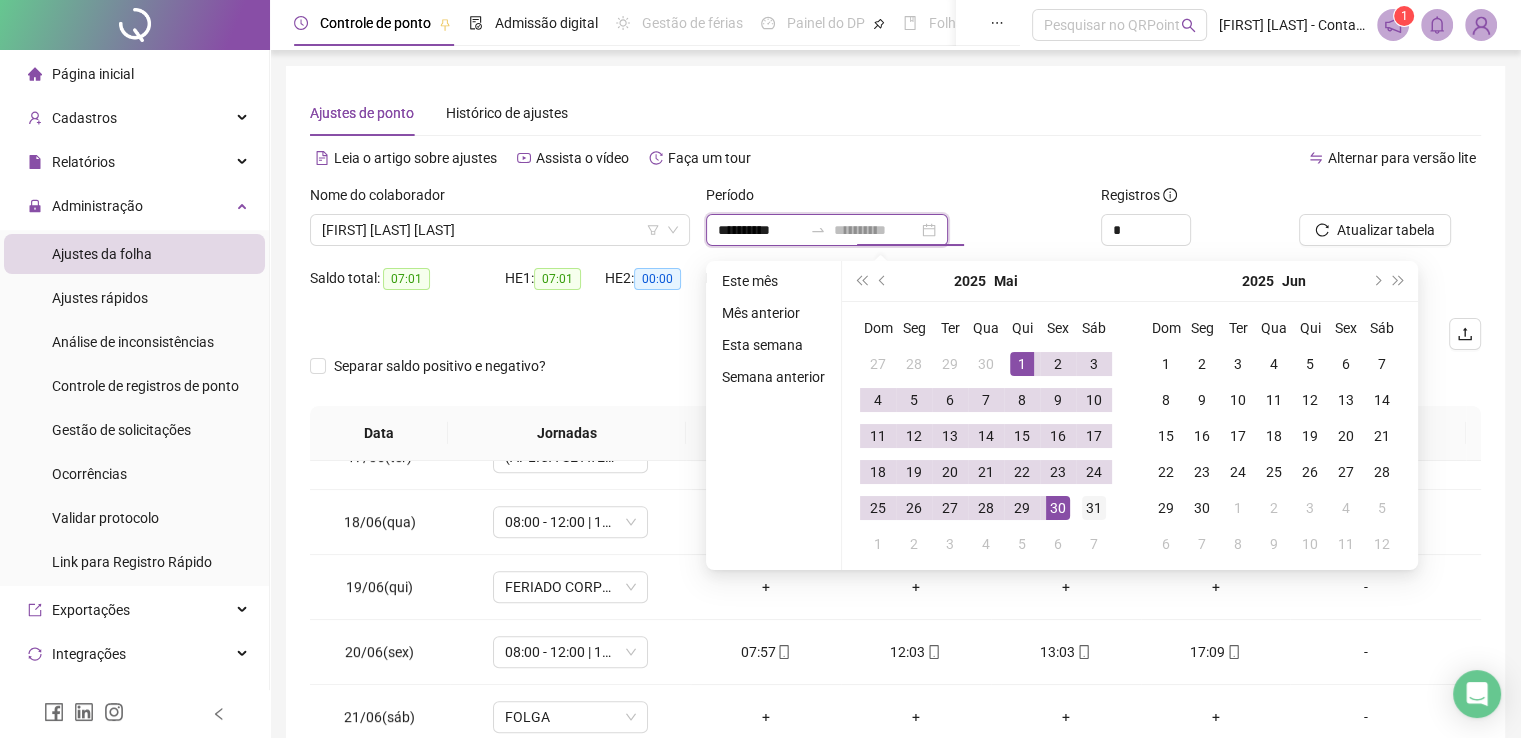 type on "**********" 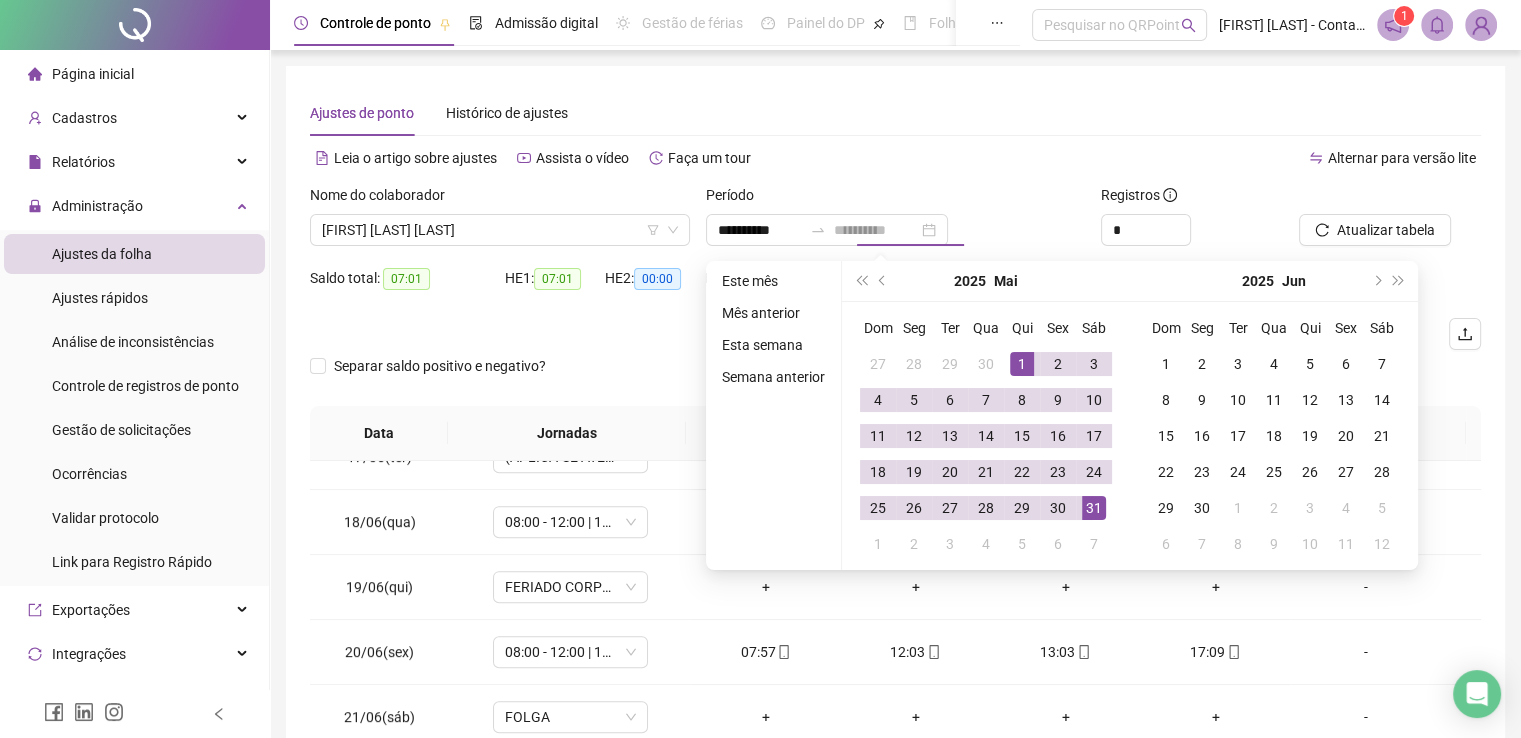 click on "31" at bounding box center (1094, 508) 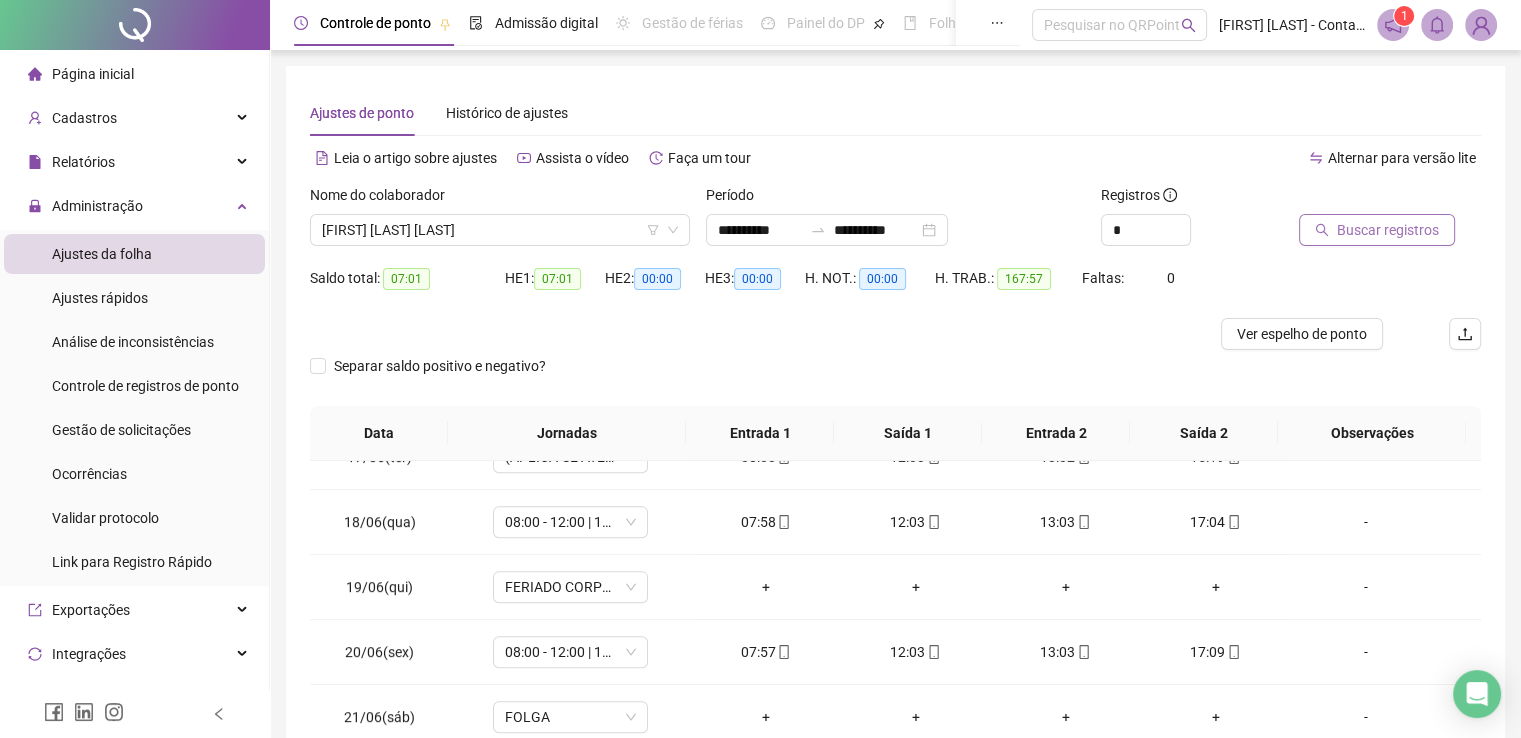 click on "Buscar registros" at bounding box center (1388, 230) 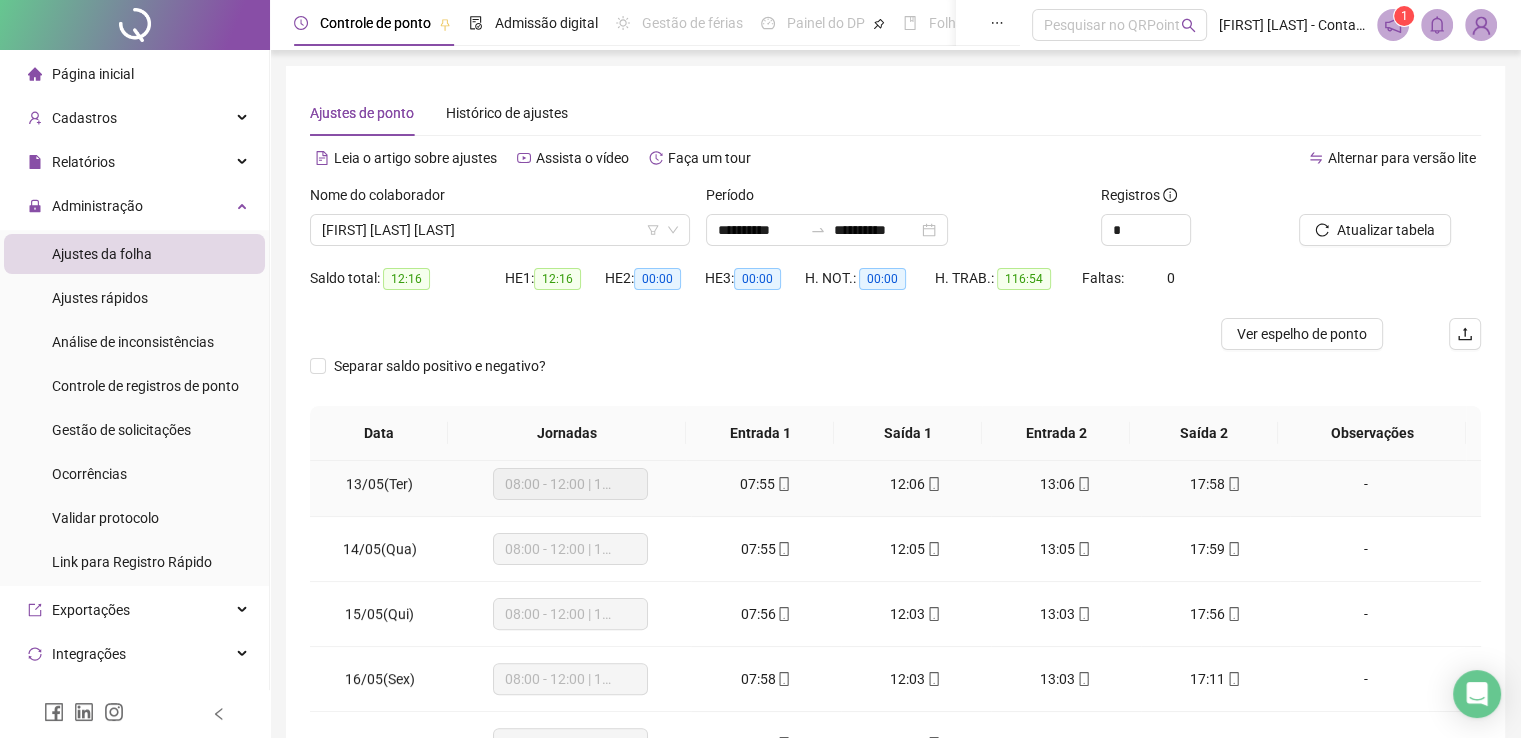 scroll, scrollTop: 776, scrollLeft: 0, axis: vertical 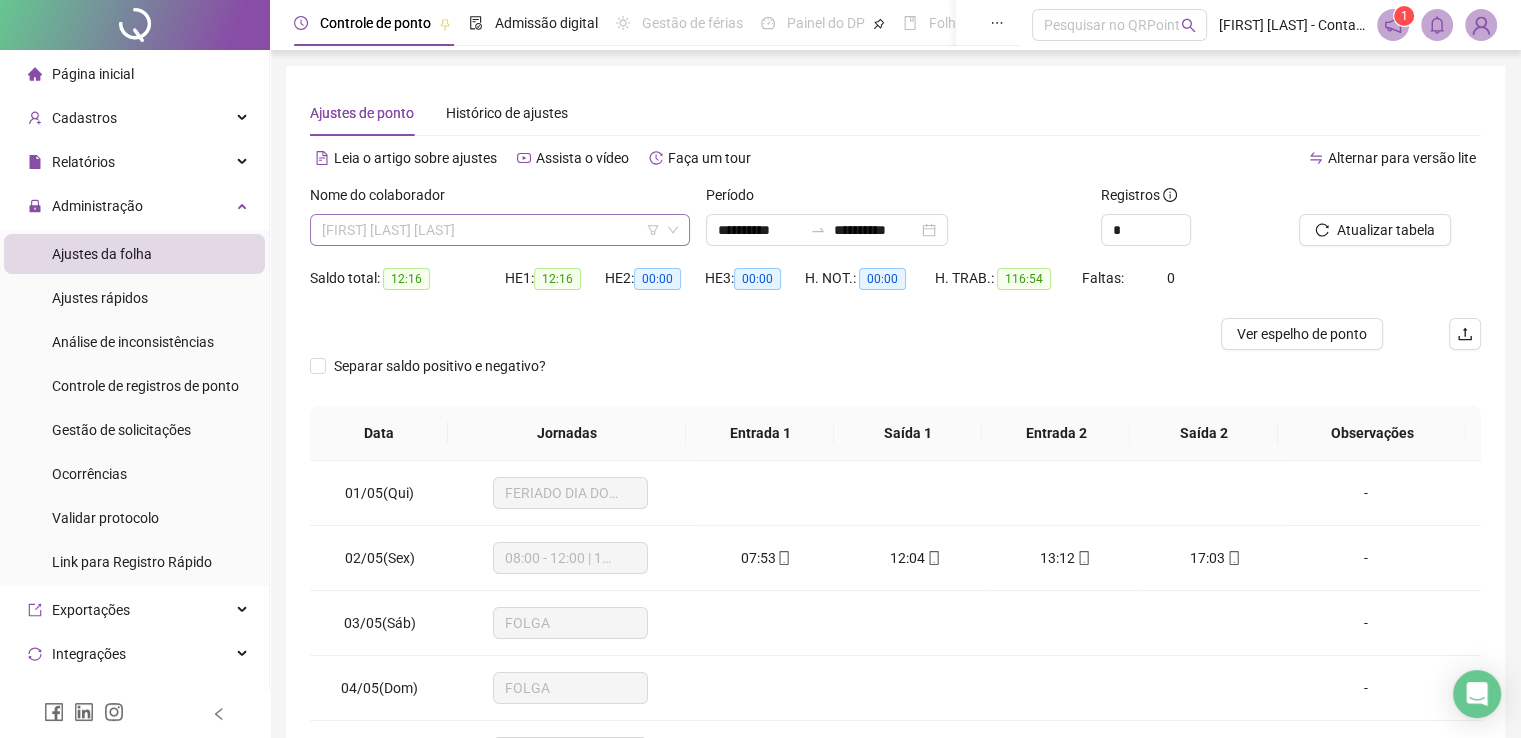 click on "[FIRST] [LAST] [LAST]" at bounding box center [500, 230] 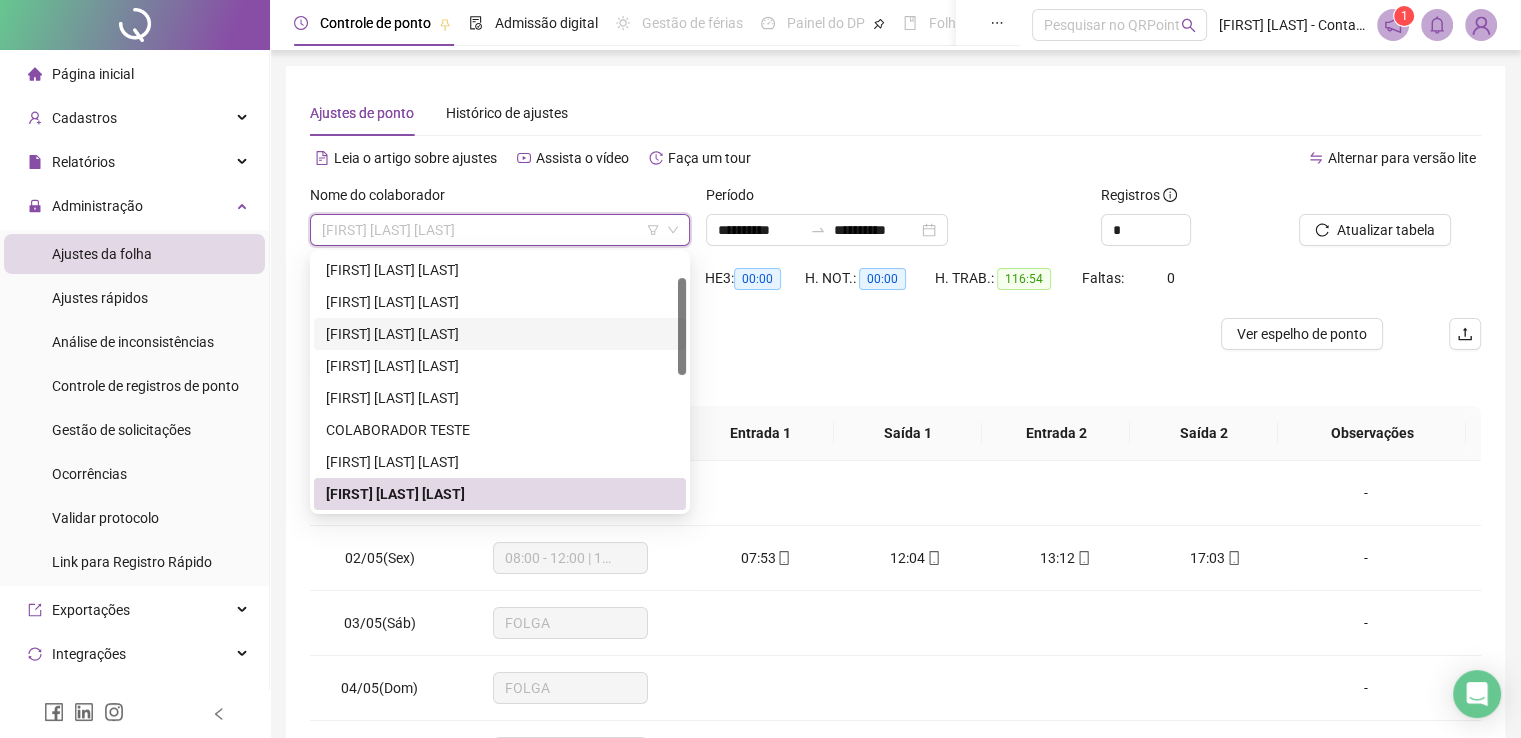 click on "[FIRST] [LAST] [LAST]" at bounding box center (500, 334) 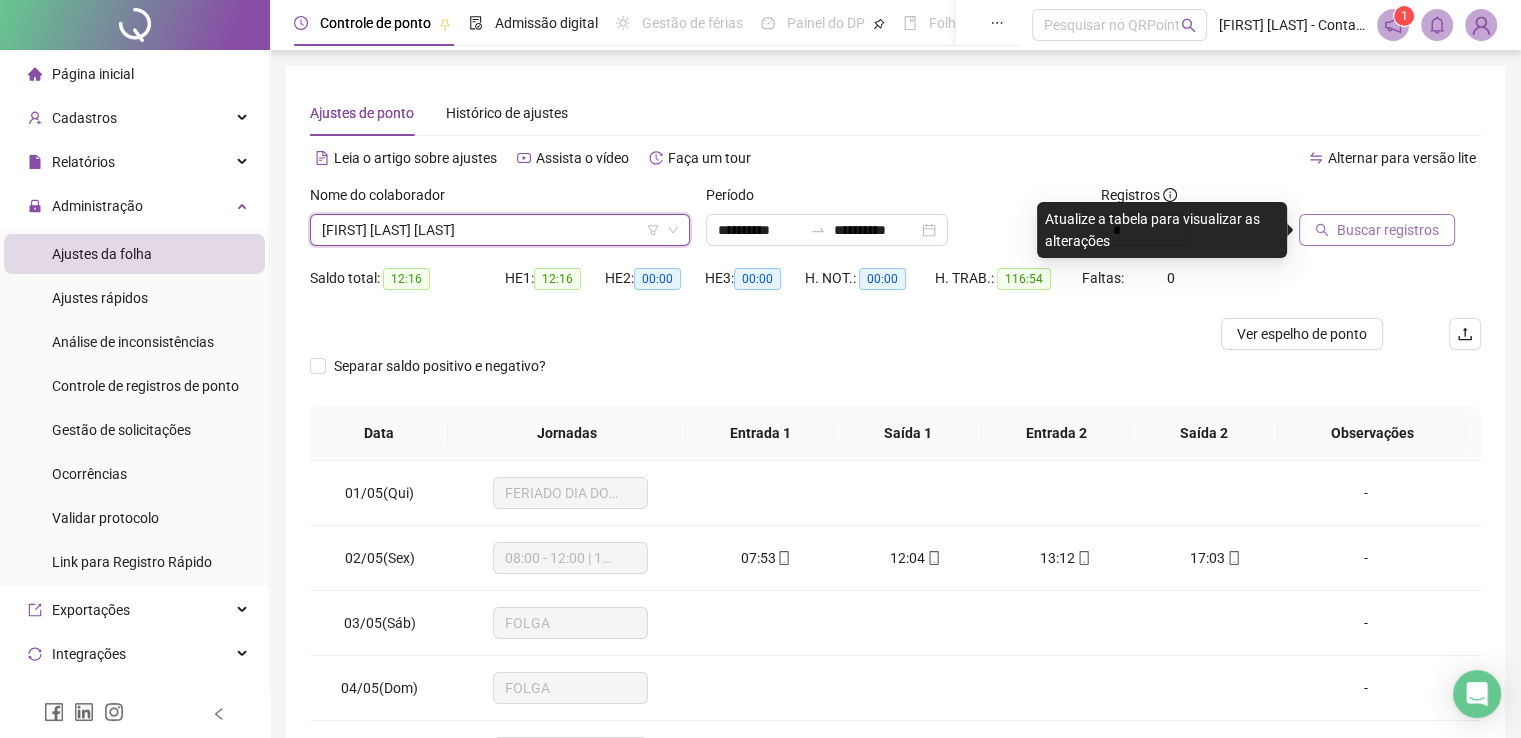 click on "Buscar registros" at bounding box center [1388, 230] 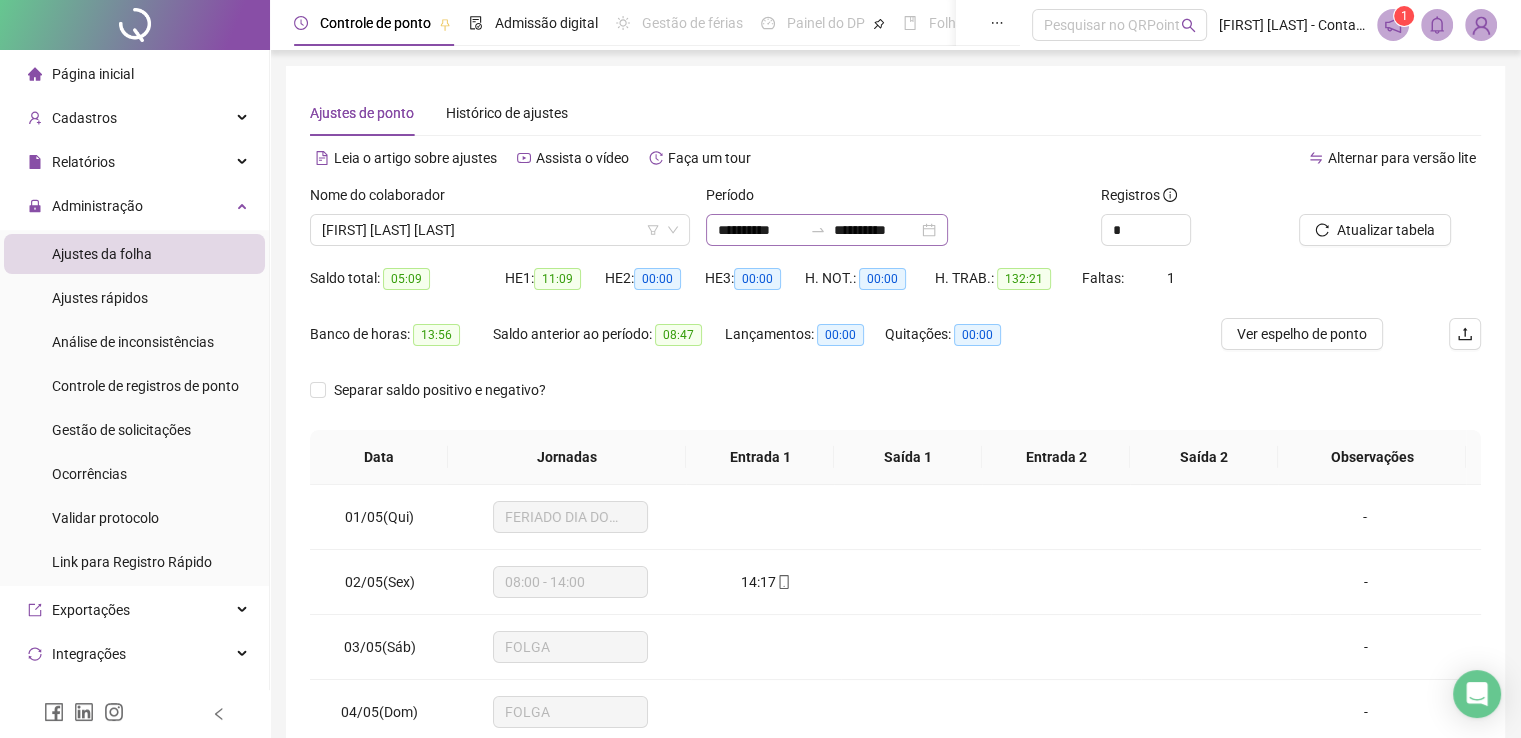 click 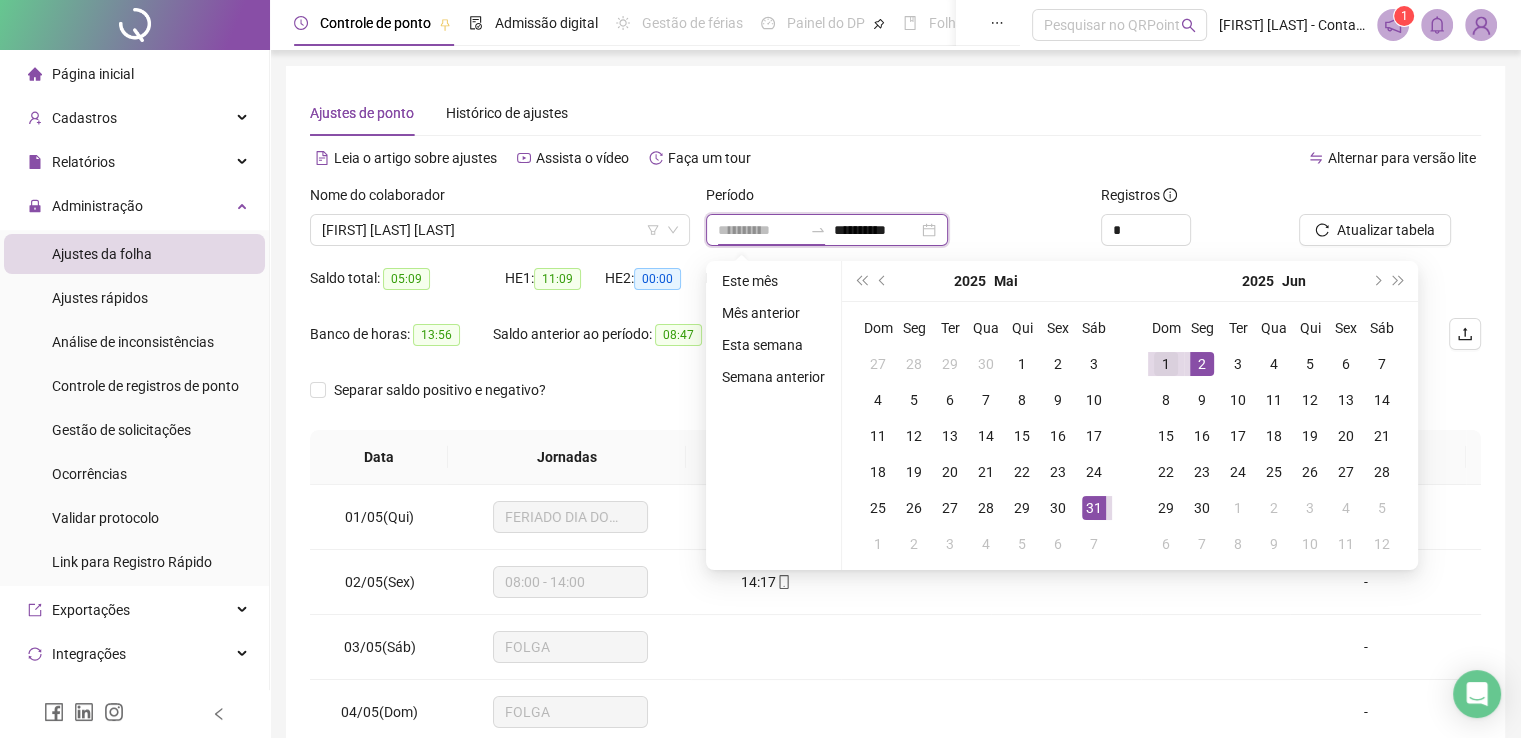 type on "**********" 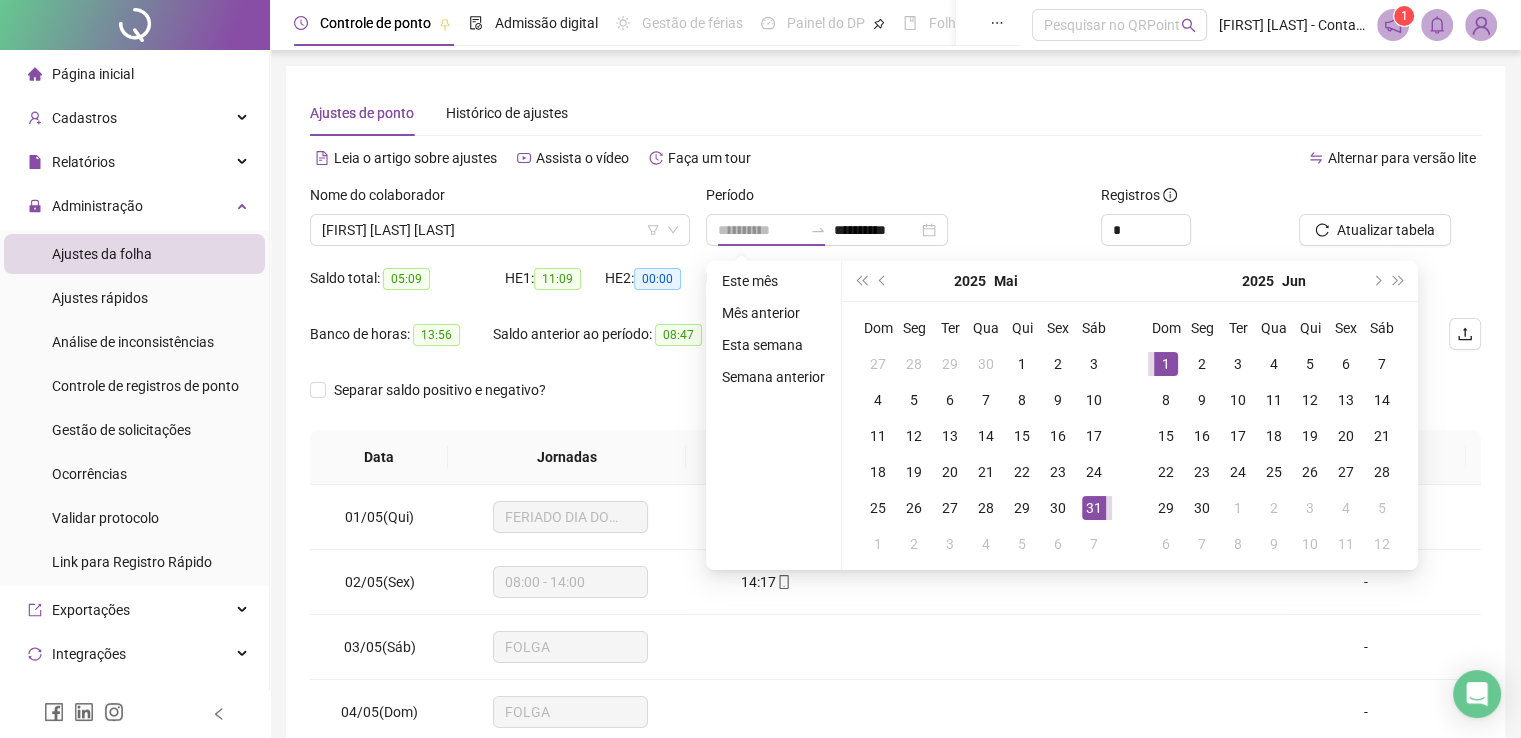 click on "1" at bounding box center [1166, 364] 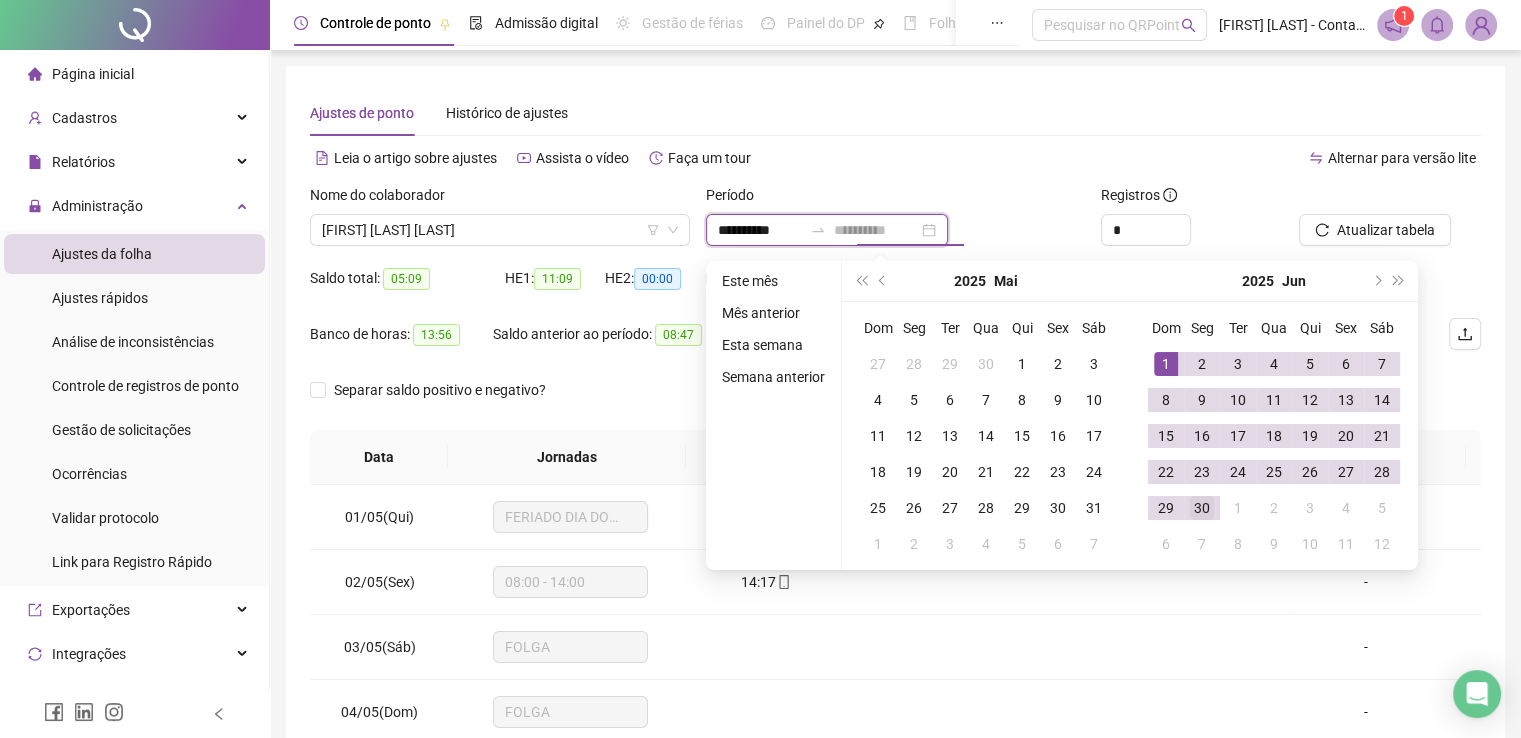 type on "**********" 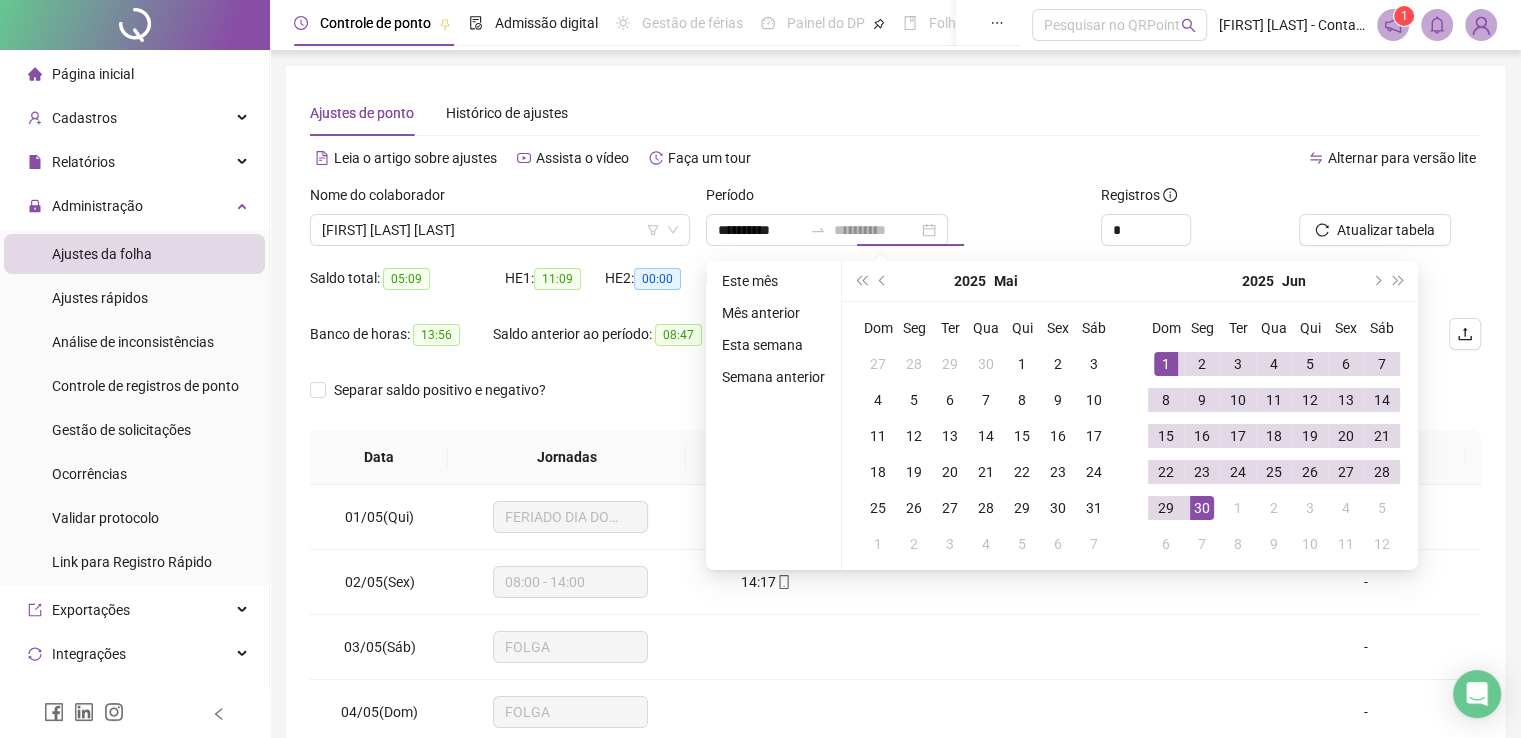 click on "30" at bounding box center (1202, 508) 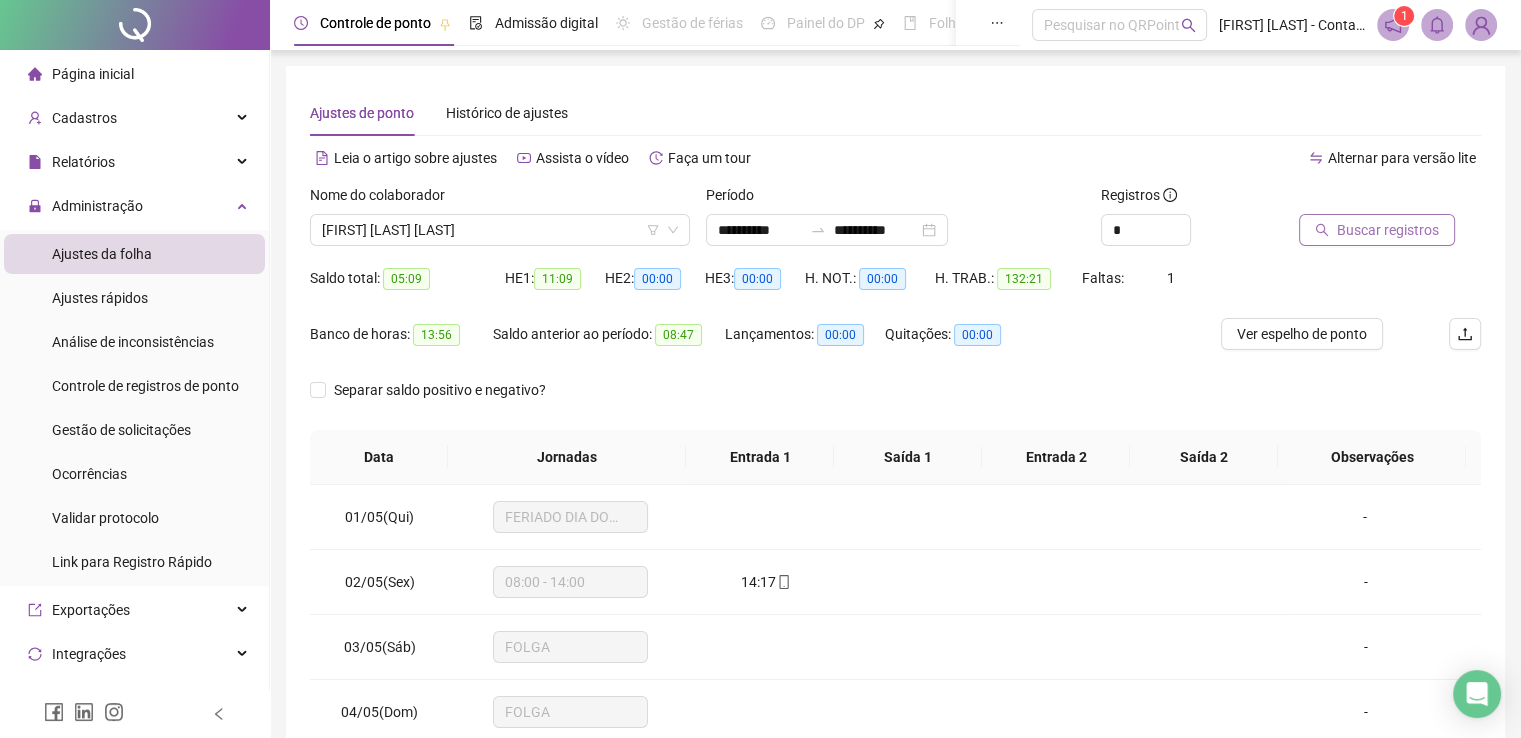 click on "Buscar registros" at bounding box center (1388, 230) 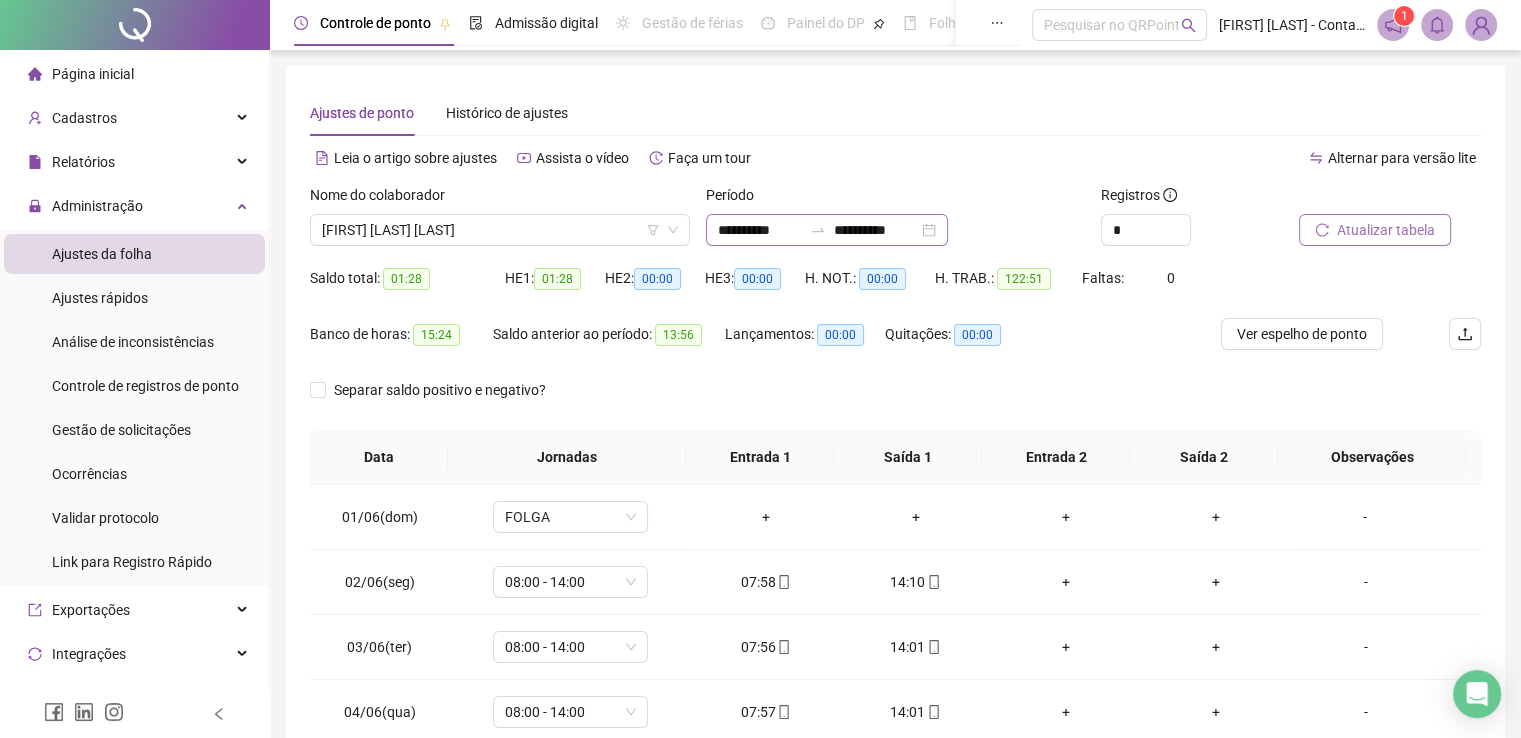 click 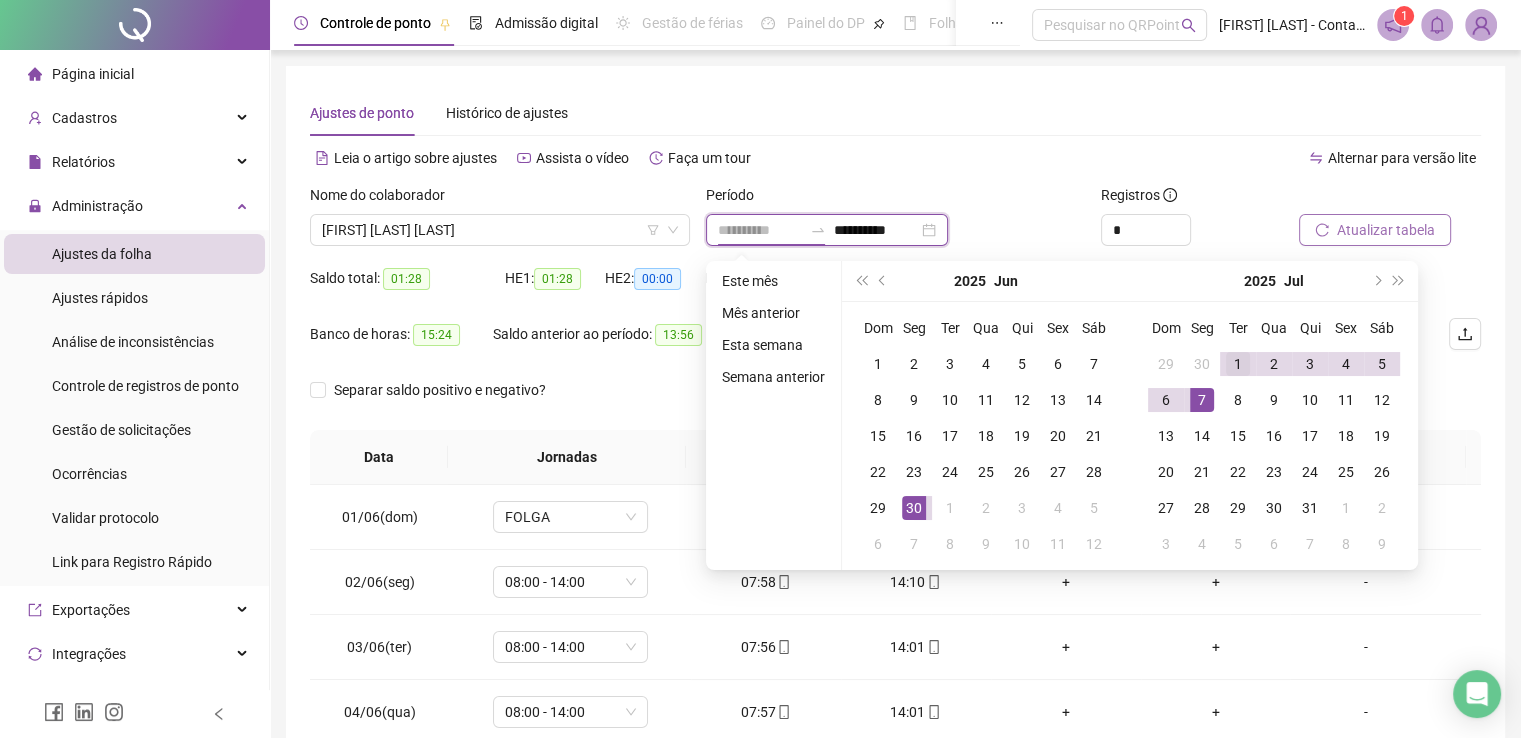 type on "**********" 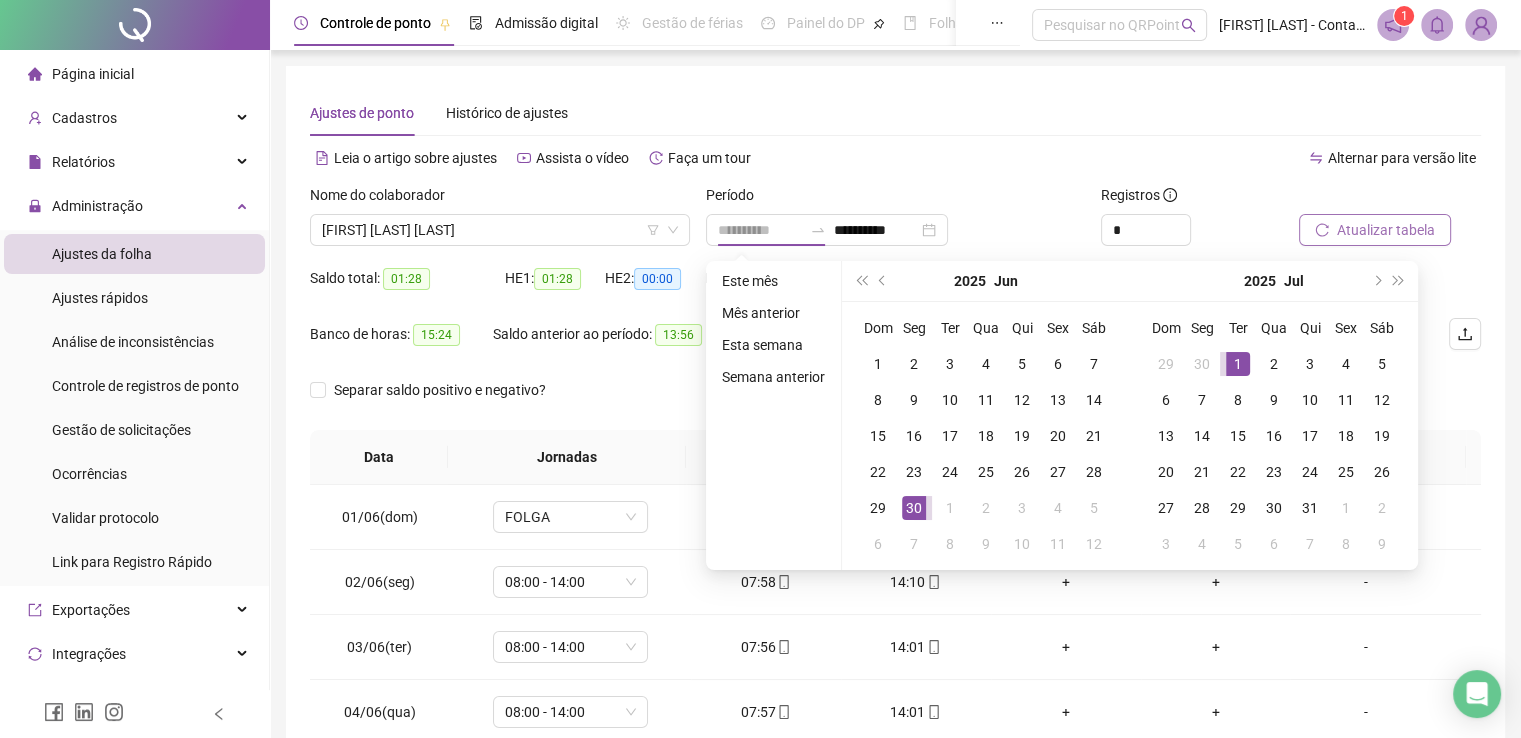 click on "1" at bounding box center [1238, 364] 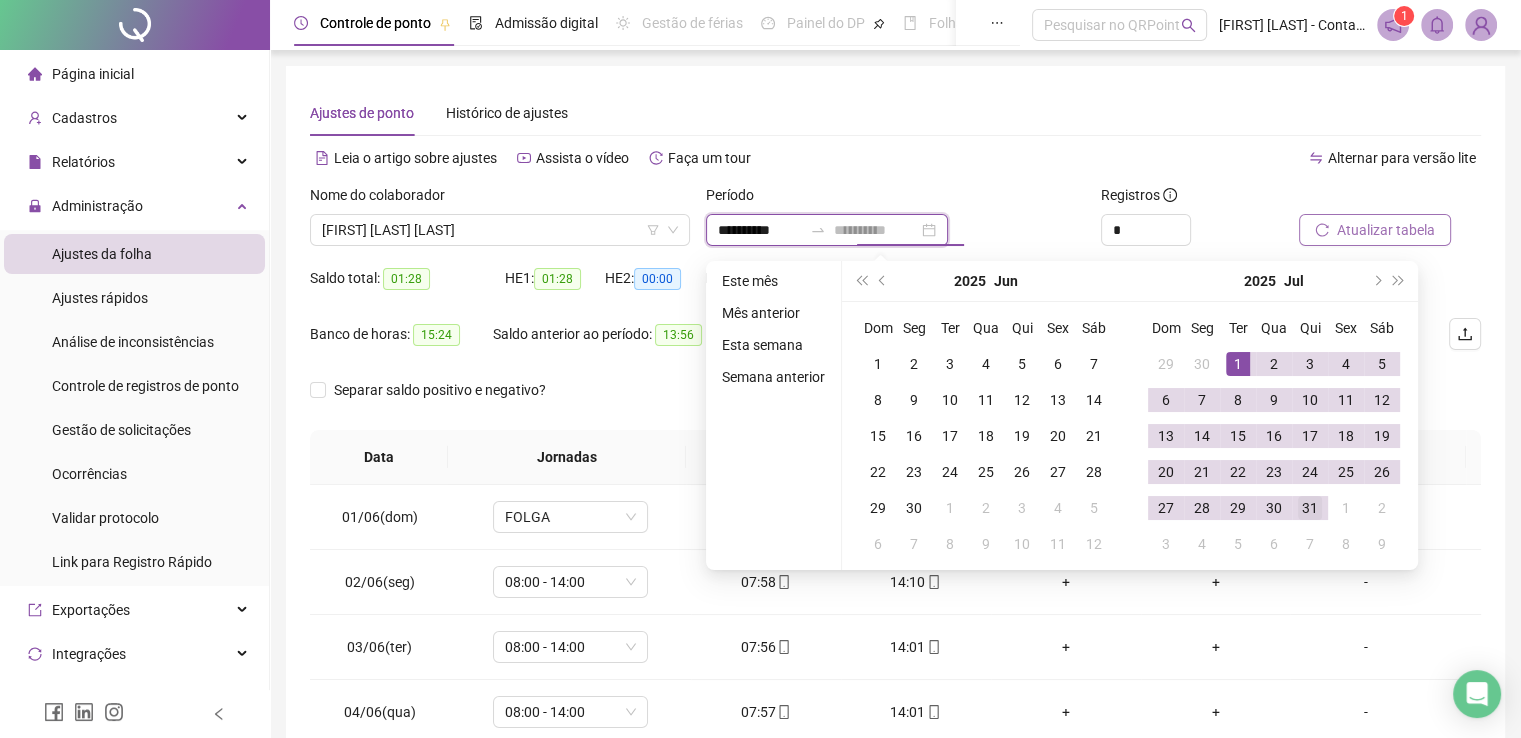 type on "**********" 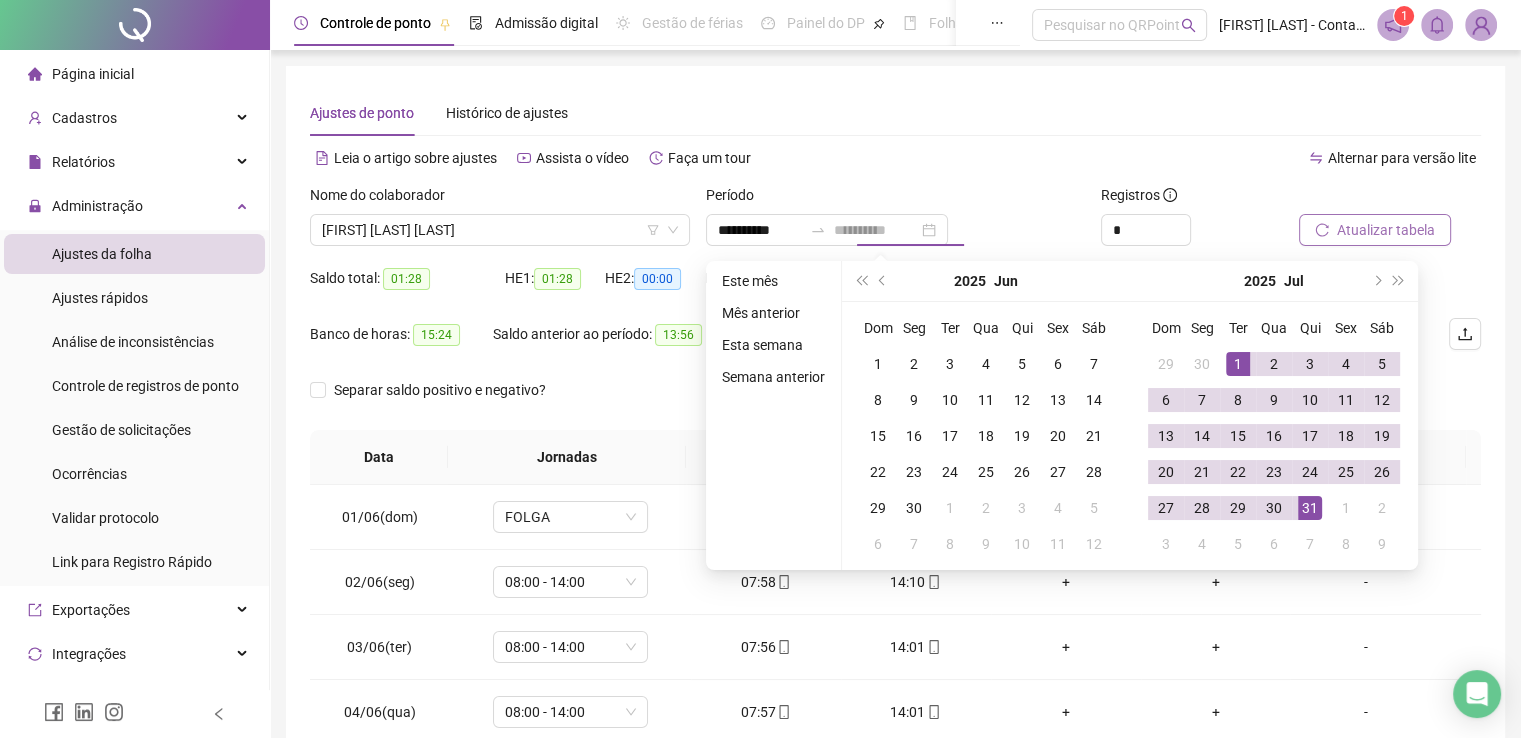 click on "31" at bounding box center [1310, 508] 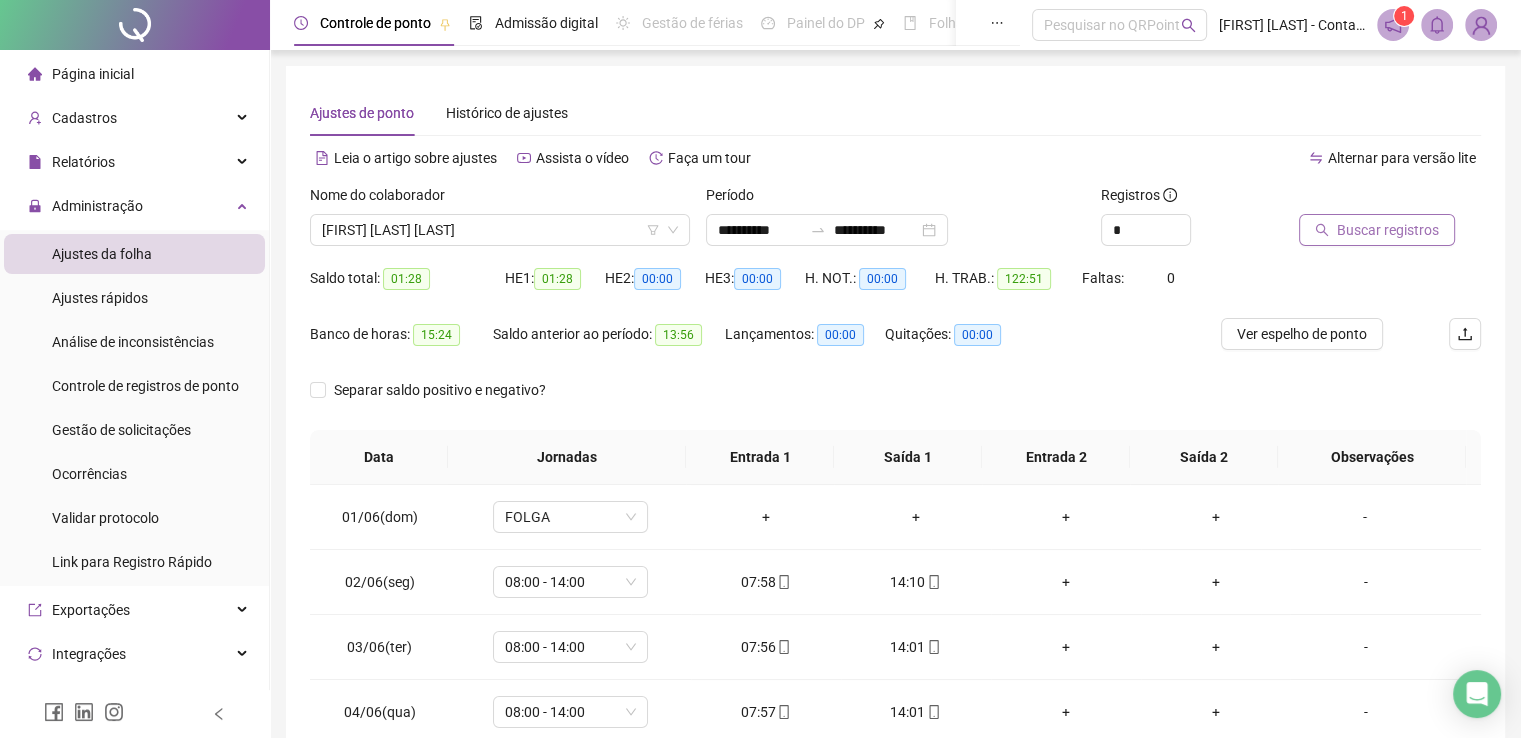 click on "Buscar registros" at bounding box center (1390, 223) 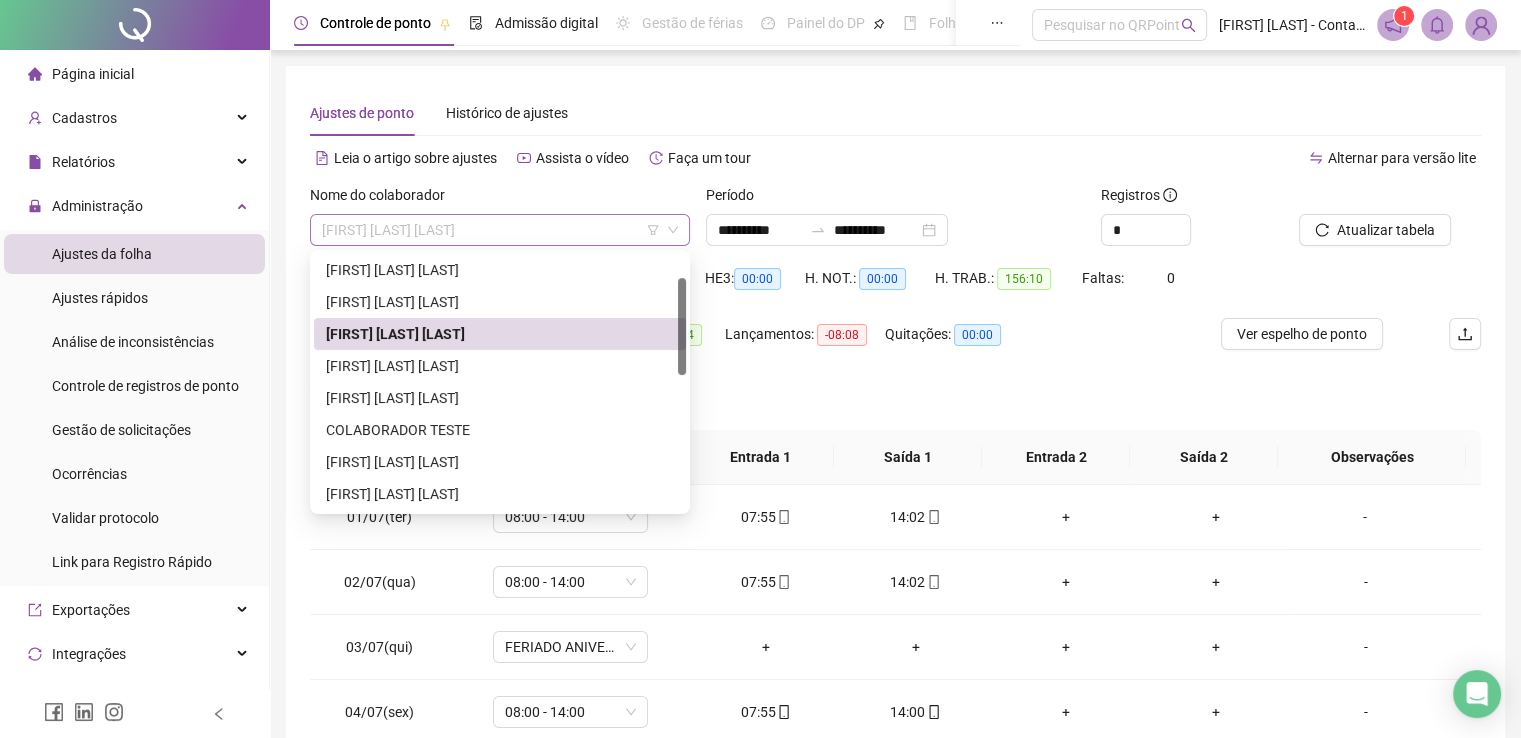 click on "[FIRST] [LAST] [LAST]" at bounding box center [500, 230] 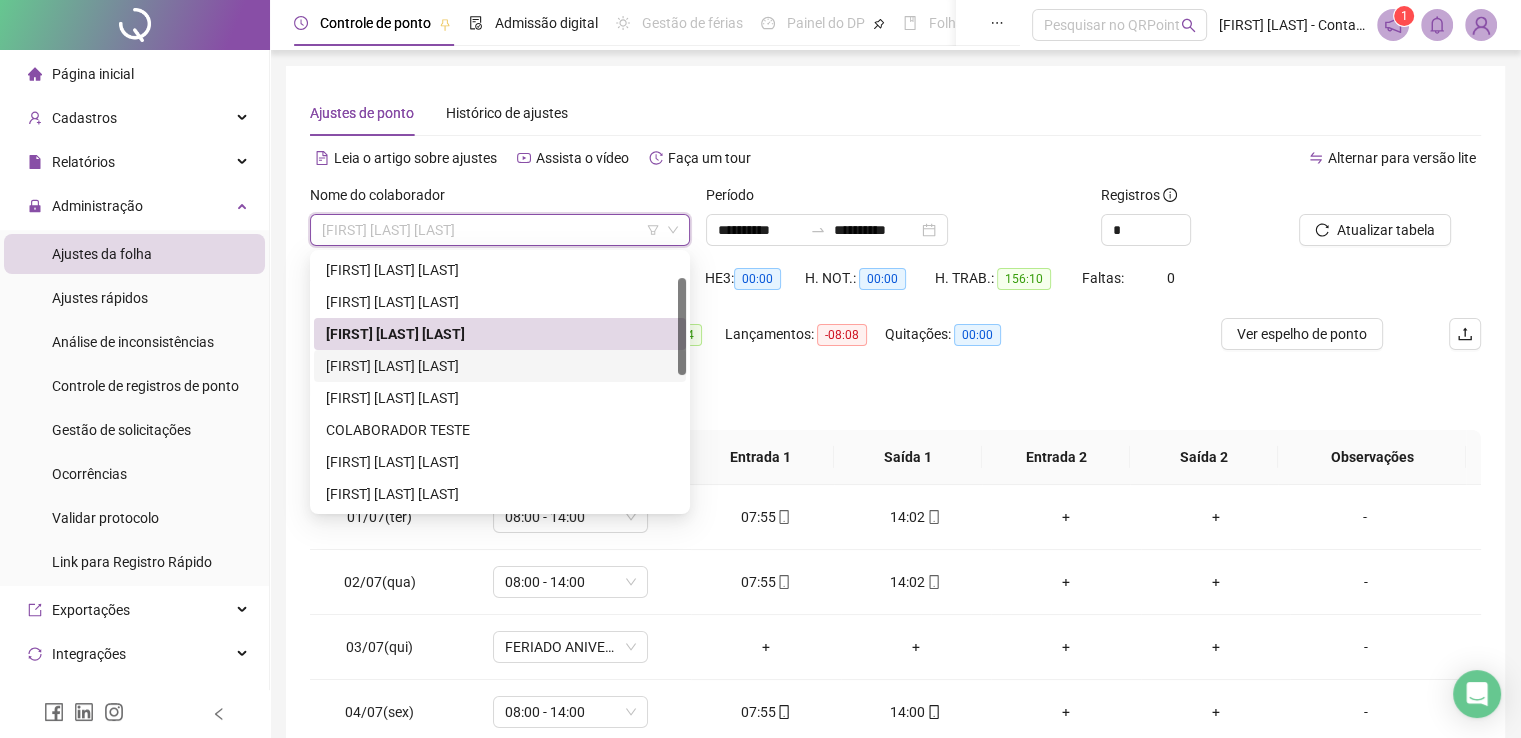 click on "[FIRST] [LAST] [LAST]" at bounding box center (500, 366) 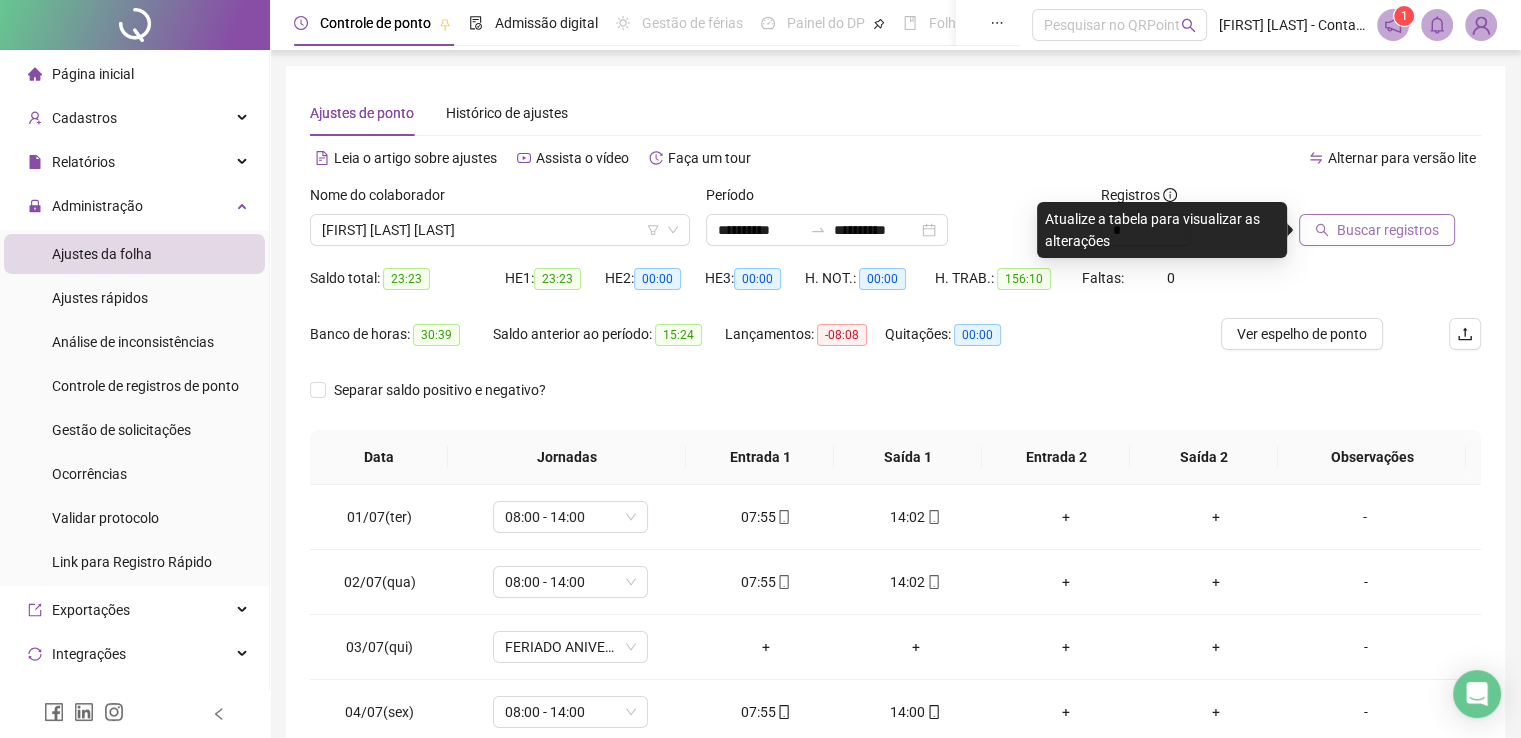 click on "Buscar registros" at bounding box center (1388, 230) 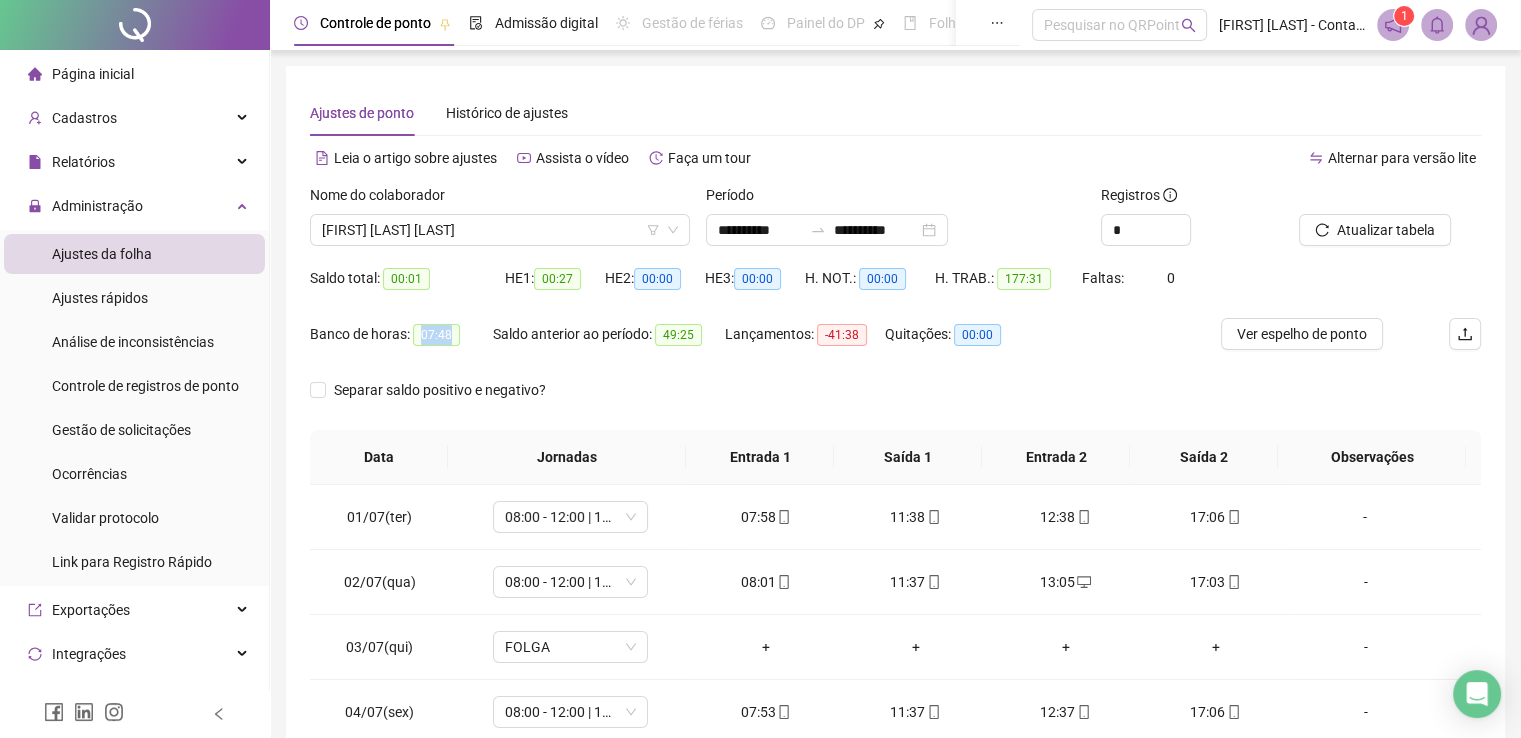 drag, startPoint x: 417, startPoint y: 333, endPoint x: 450, endPoint y: 333, distance: 33 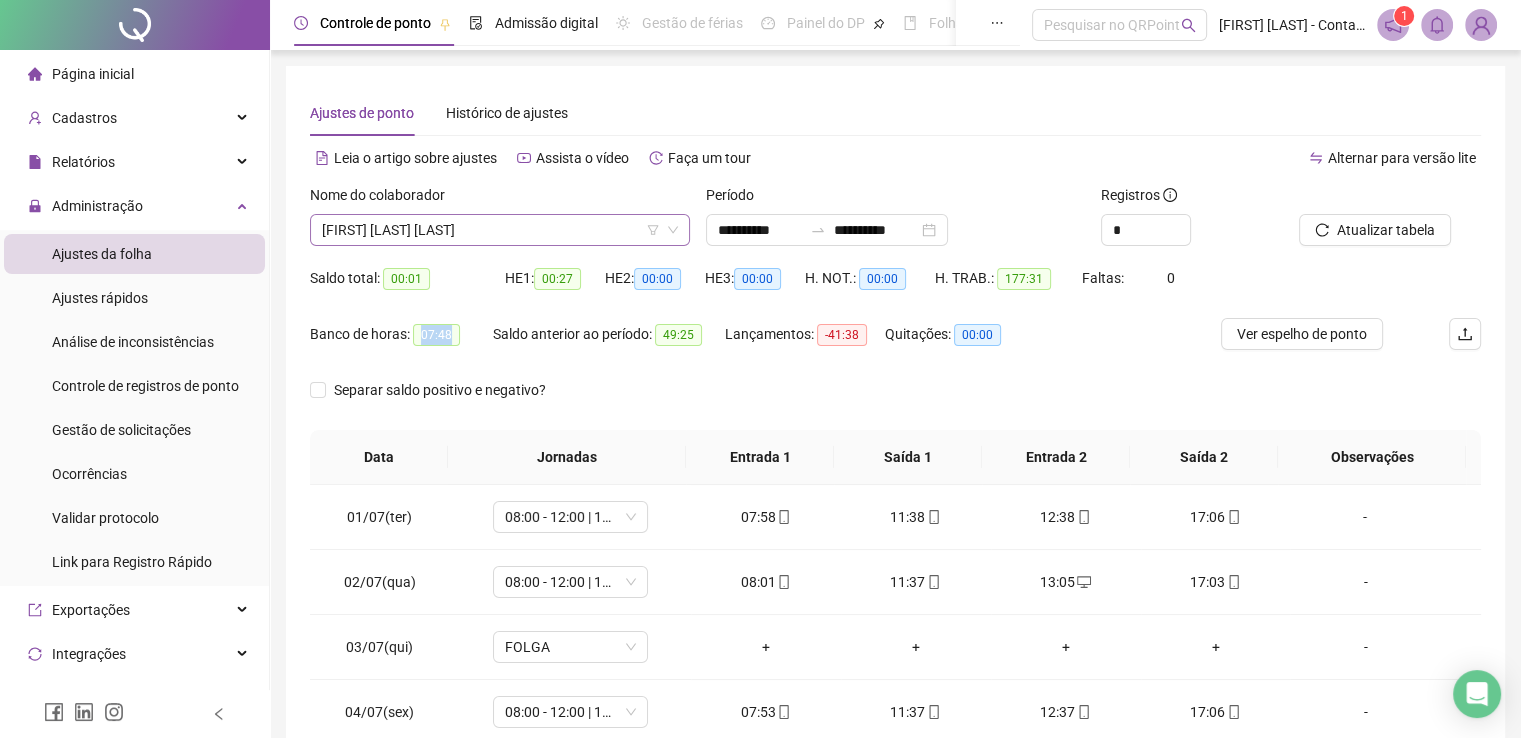 click on "[FIRST] [LAST] [LAST]" at bounding box center [500, 230] 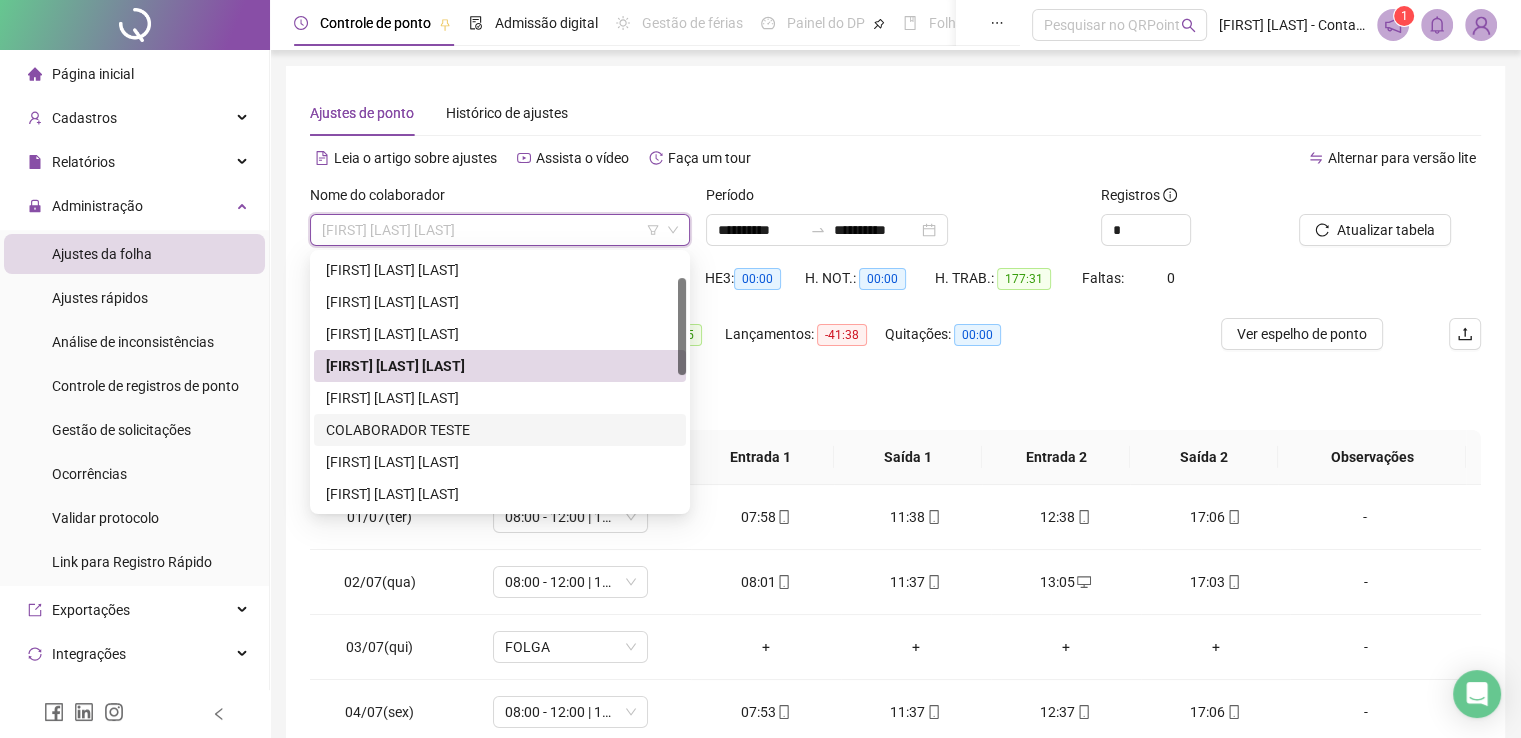 click on "COLABORADOR TESTE" at bounding box center (500, 430) 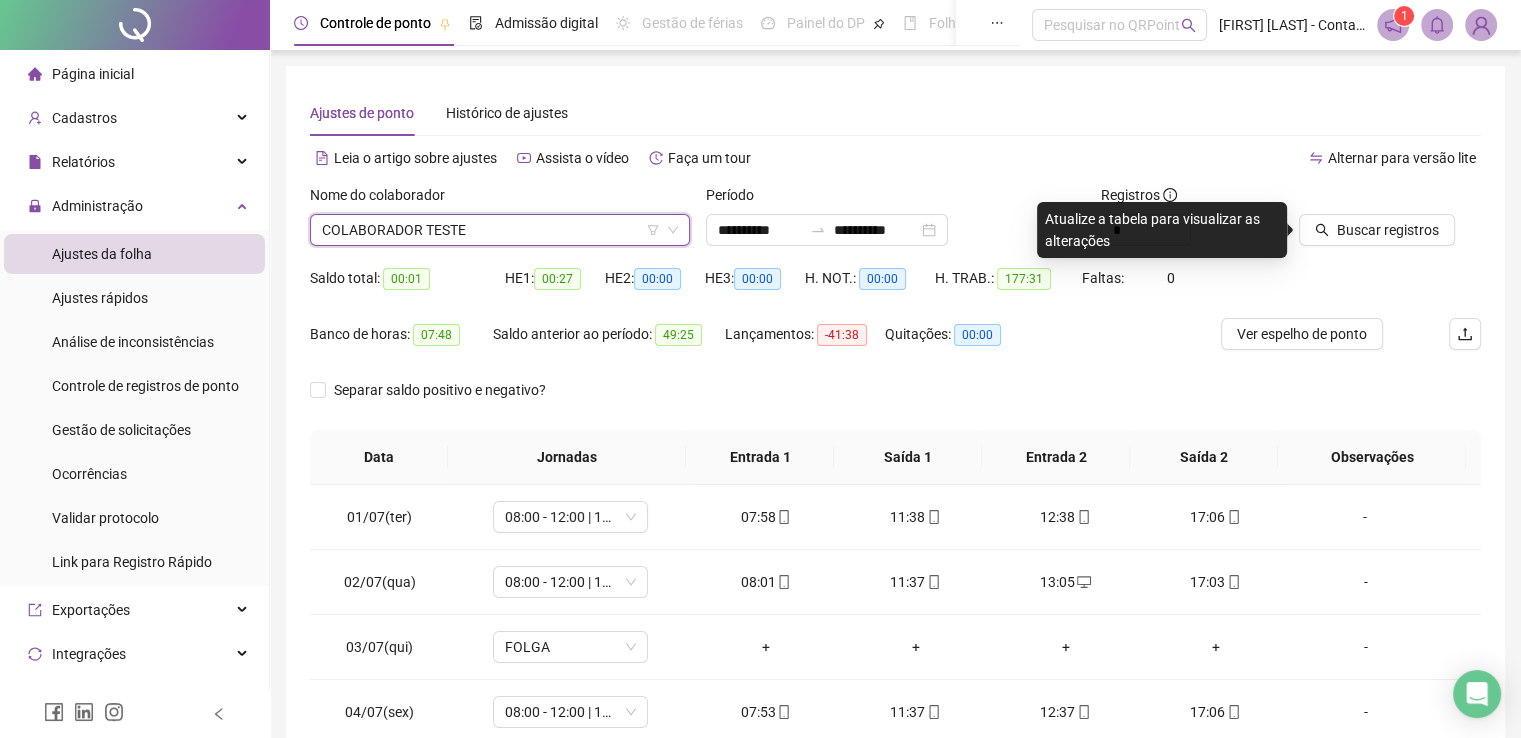 click on "COLABORADOR TESTE" at bounding box center [500, 230] 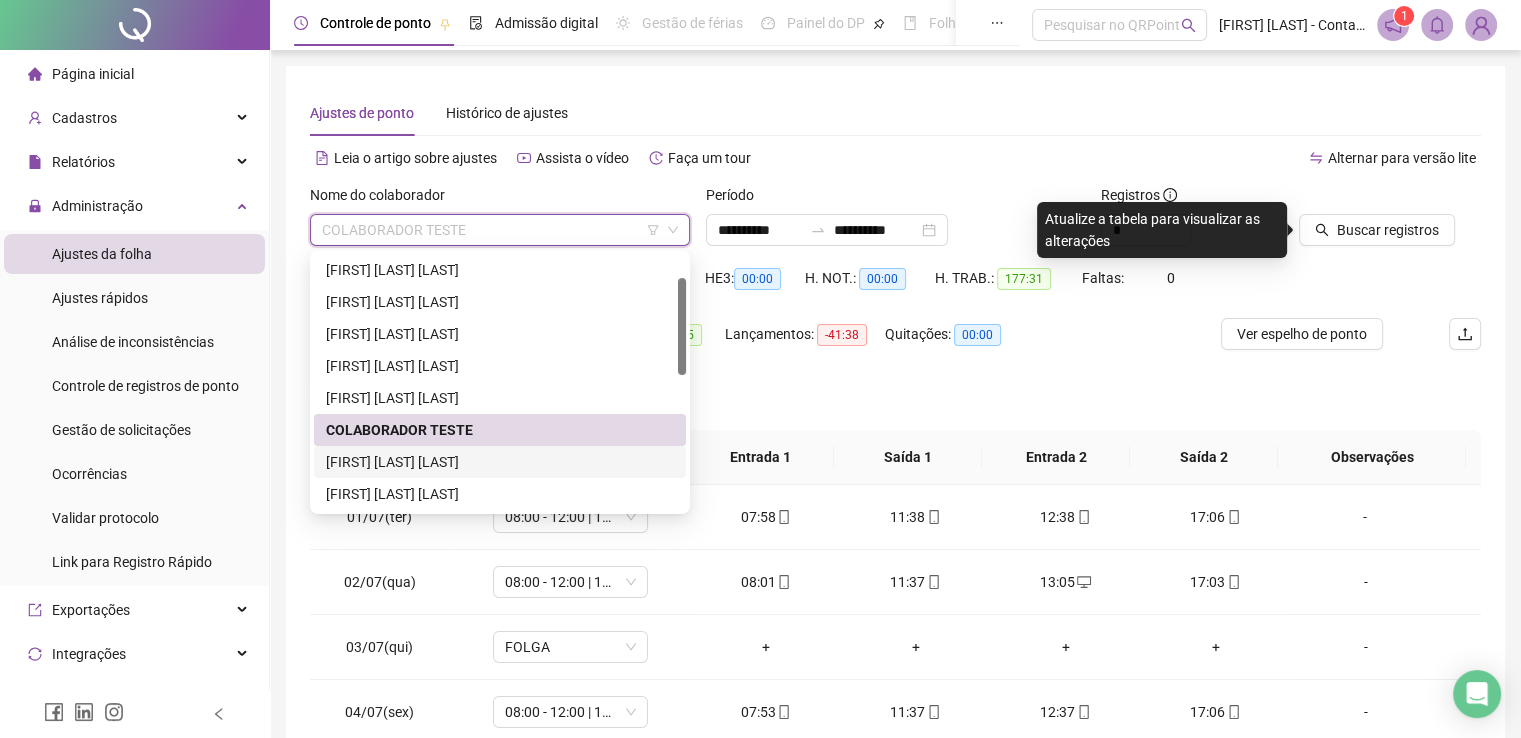 click on "[FIRST] [LAST] [LAST]" at bounding box center (500, 462) 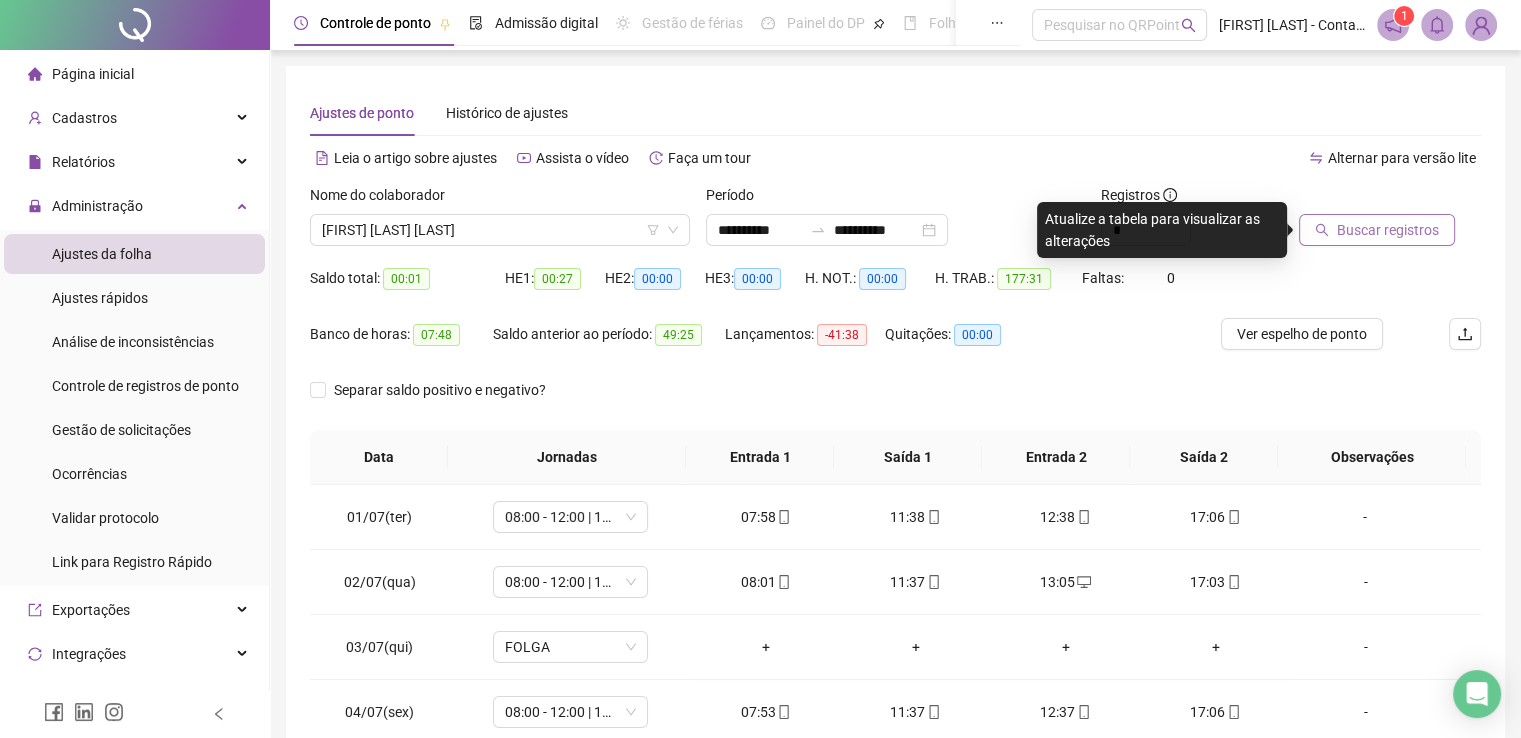 click on "Buscar registros" at bounding box center (1377, 230) 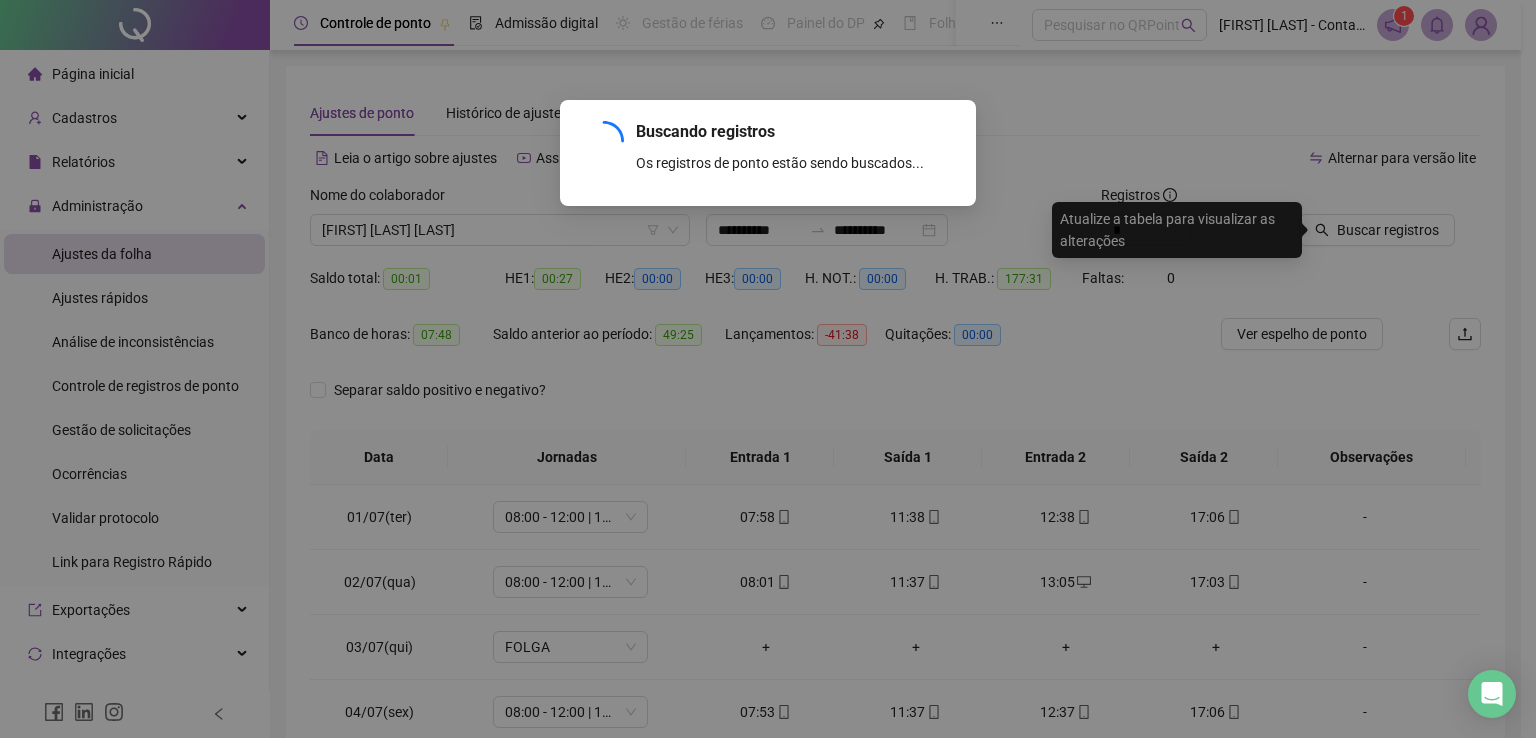 click on "Buscando registros Os registros de ponto estão sendo buscados... OK" at bounding box center [768, 369] 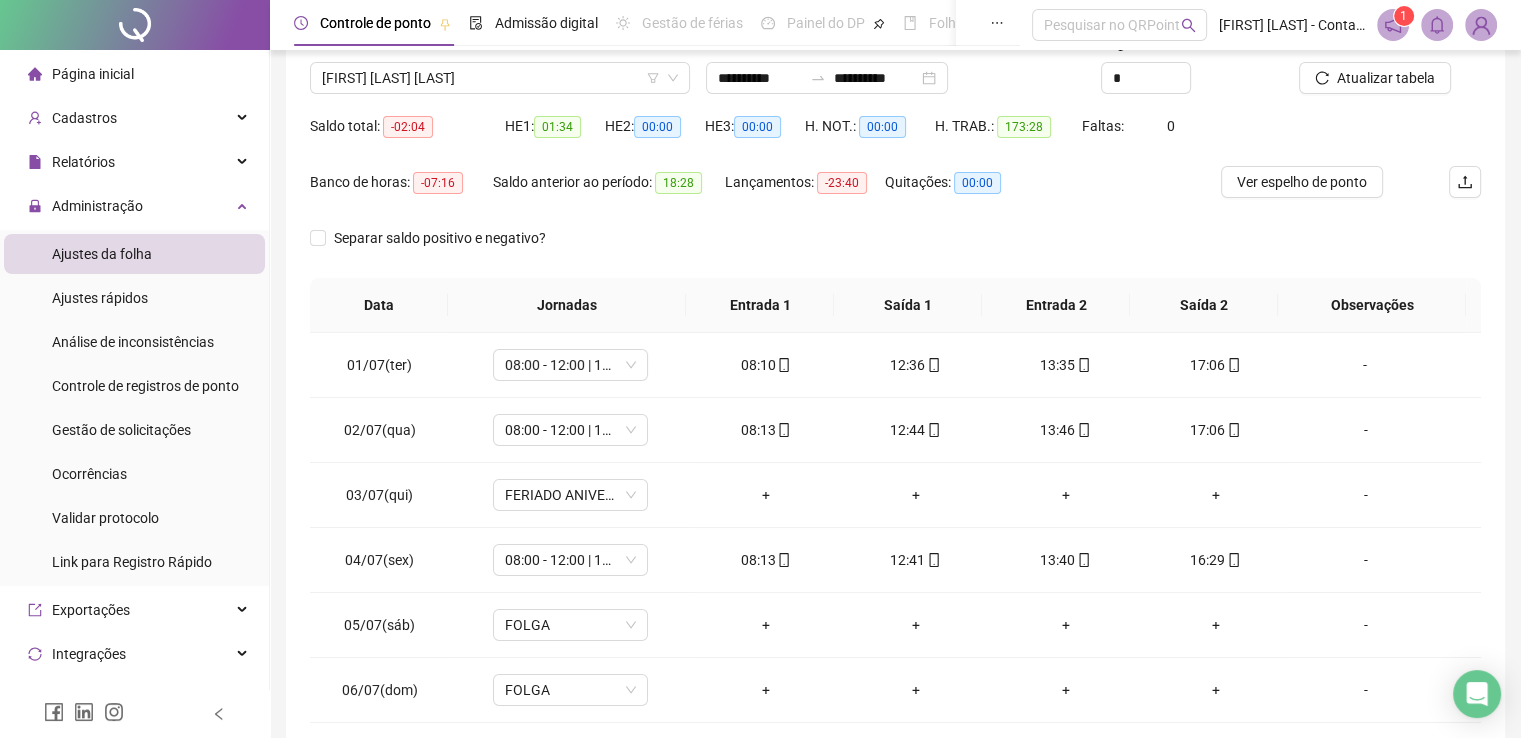 scroll, scrollTop: 200, scrollLeft: 0, axis: vertical 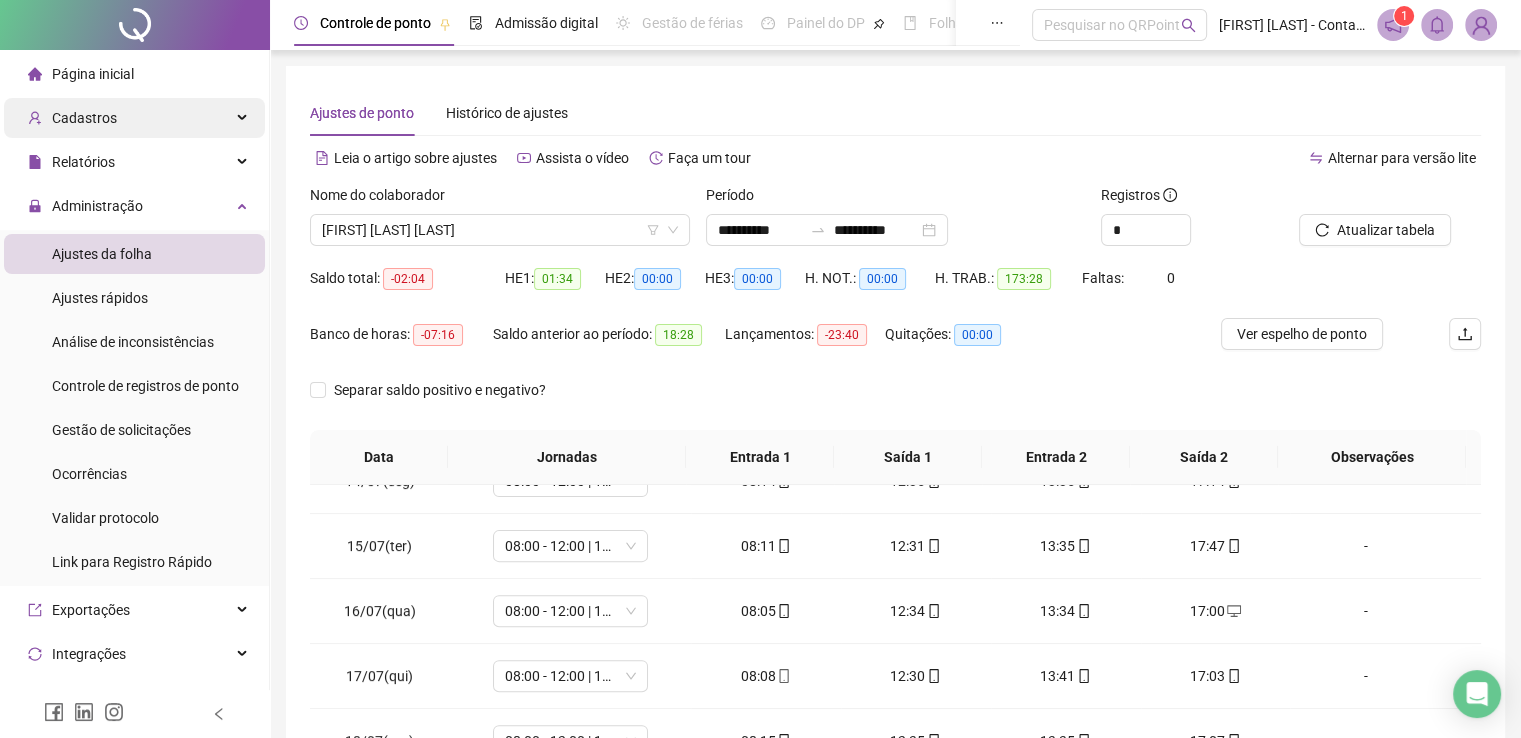 click on "Cadastros" at bounding box center (134, 118) 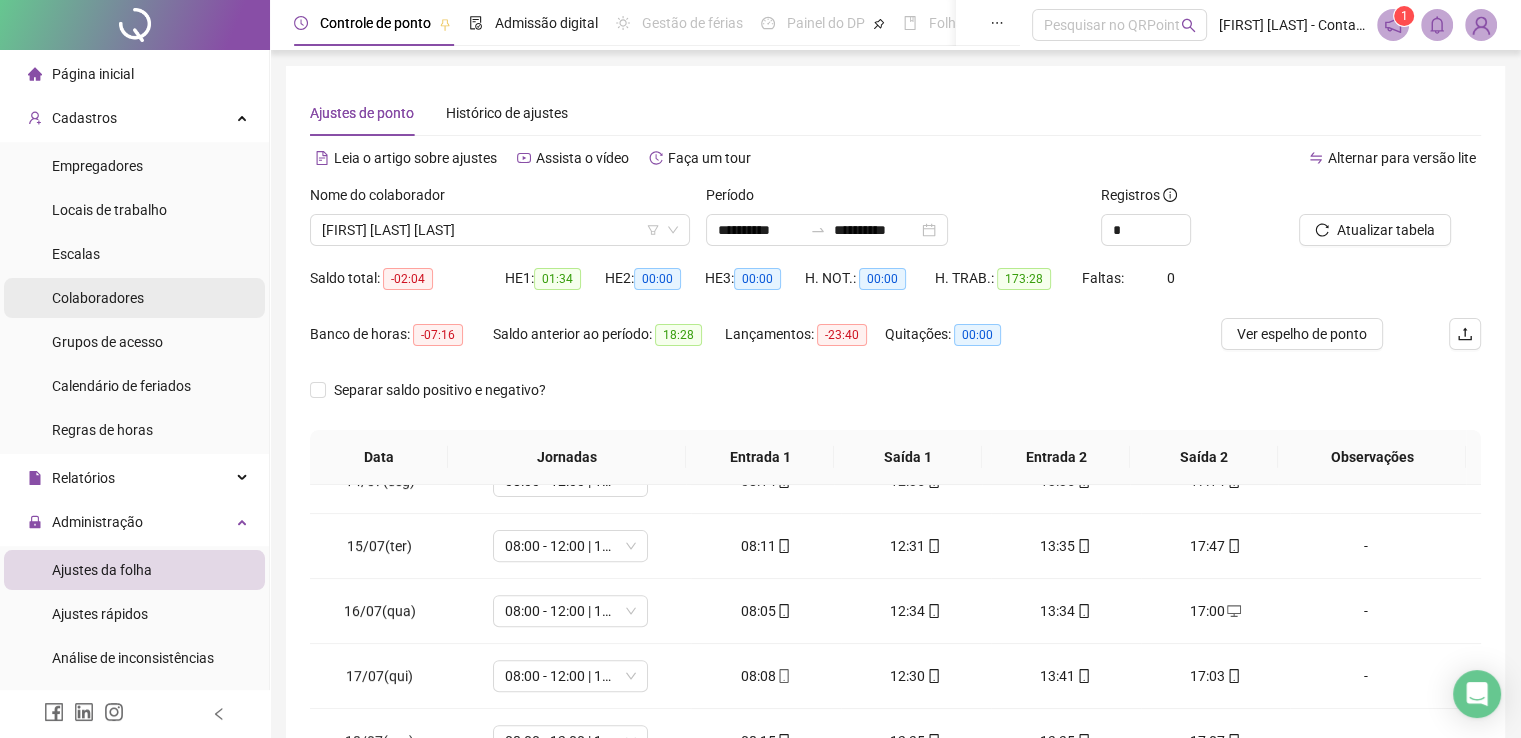 click on "Colaboradores" at bounding box center (134, 298) 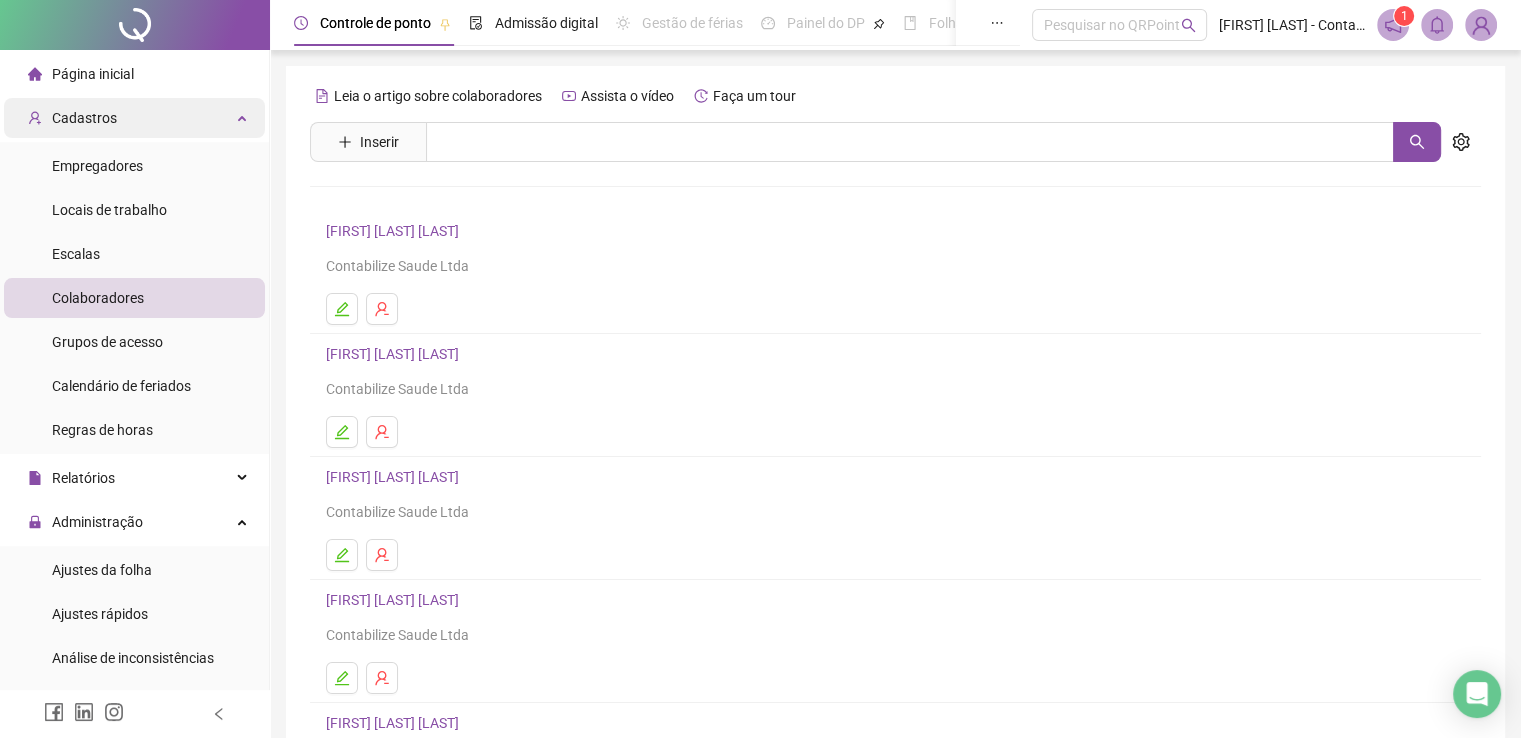 click on "Cadastros" at bounding box center (134, 118) 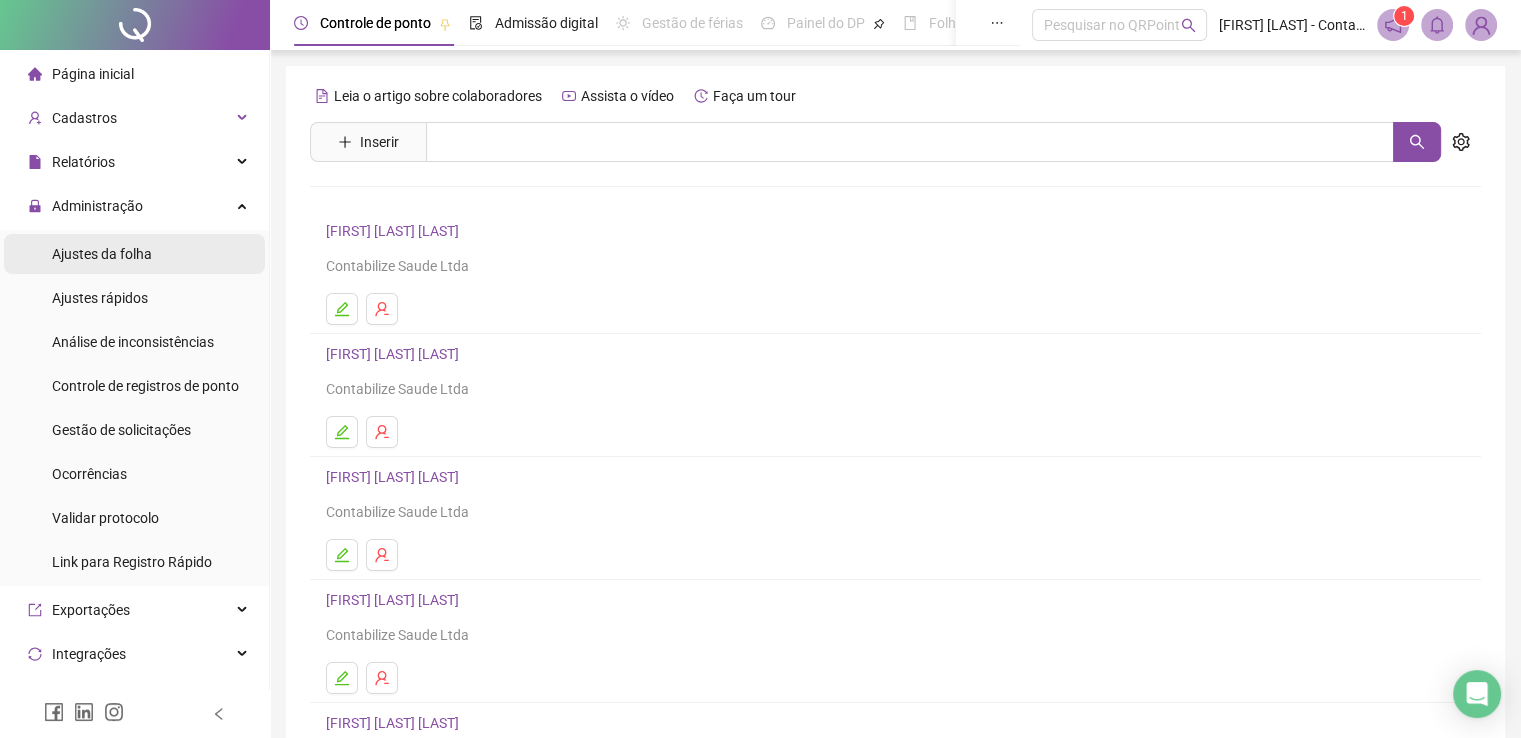 click on "Ajustes da folha" at bounding box center [134, 254] 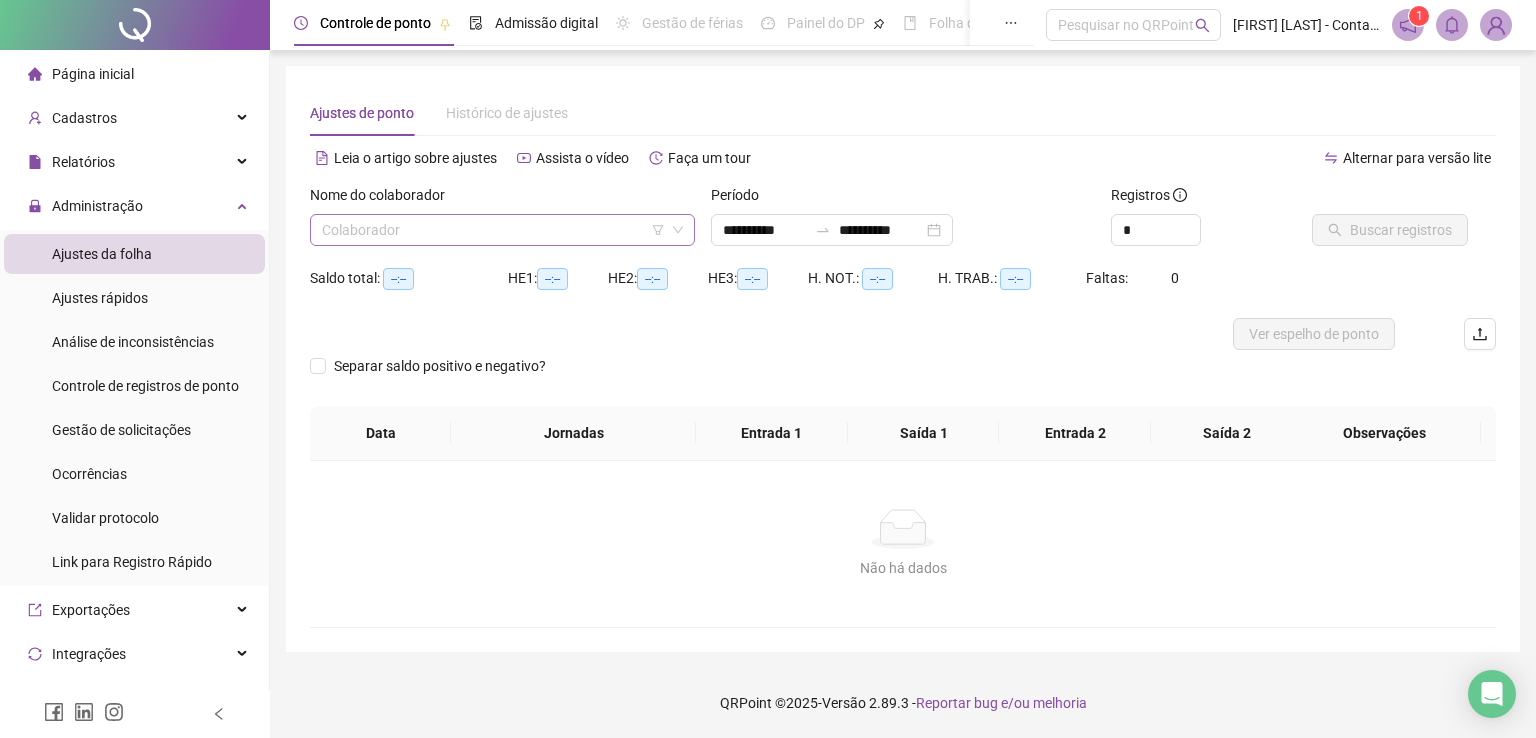 click at bounding box center [493, 230] 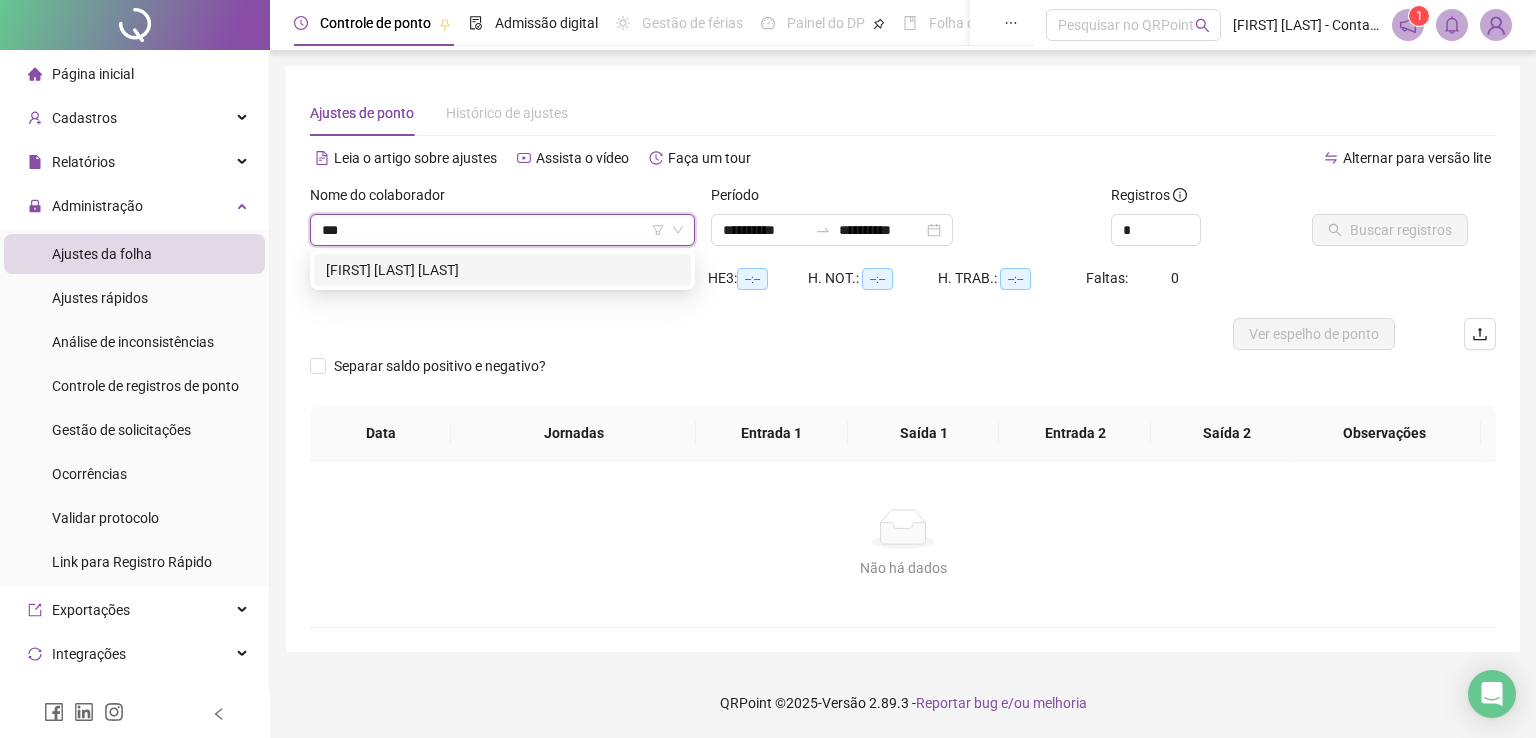 type on "****" 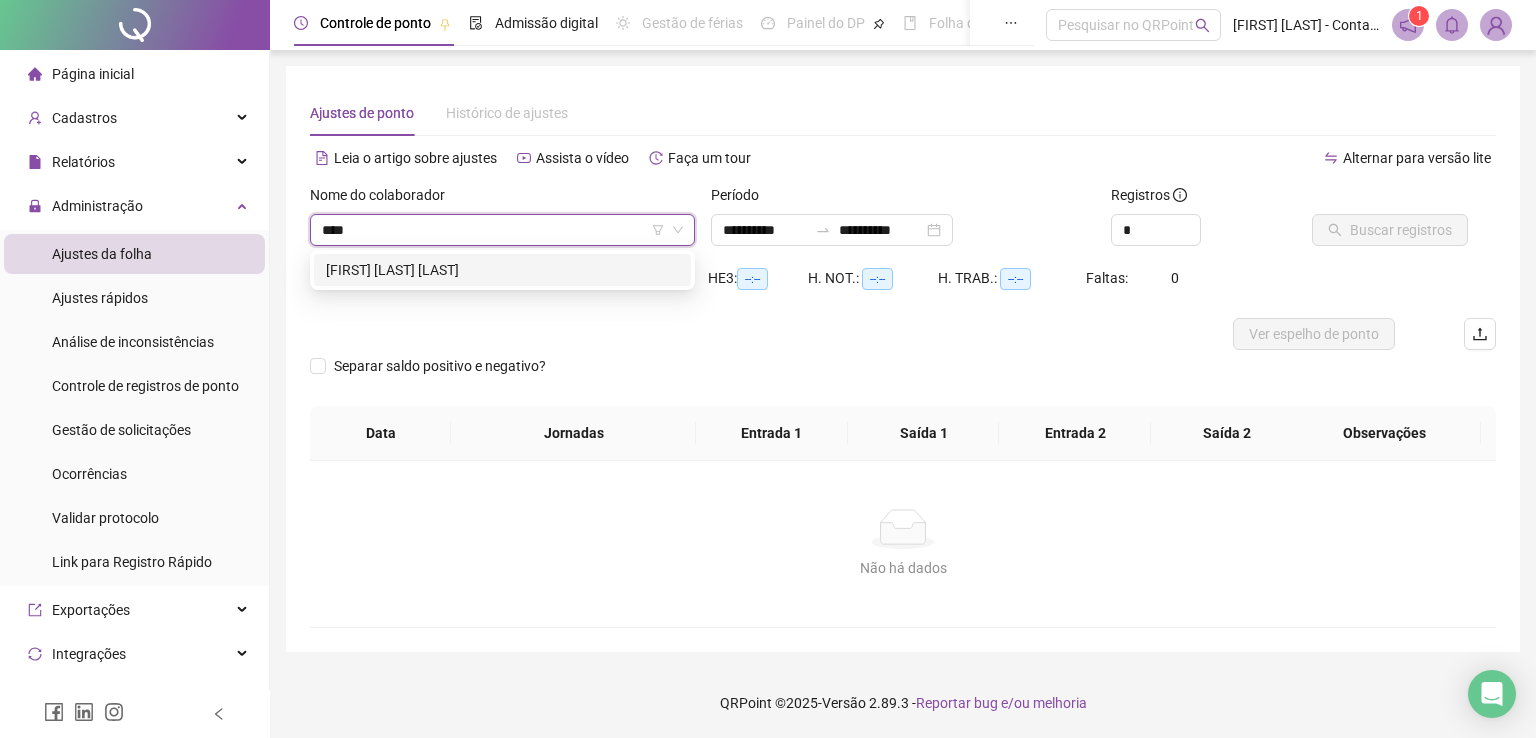click on "[FIRST] [LAST] [LAST]" at bounding box center (502, 270) 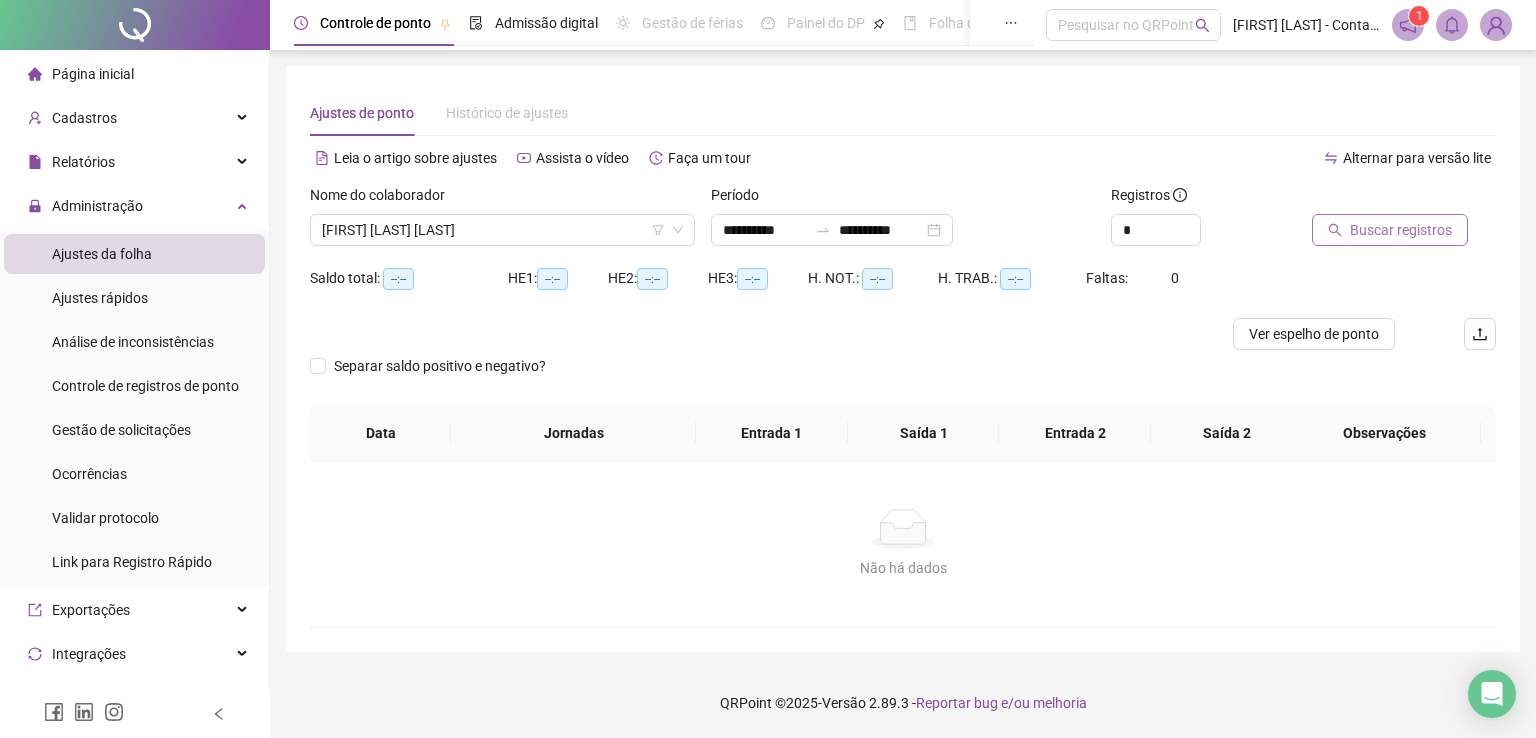click on "Buscar registros" at bounding box center (1401, 230) 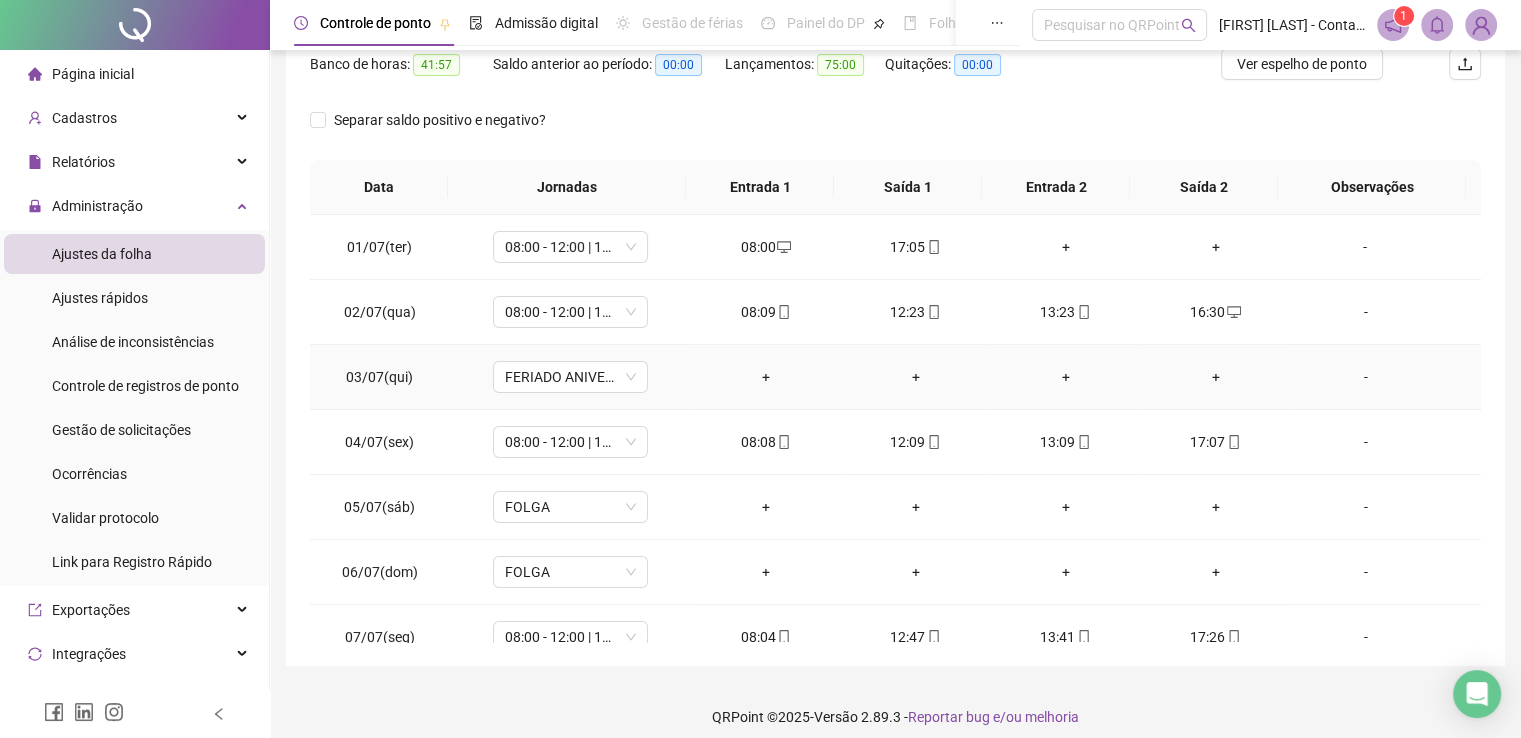 scroll, scrollTop: 184, scrollLeft: 0, axis: vertical 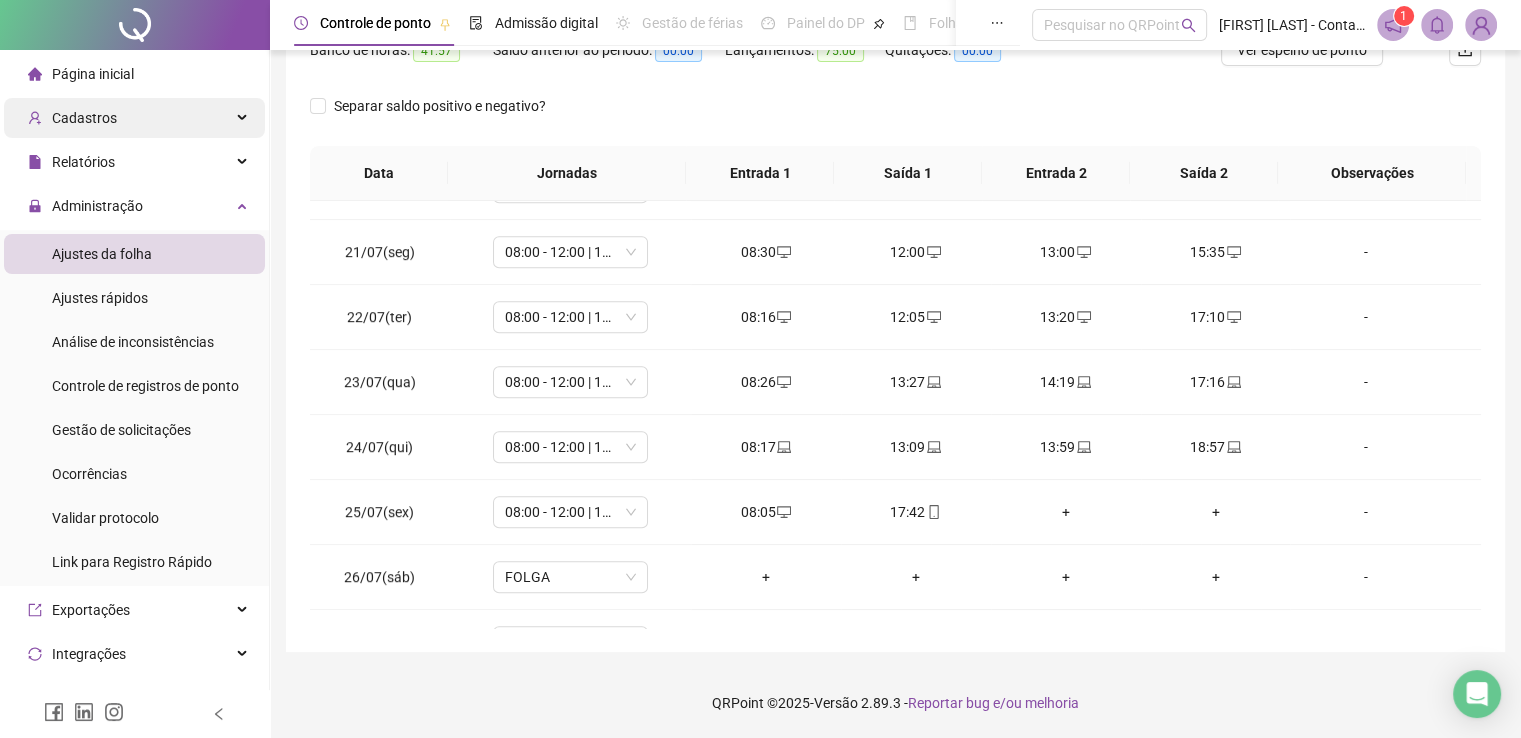 click on "Cadastros" at bounding box center (134, 118) 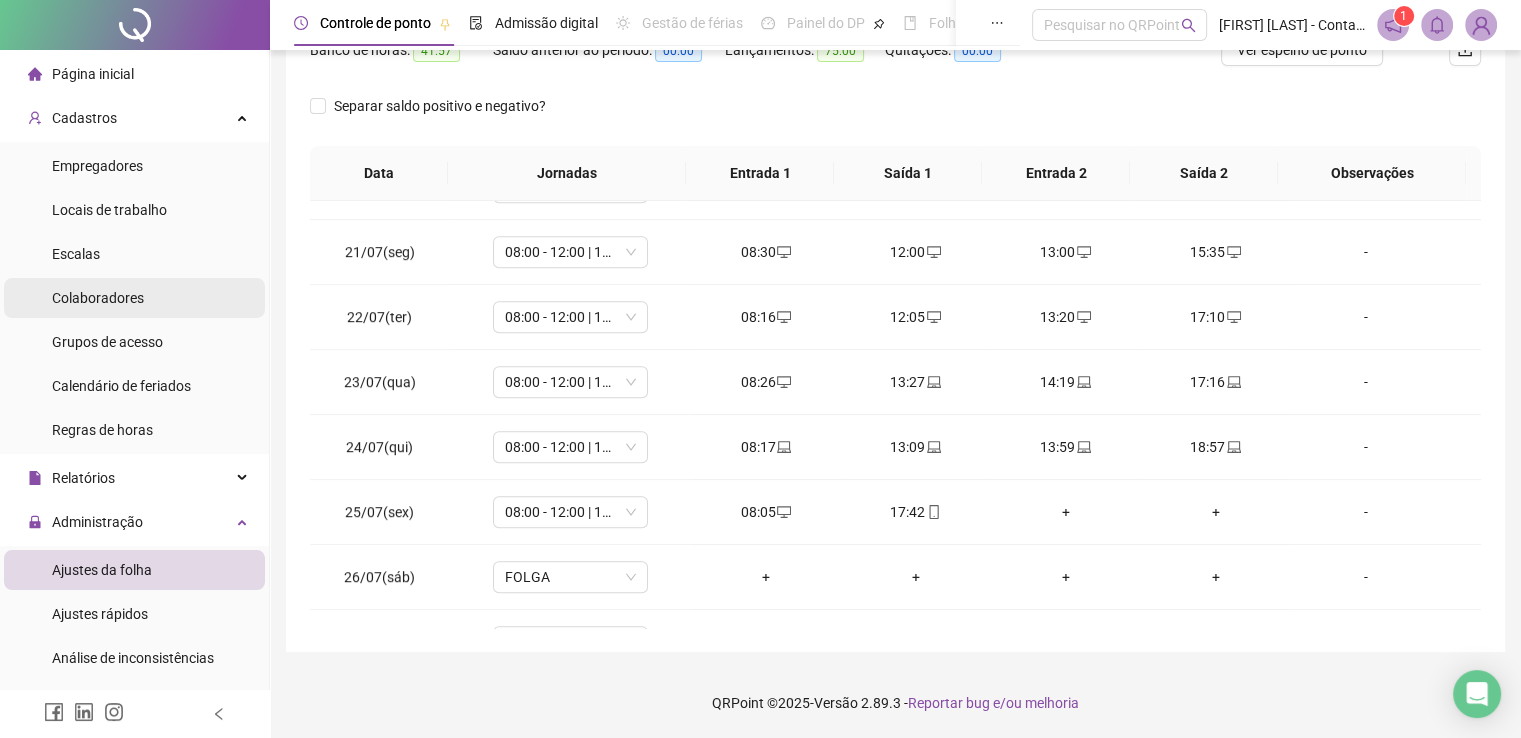 click on "Colaboradores" at bounding box center (98, 298) 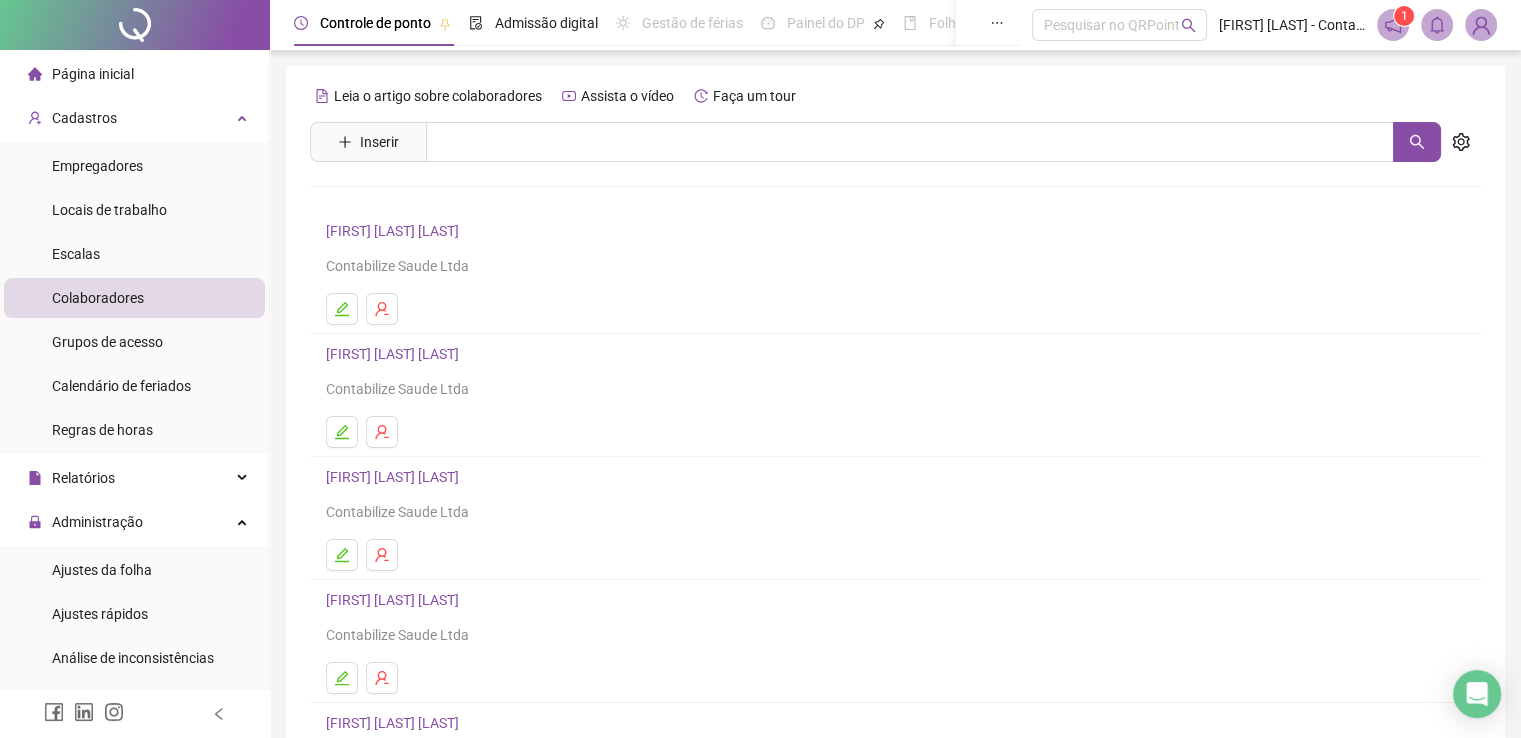 type 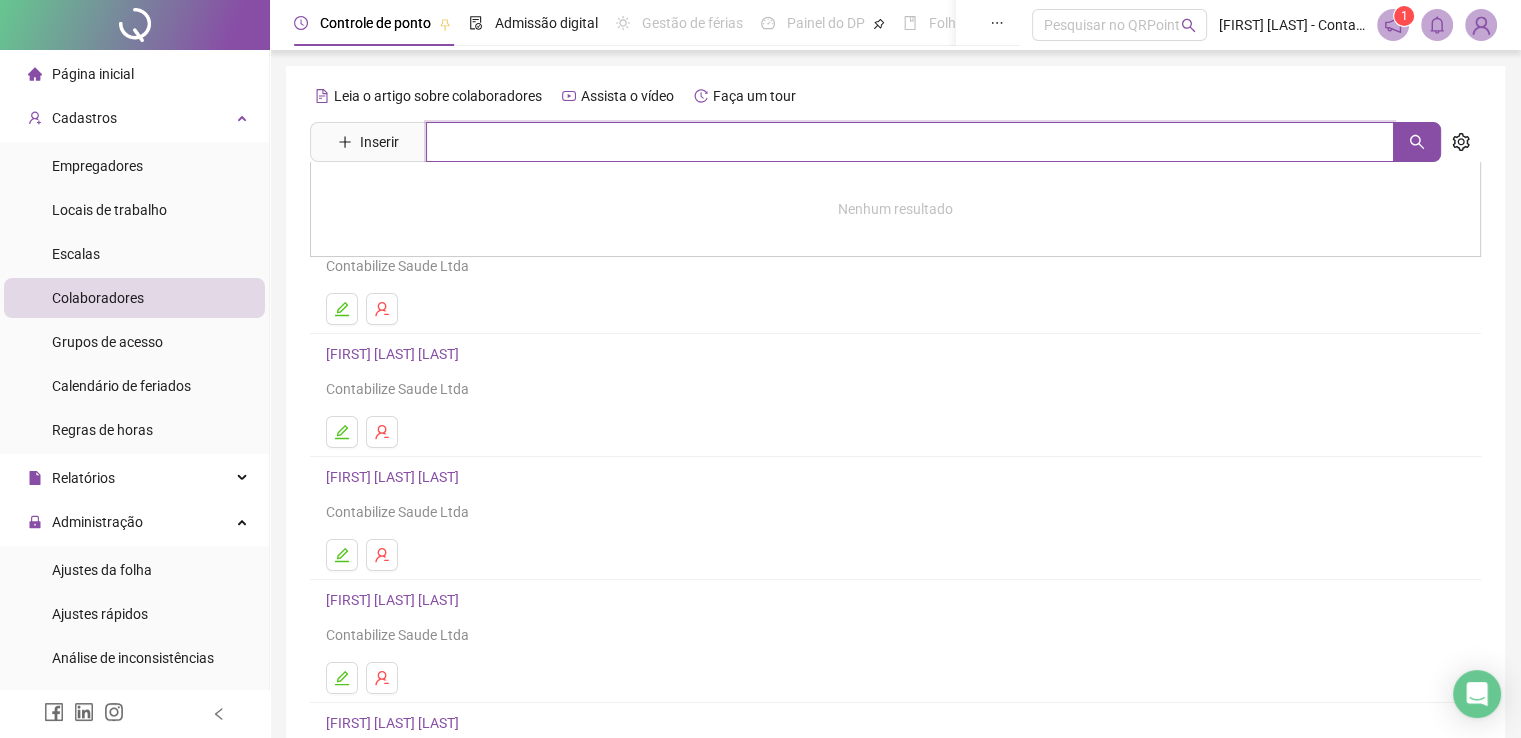click at bounding box center (910, 142) 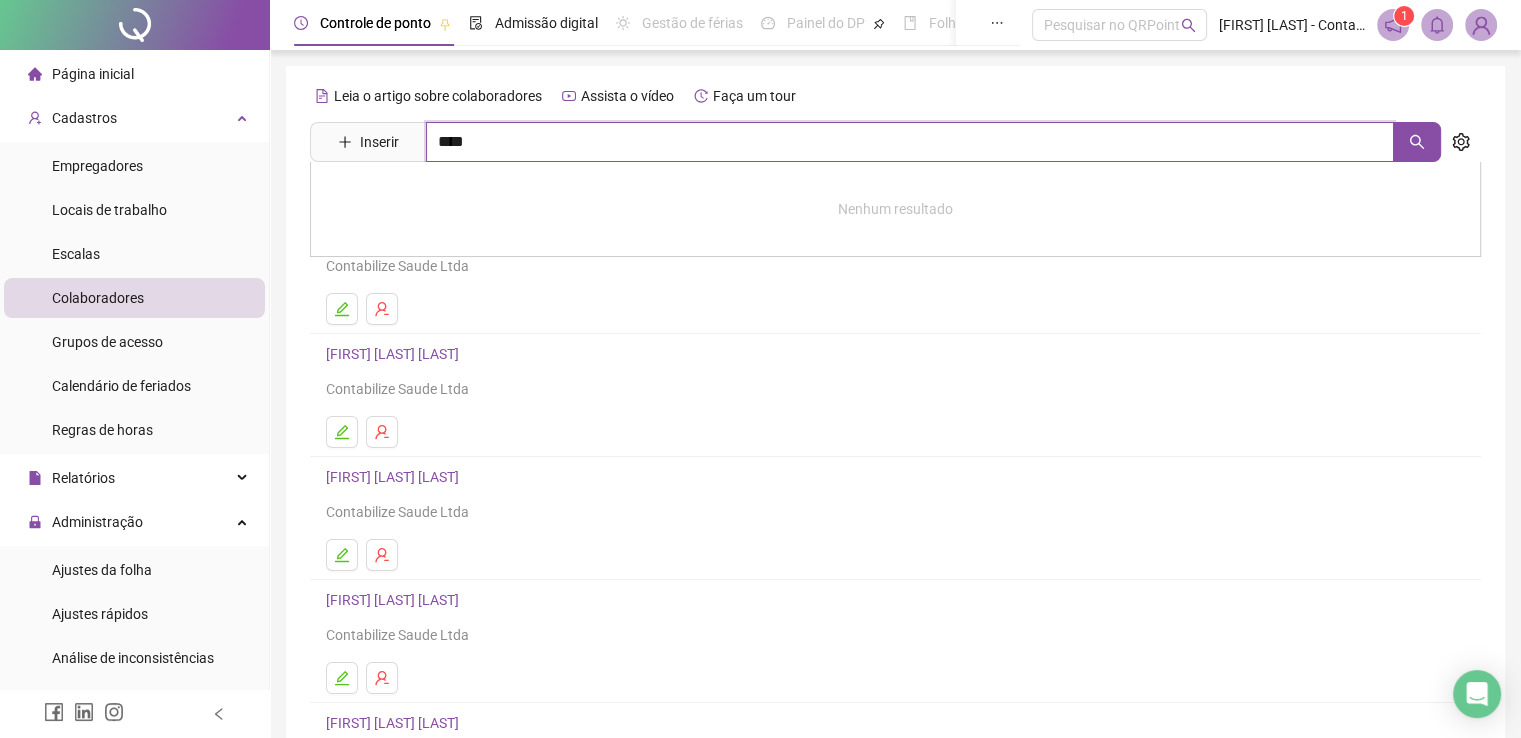 drag, startPoint x: 1420, startPoint y: 141, endPoint x: 1353, endPoint y: 158, distance: 69.12308 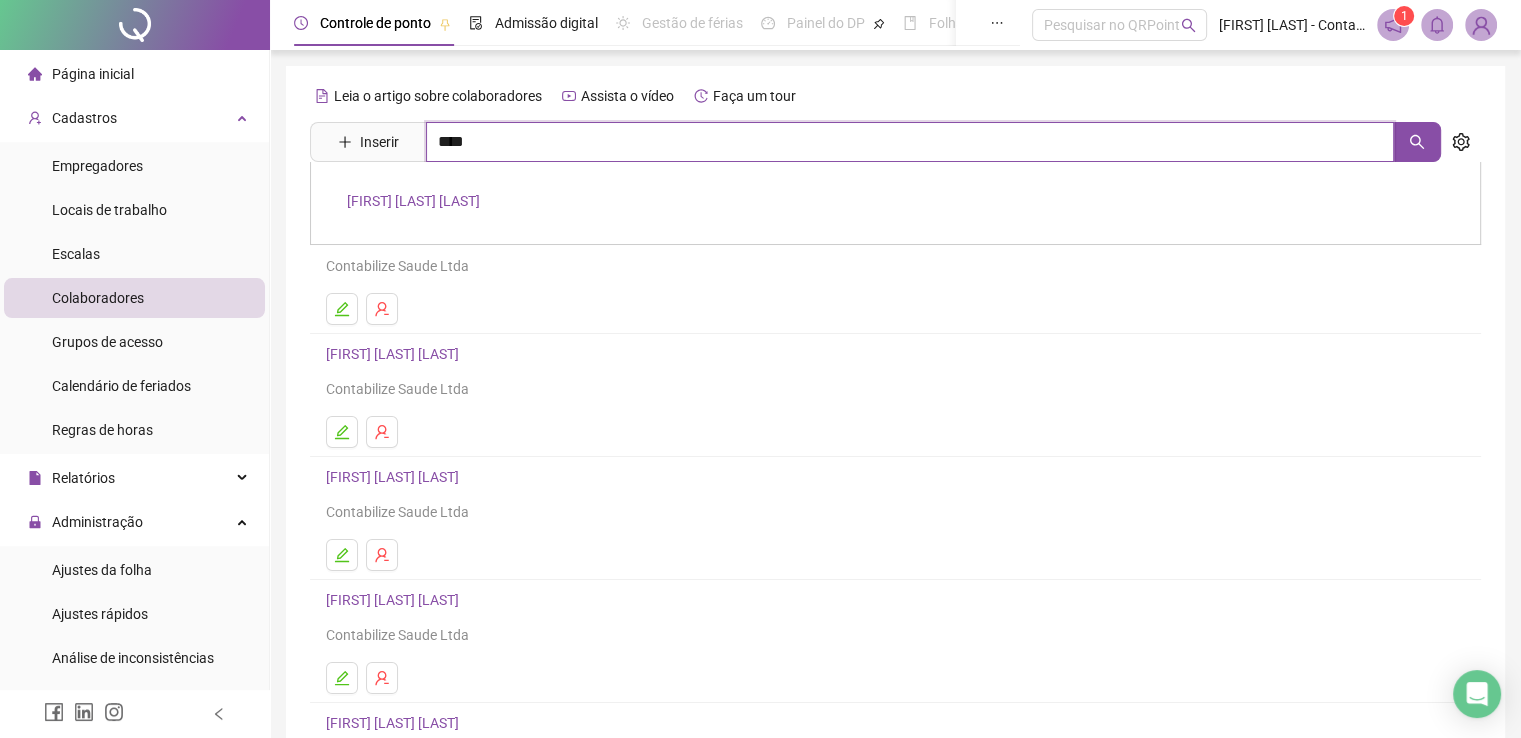 type on "****" 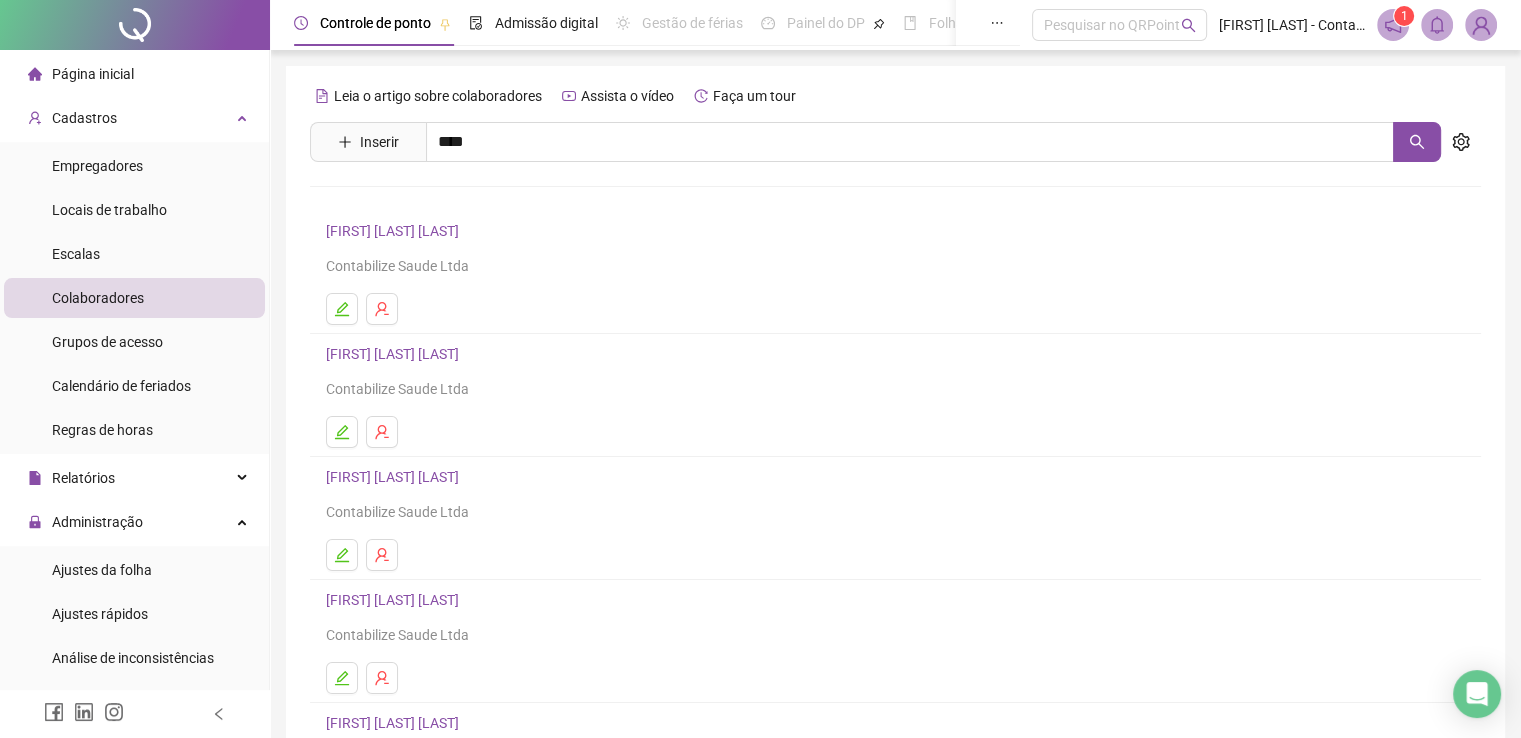 click on "[FIRST] [LAST] [LAST]" at bounding box center [413, 201] 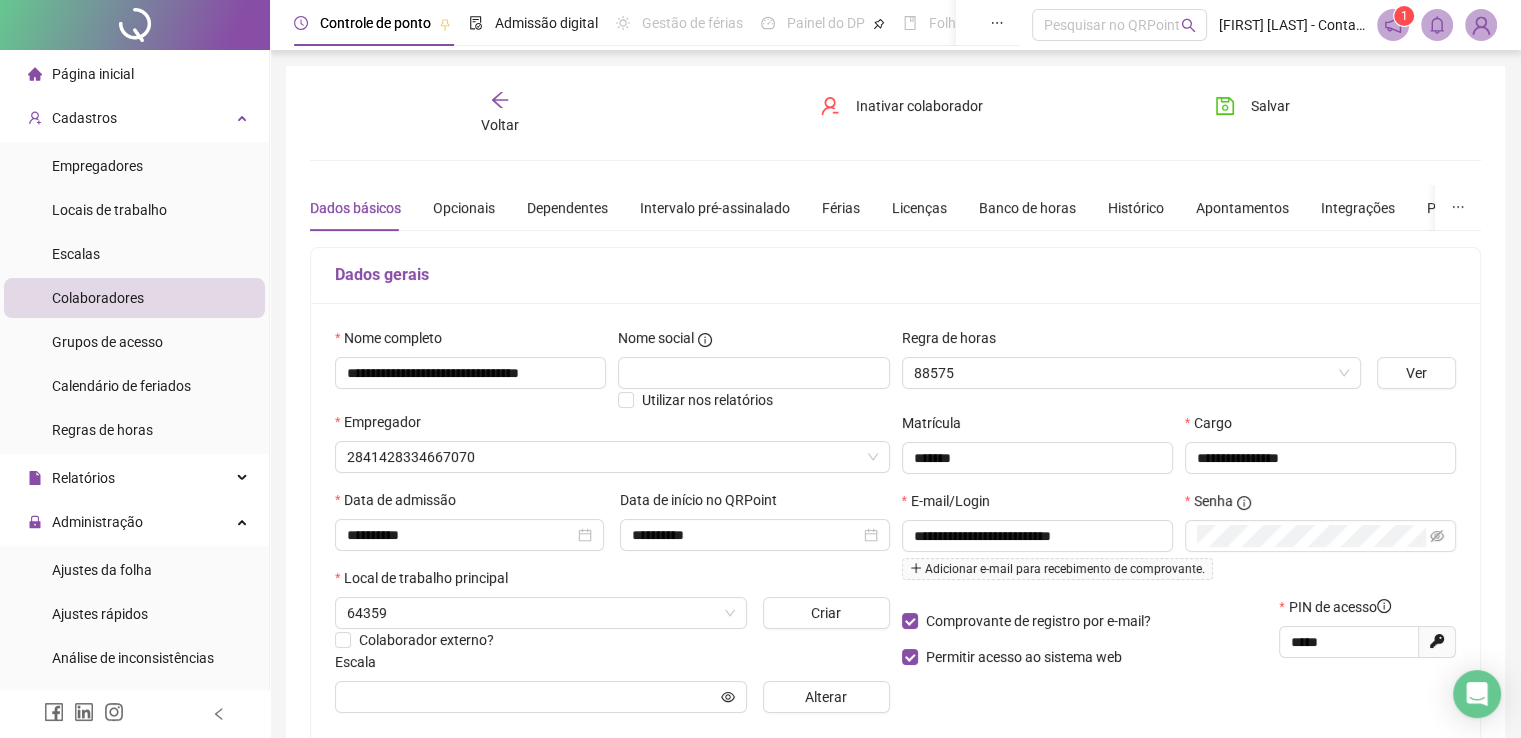 type on "**********" 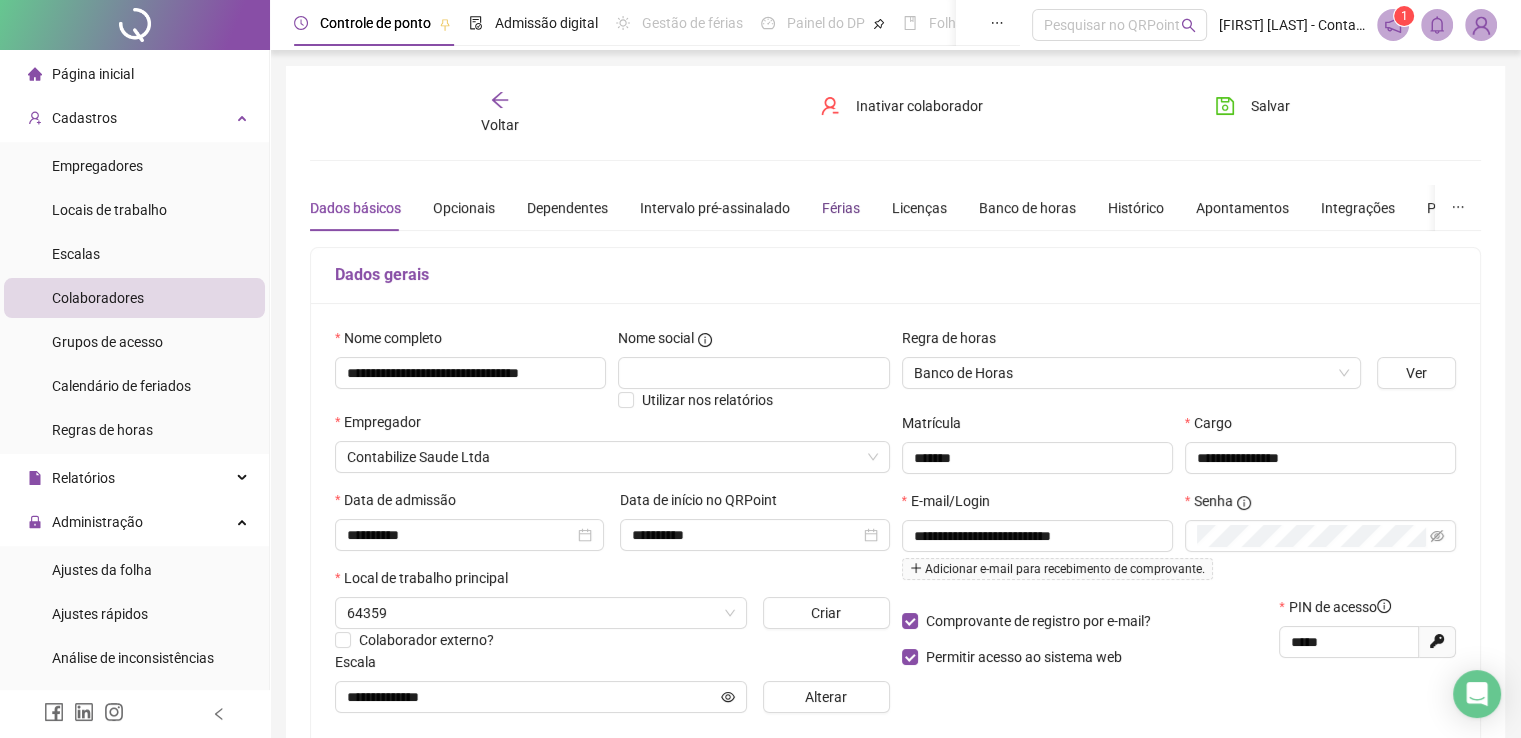 click on "Férias" at bounding box center (841, 208) 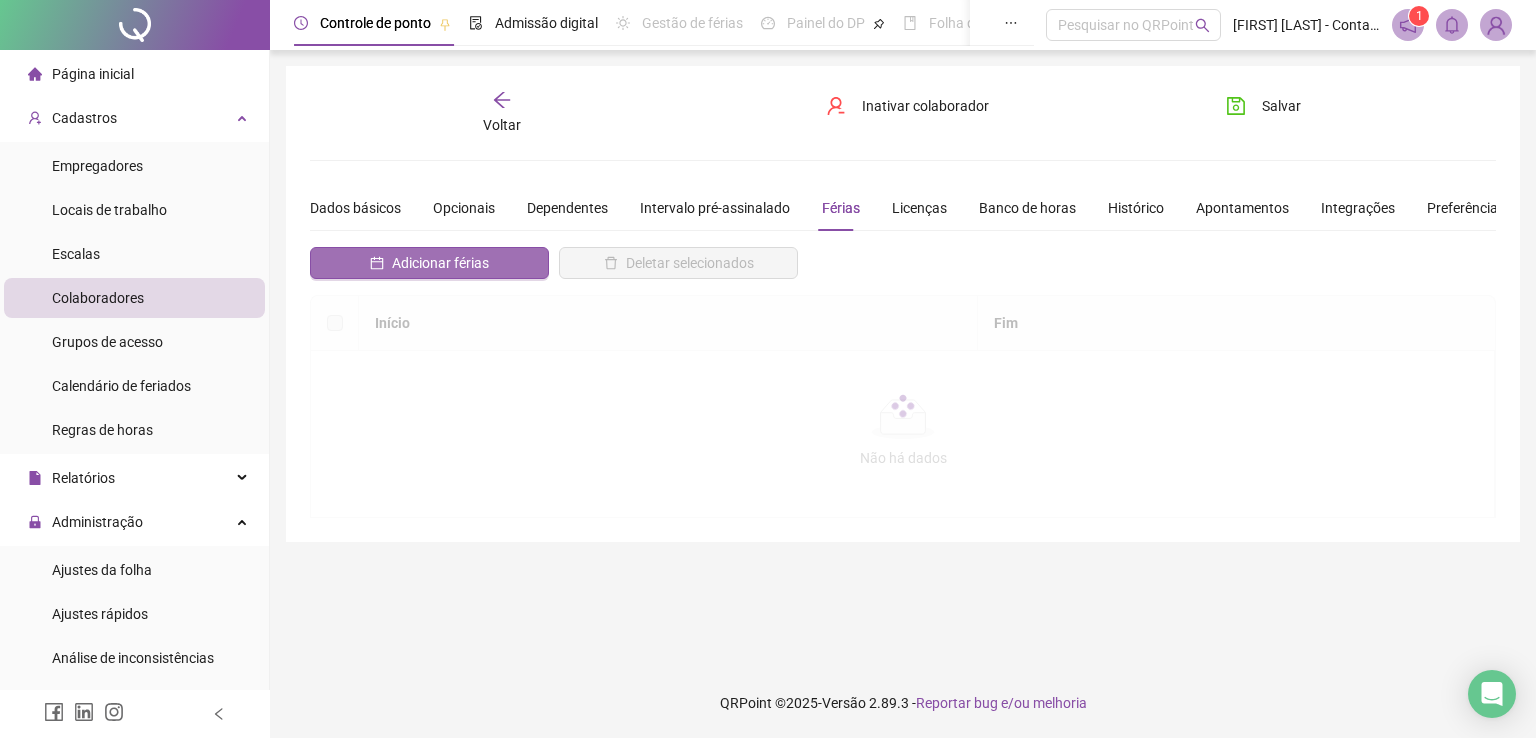 click on "Adicionar férias" at bounding box center [440, 263] 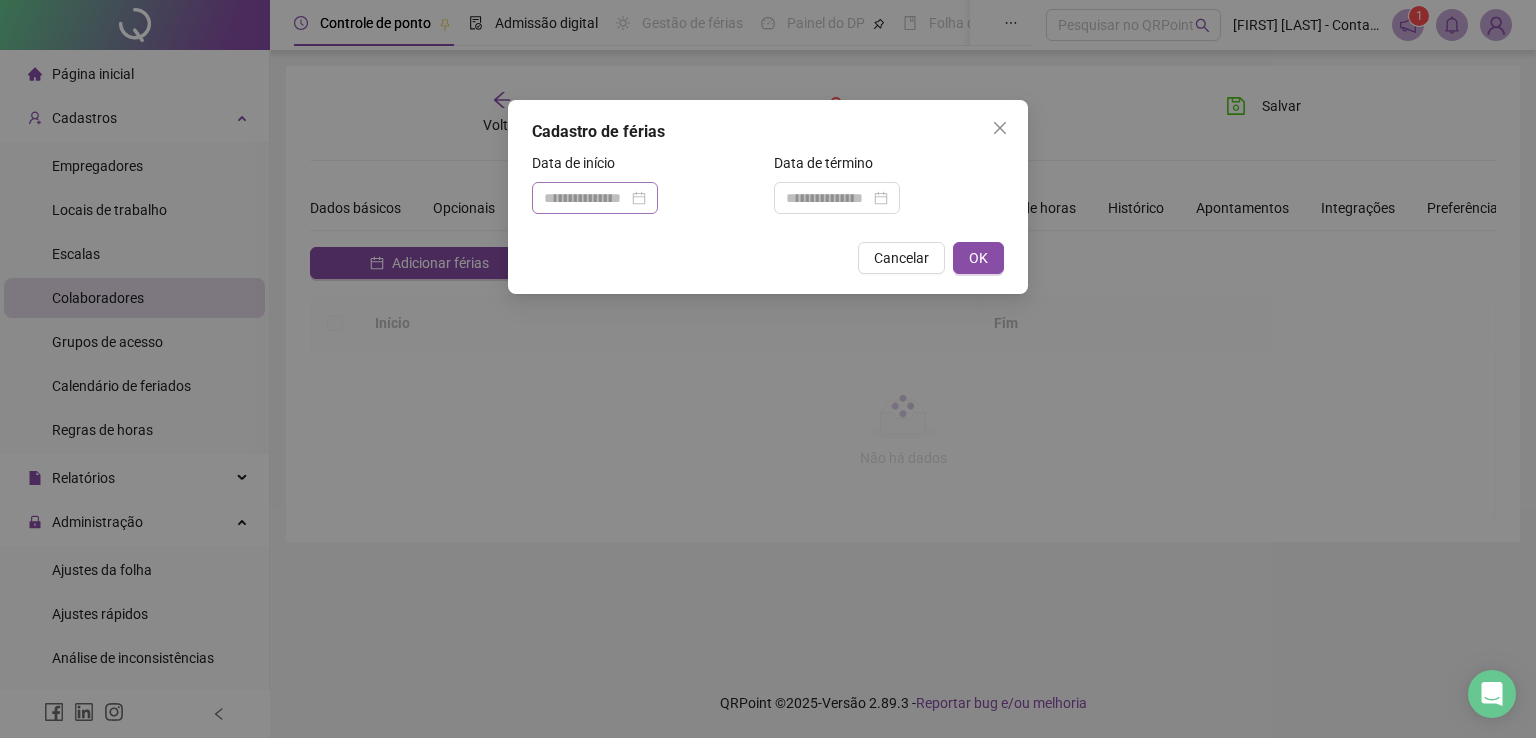 click at bounding box center [595, 198] 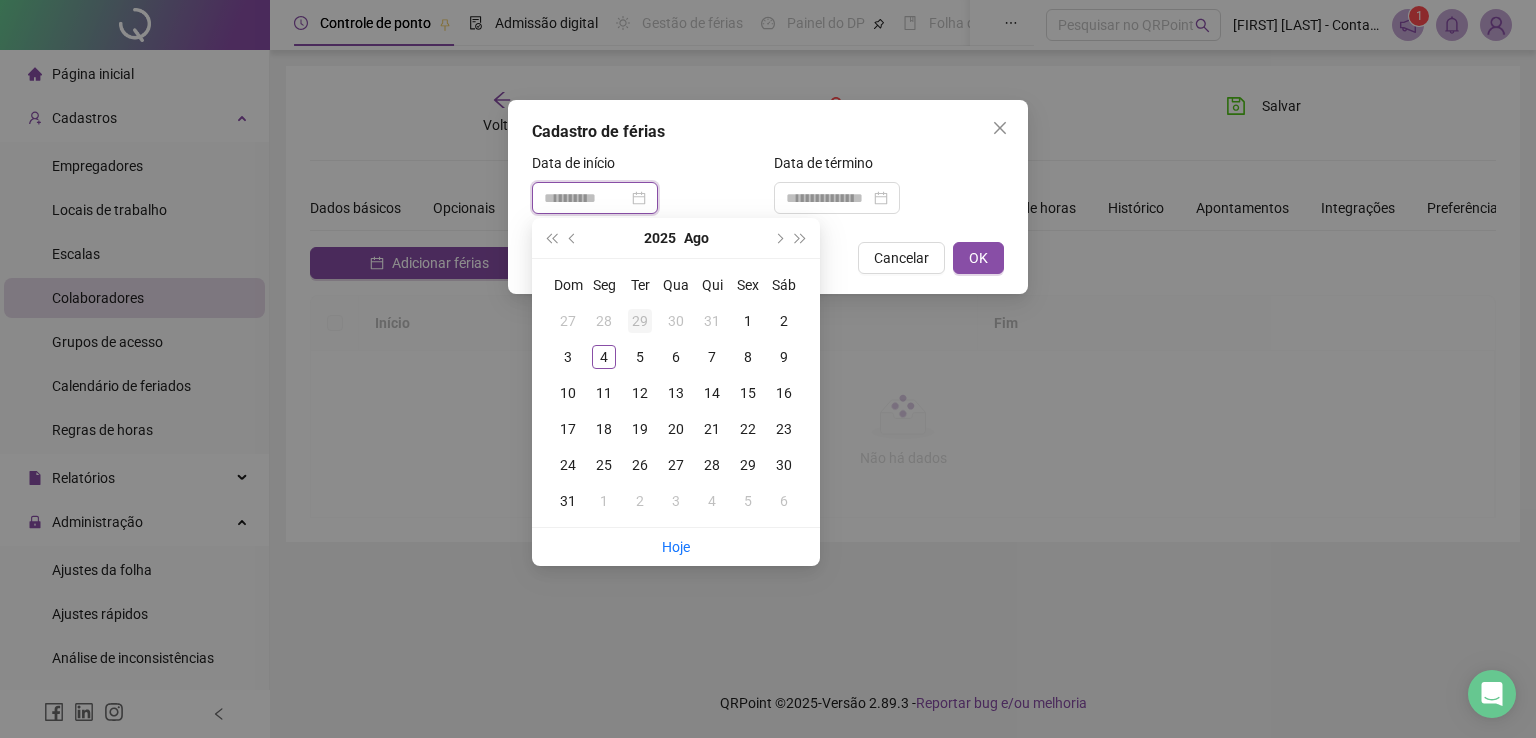 type on "**********" 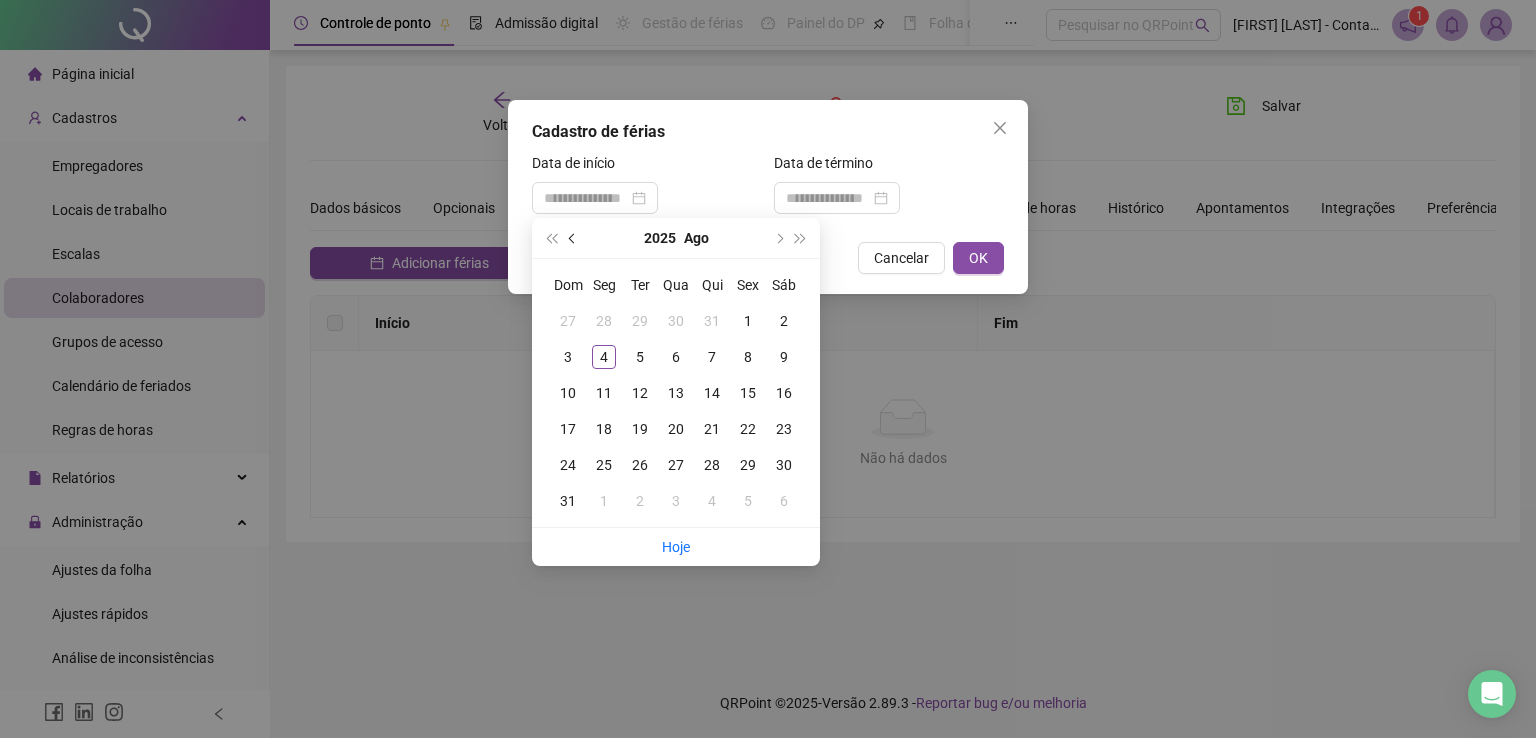 click at bounding box center [574, 238] 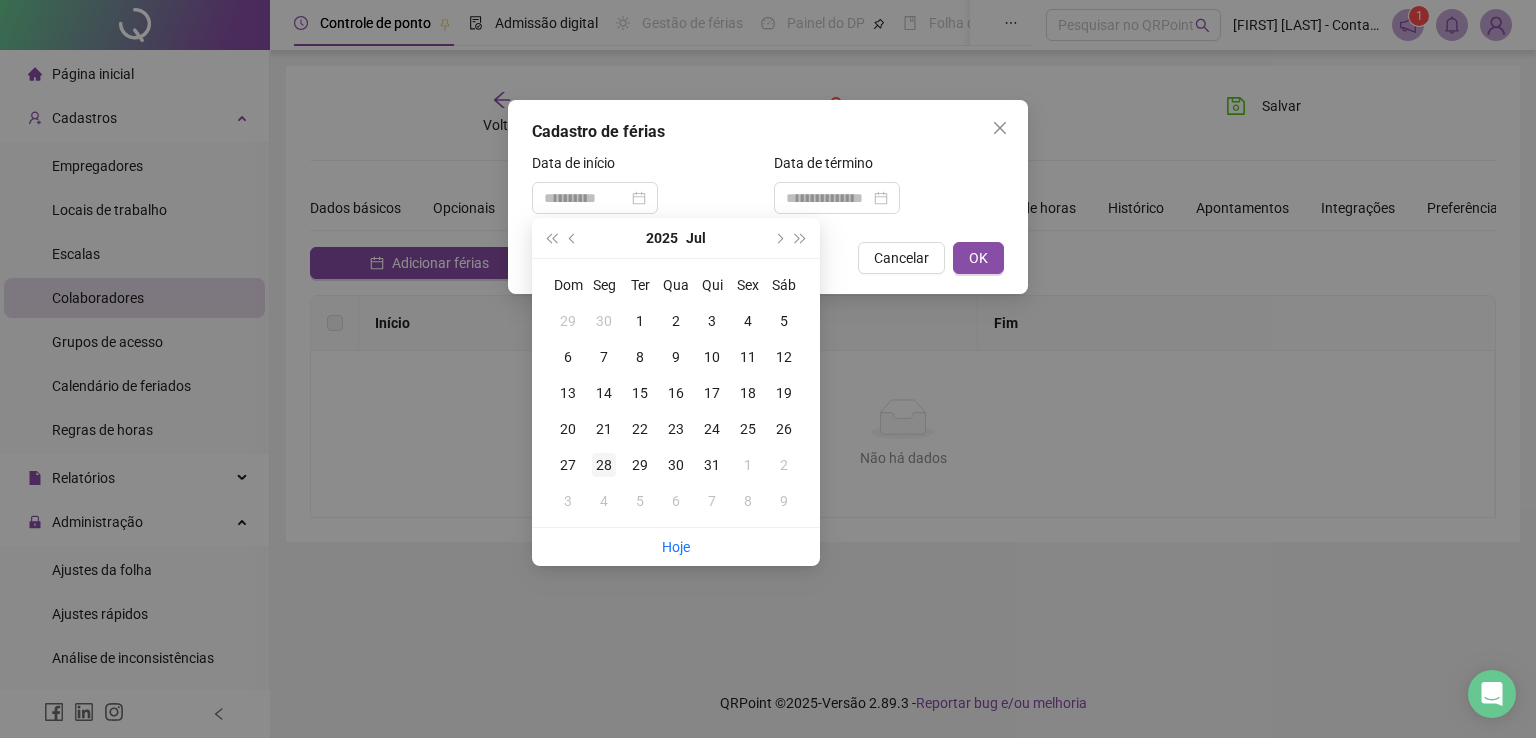 type on "**********" 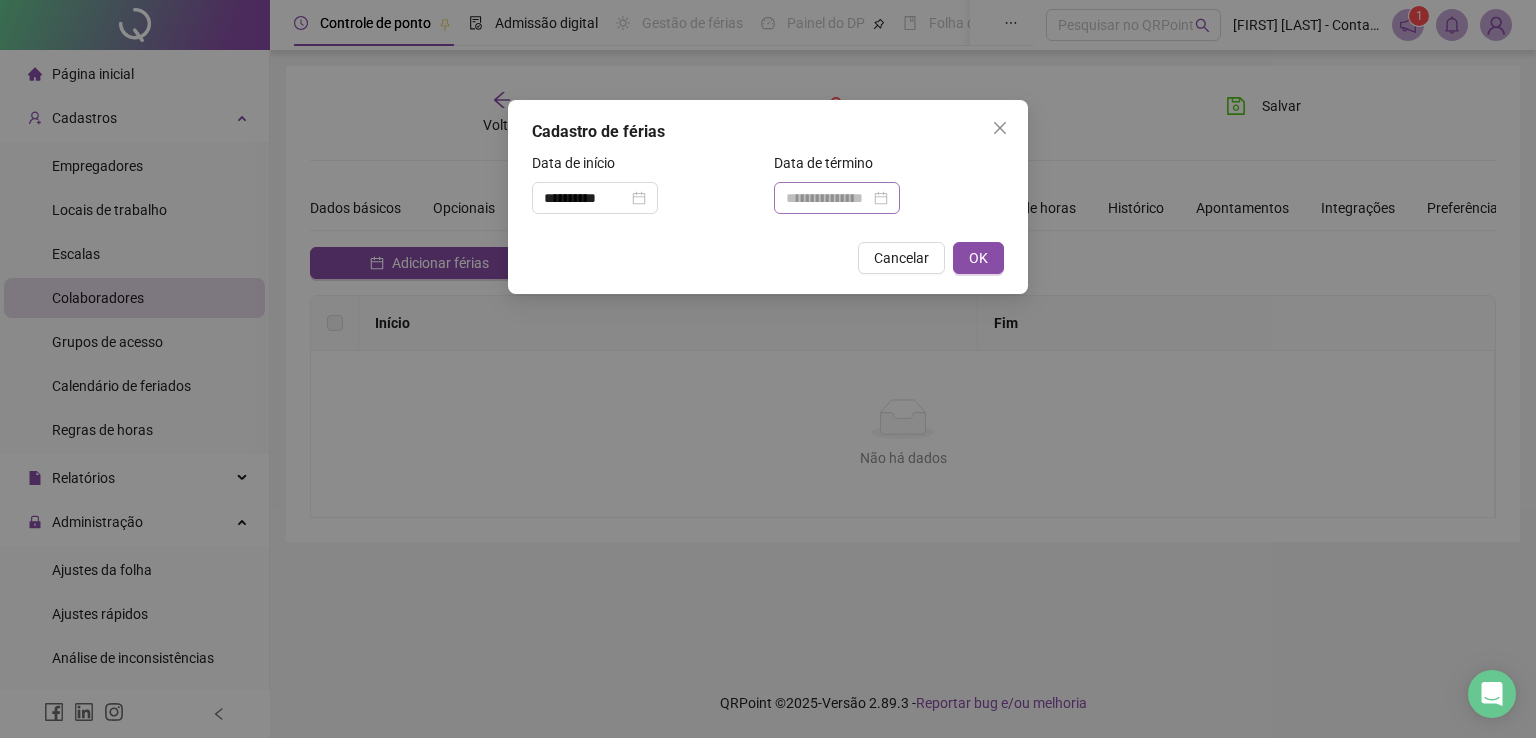 click at bounding box center [837, 198] 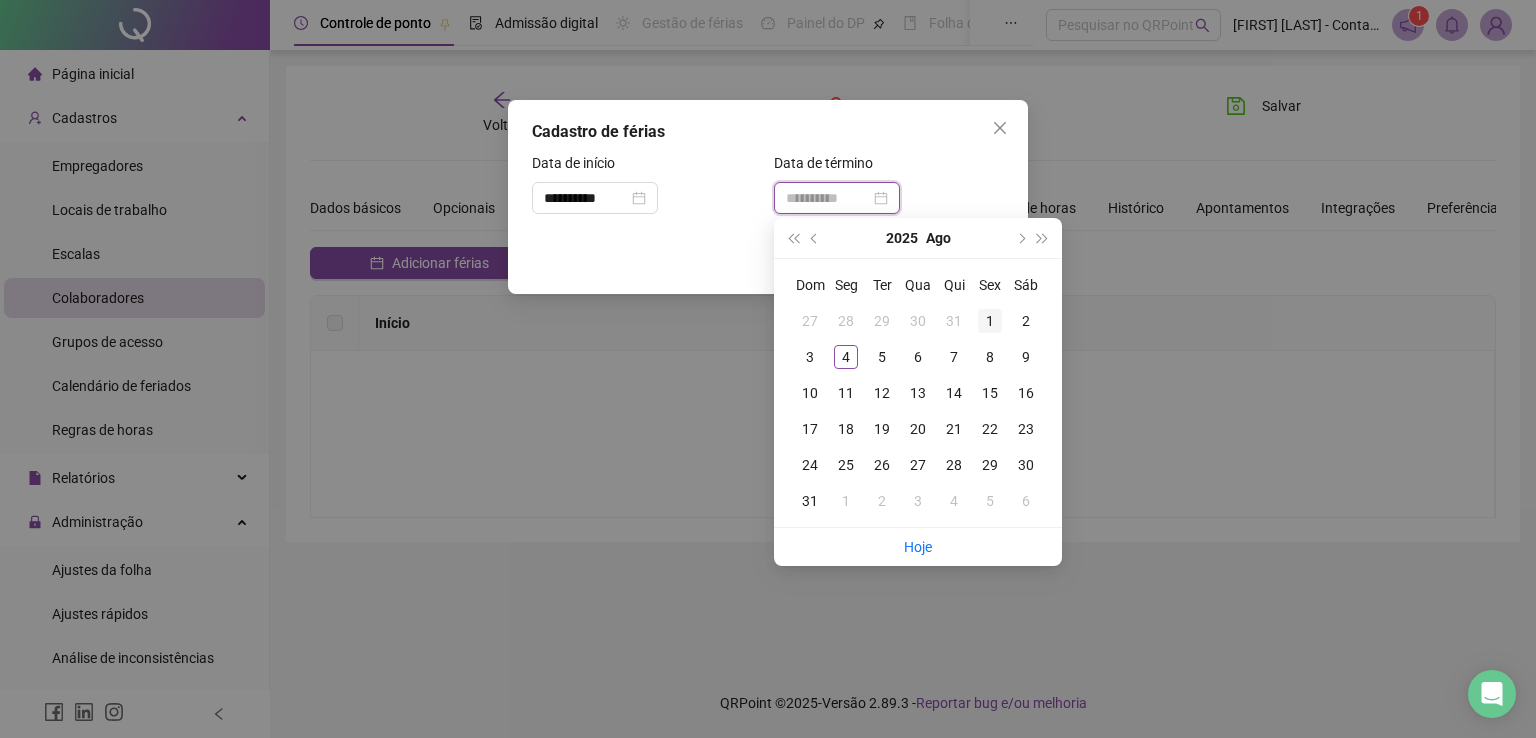type on "**********" 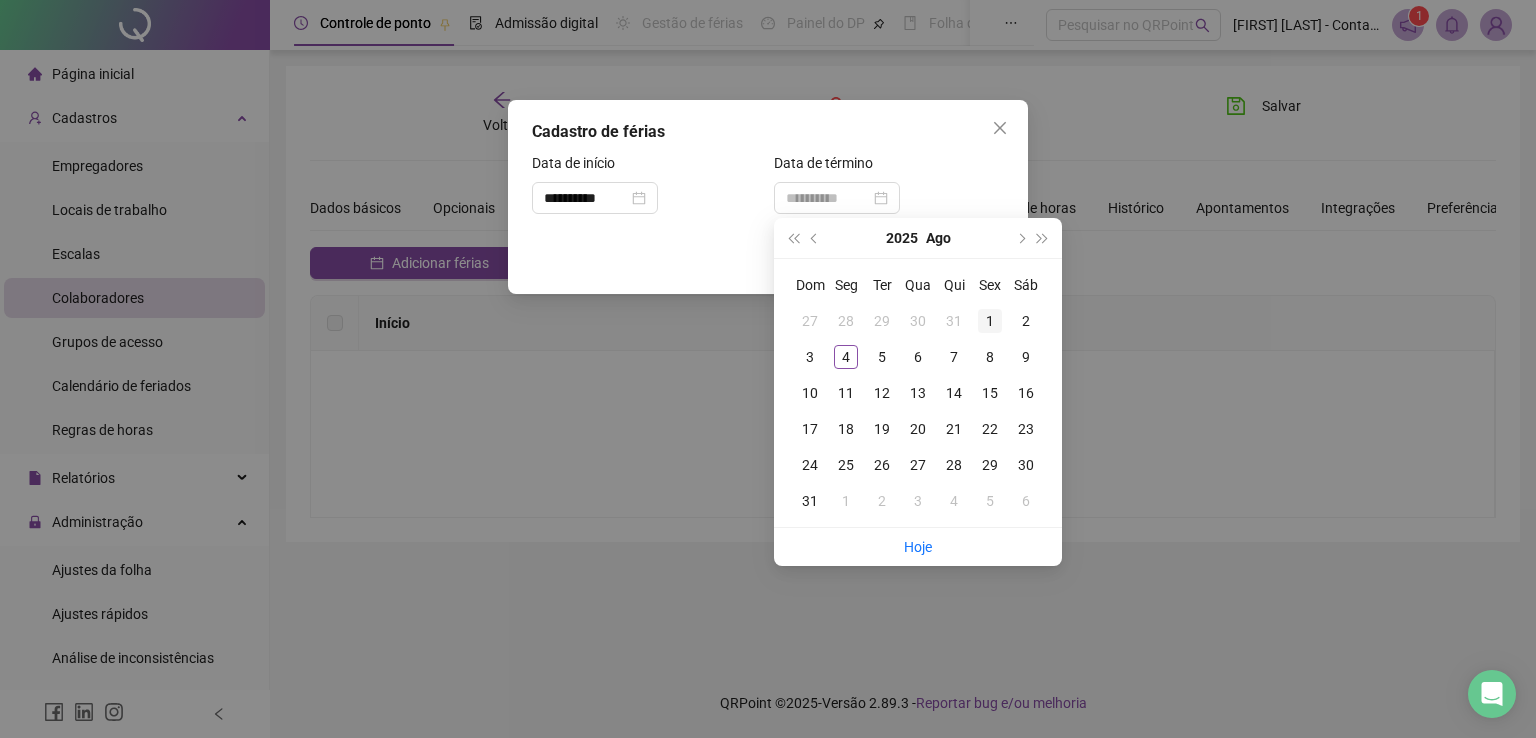 click on "1" at bounding box center [990, 321] 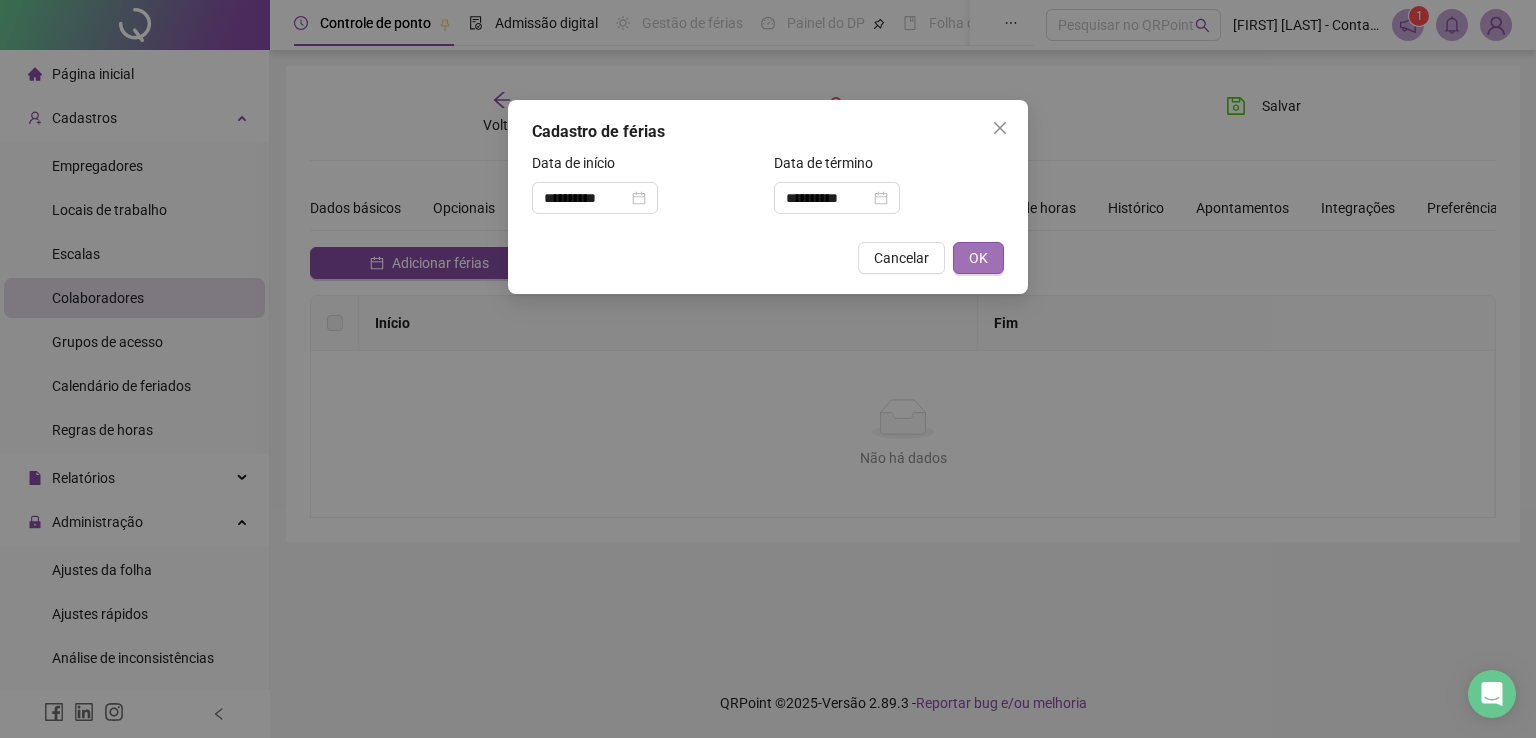 click on "OK" at bounding box center [978, 258] 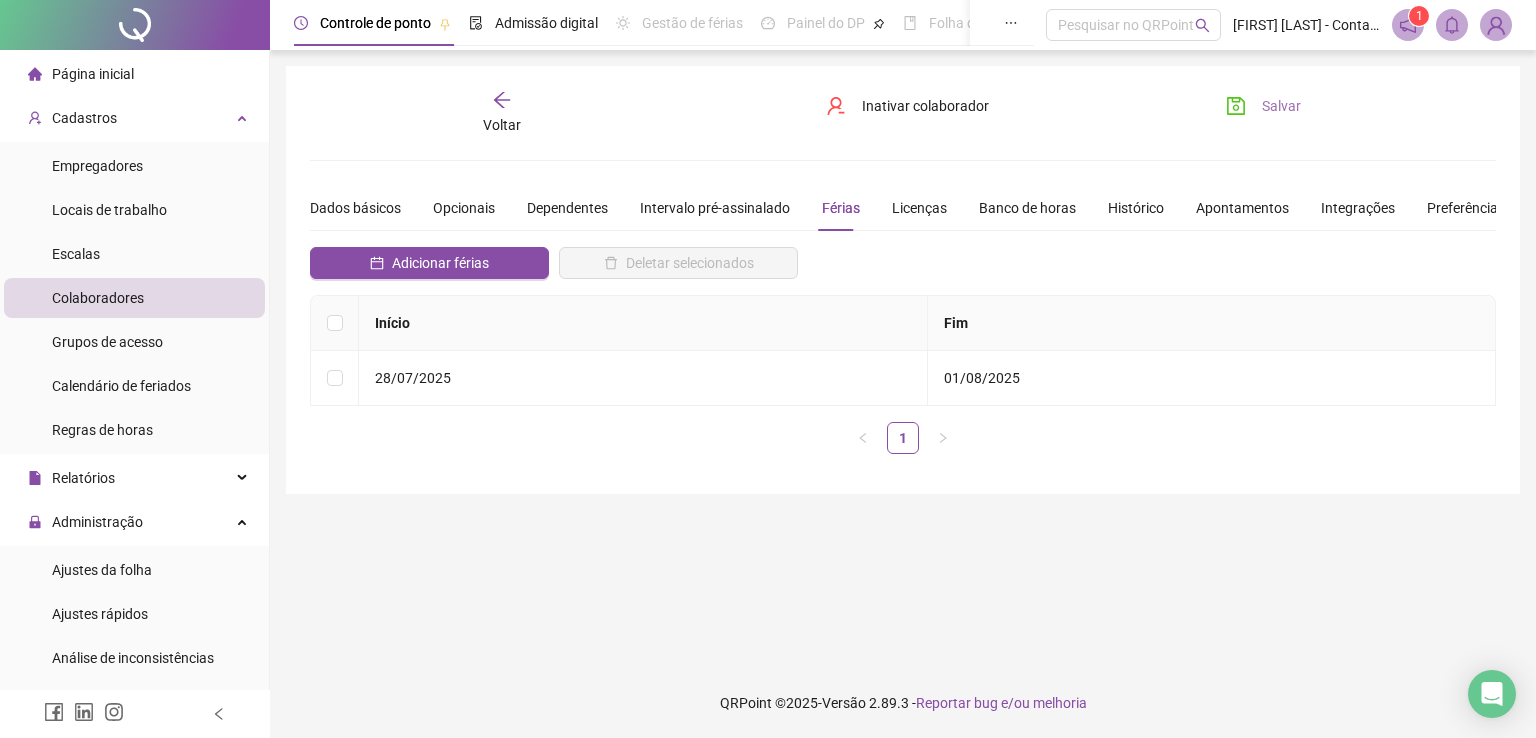 click on "Salvar" at bounding box center [1281, 106] 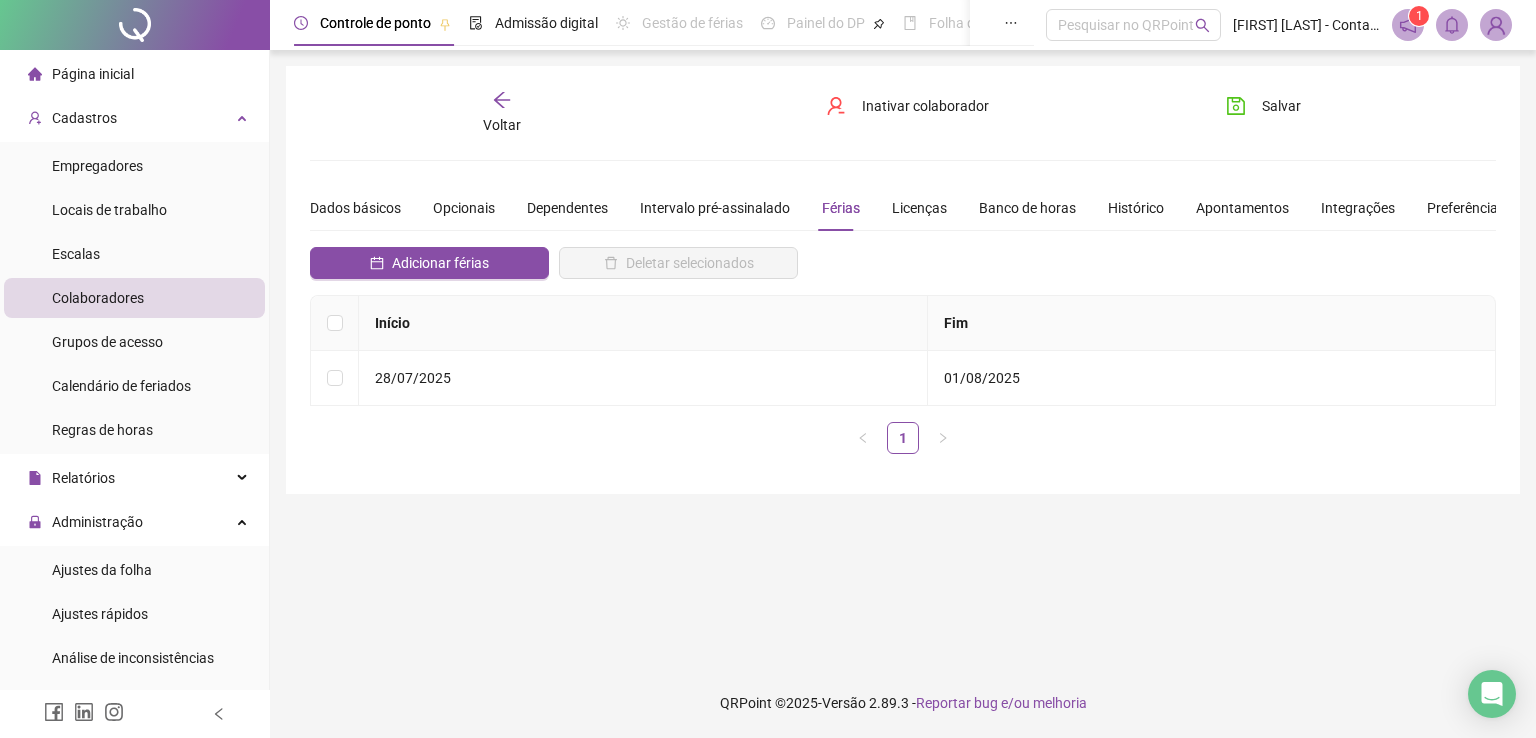 click 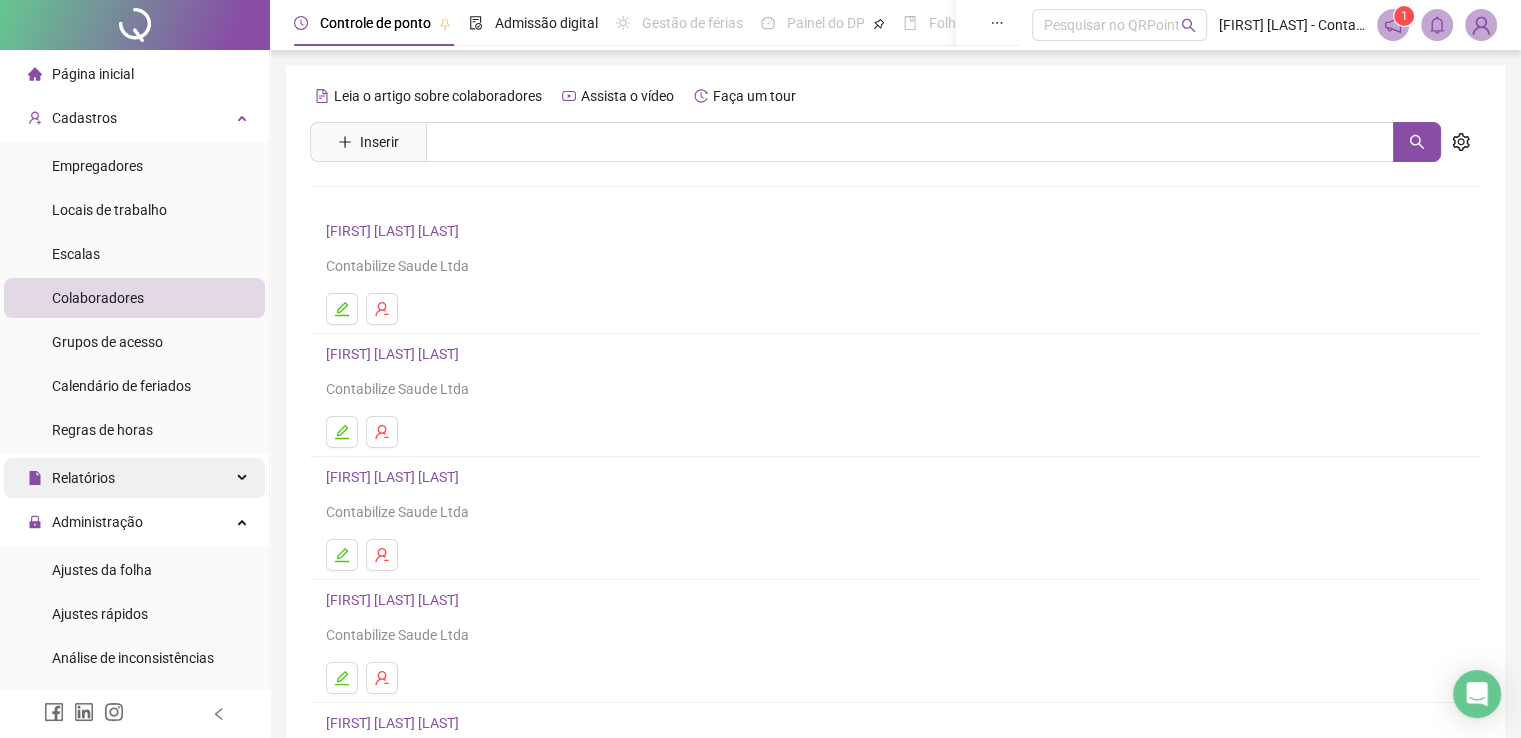 click on "Relatórios" at bounding box center [134, 478] 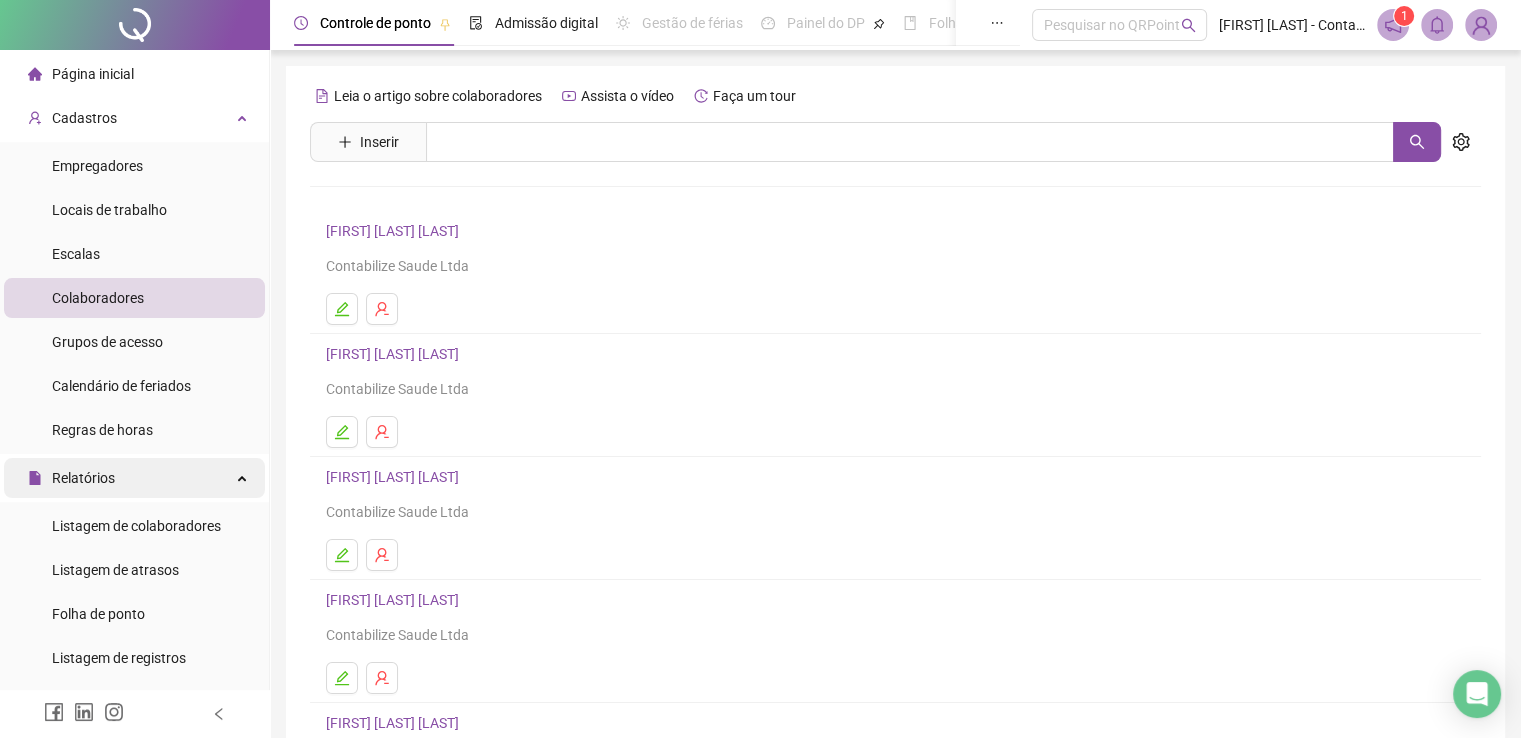 click on "Relatórios" at bounding box center (134, 478) 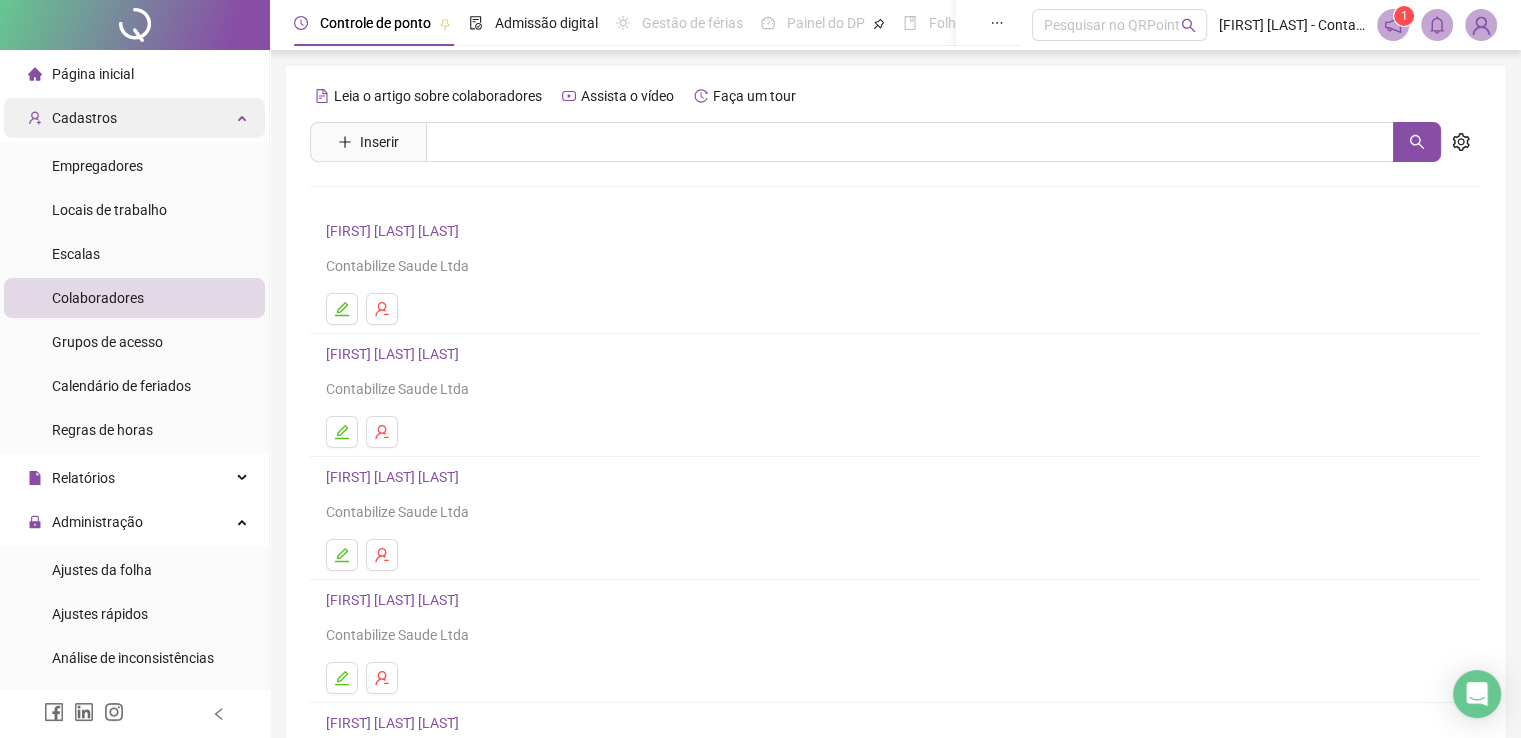 click on "Cadastros" at bounding box center [134, 118] 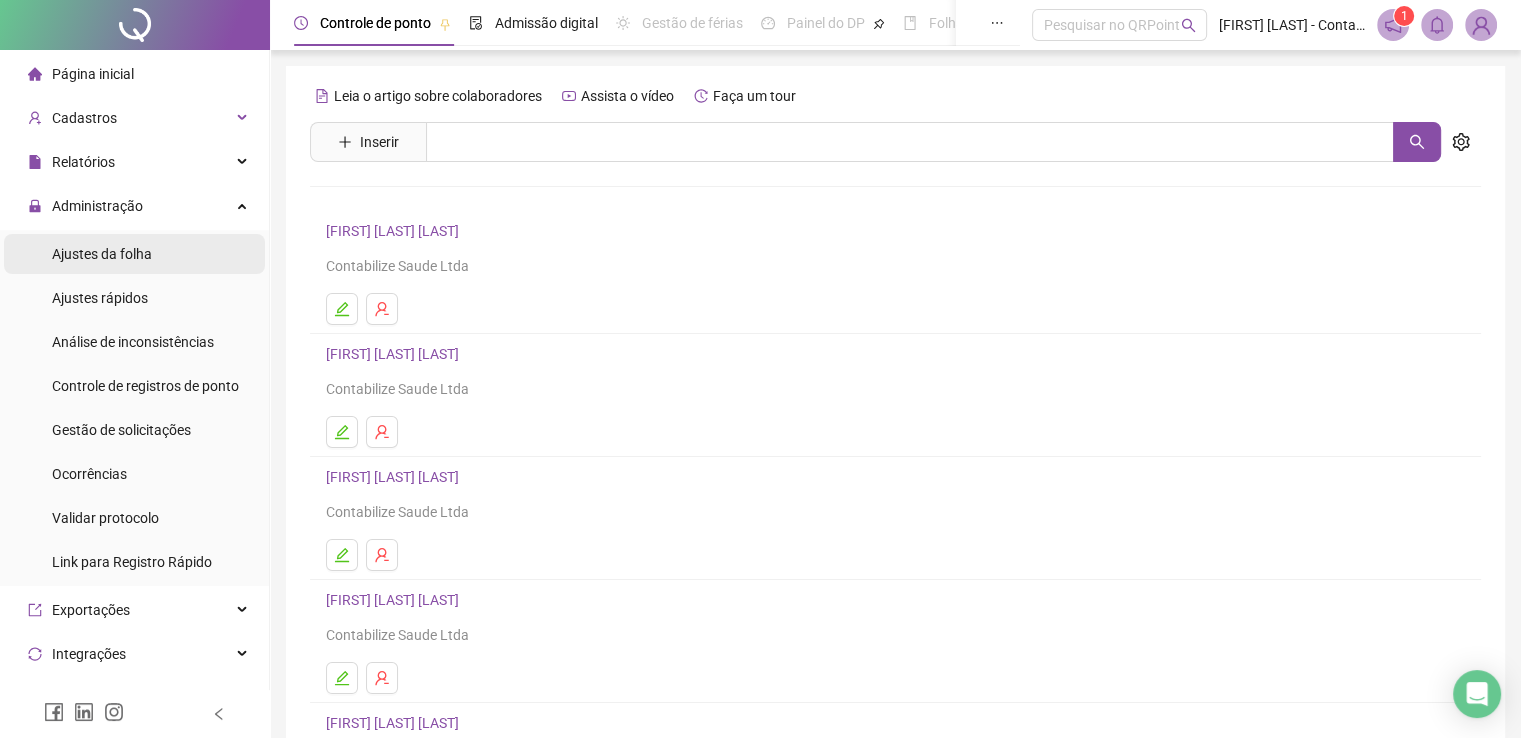 click on "Ajustes da folha" at bounding box center [134, 254] 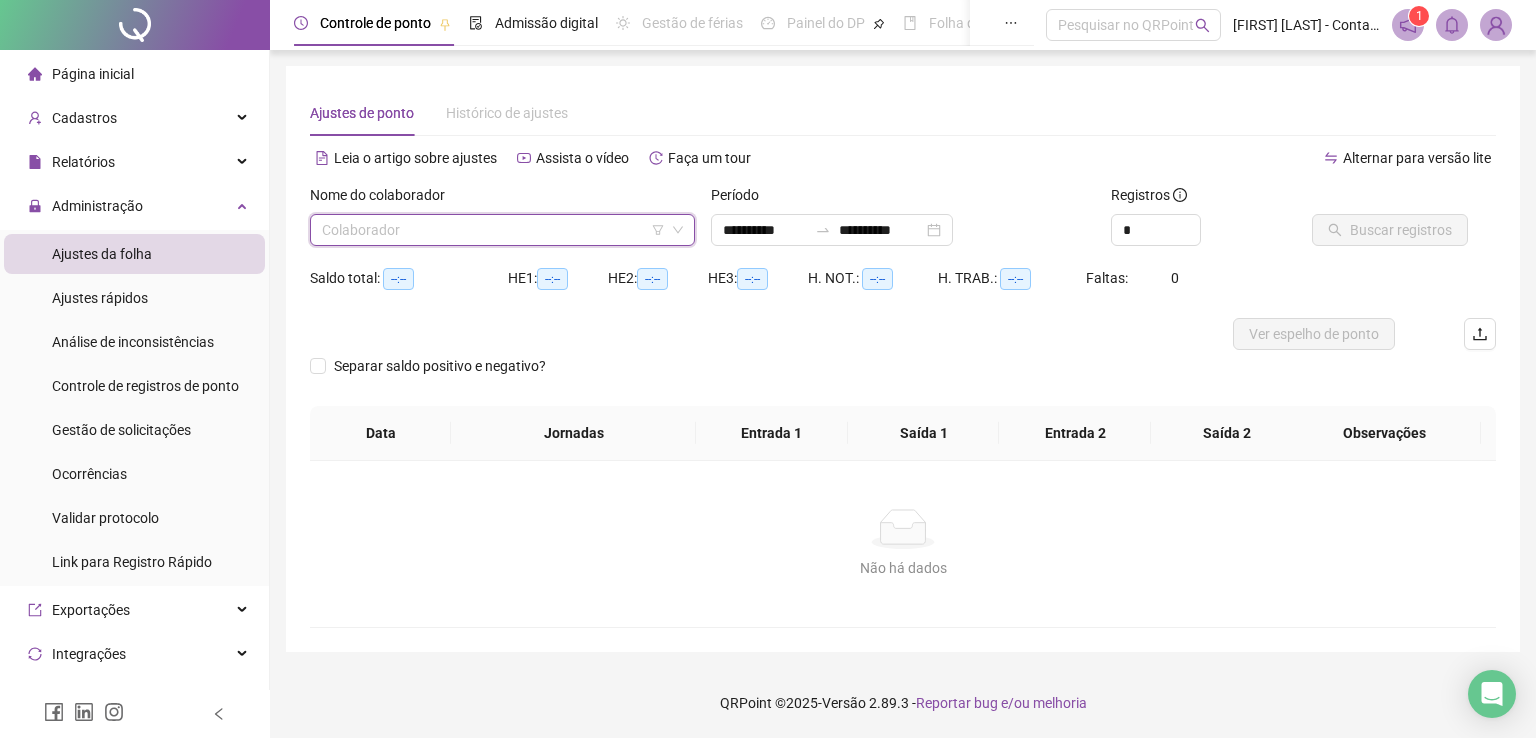 click at bounding box center (493, 230) 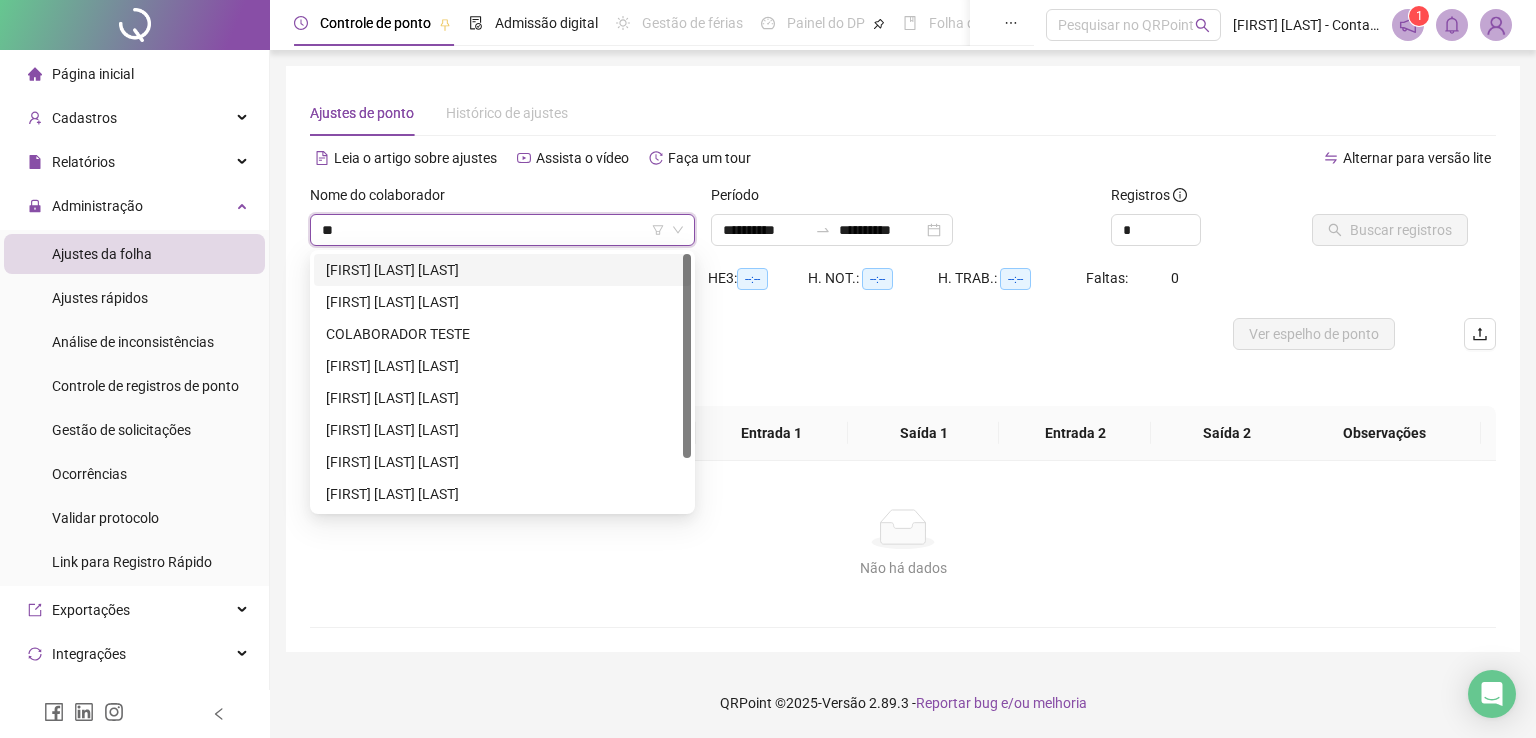 type on "***" 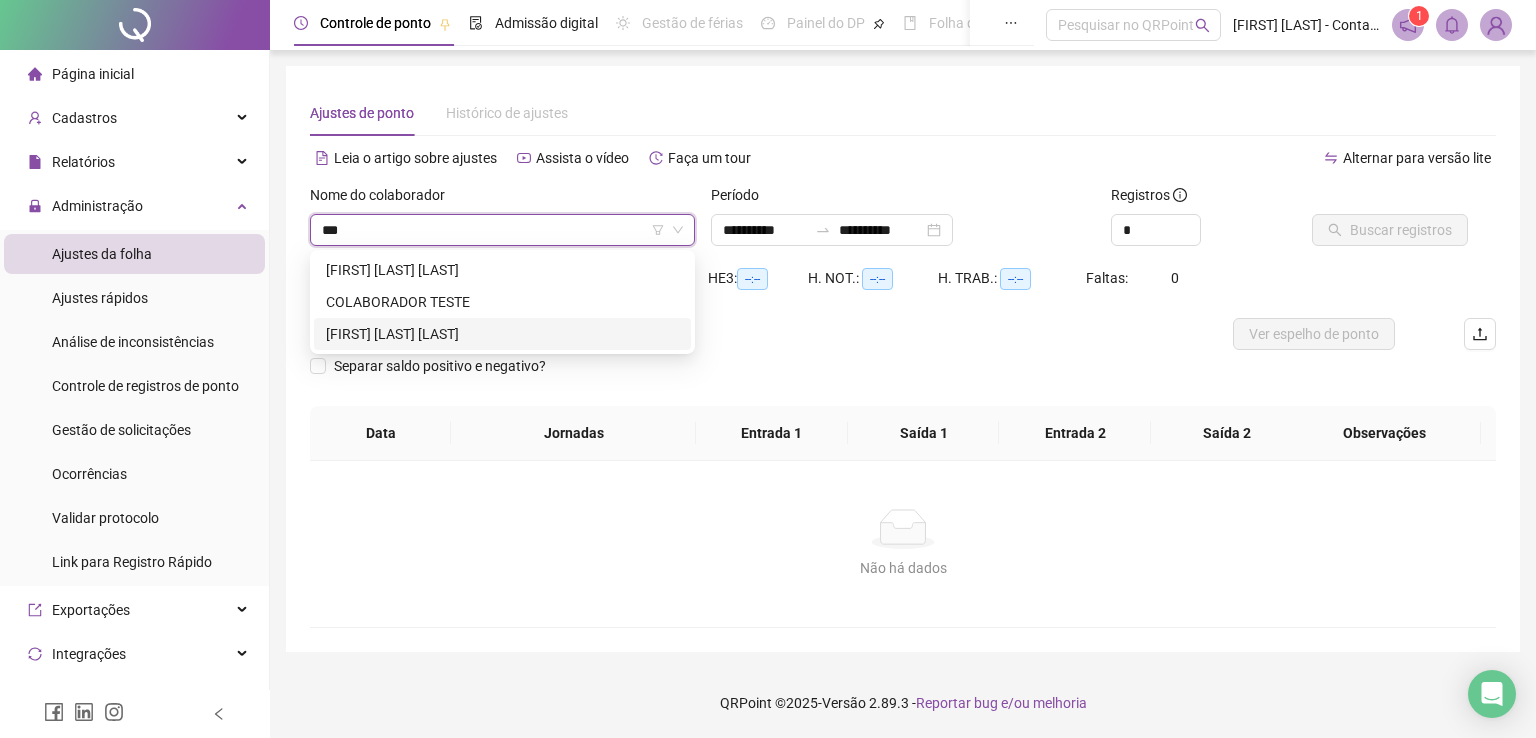 click on "[FIRST] [LAST] [LAST]" at bounding box center (502, 334) 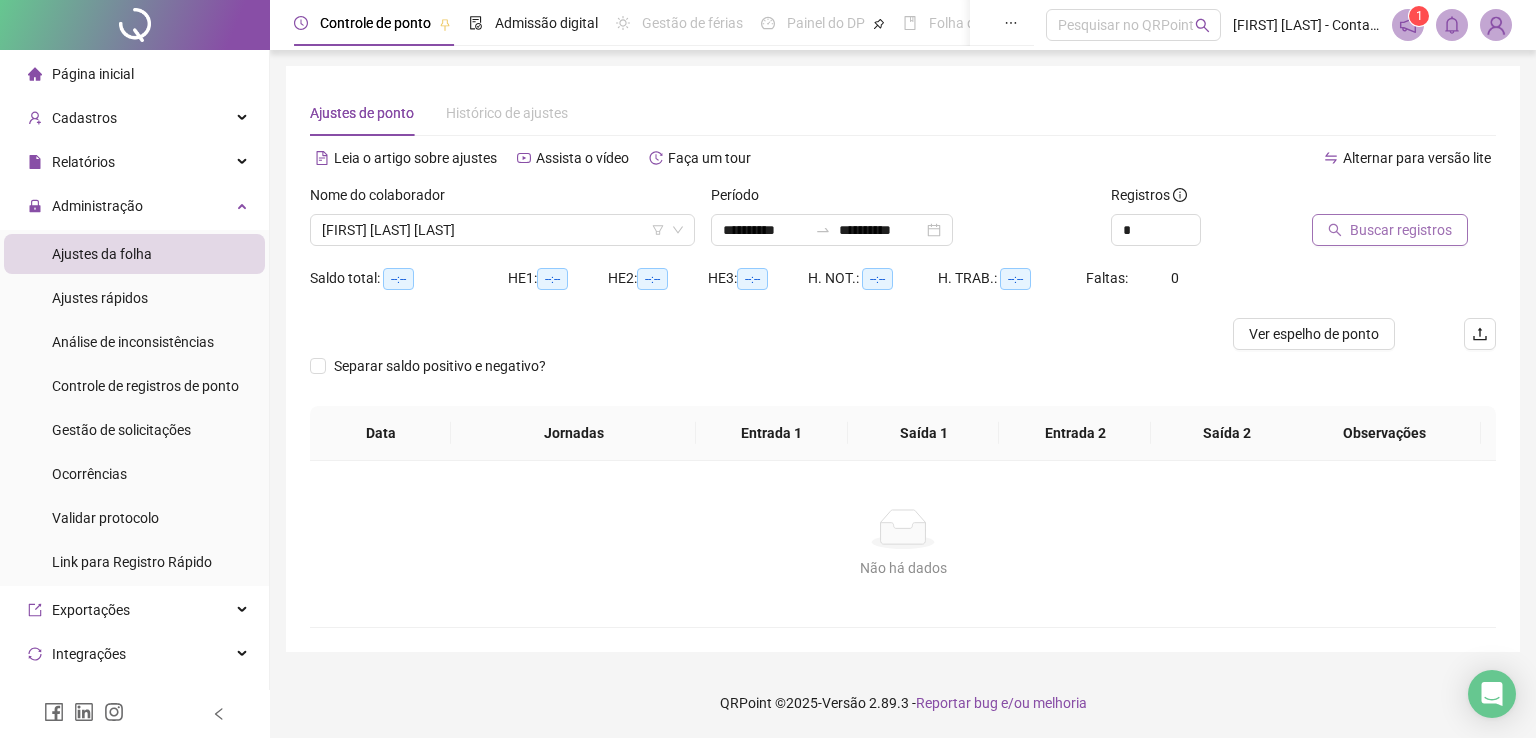 click on "Buscar registros" at bounding box center [1401, 230] 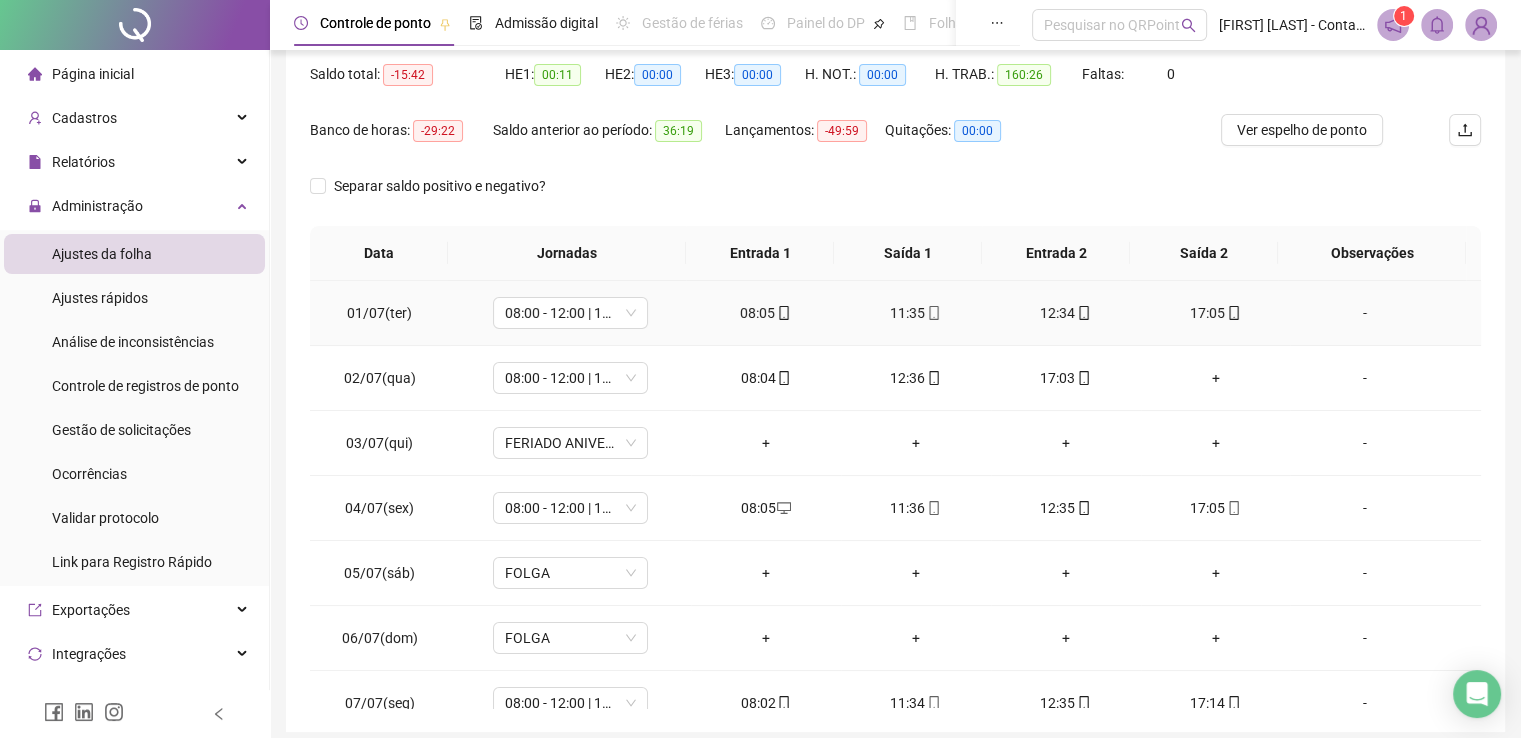scroll, scrollTop: 284, scrollLeft: 0, axis: vertical 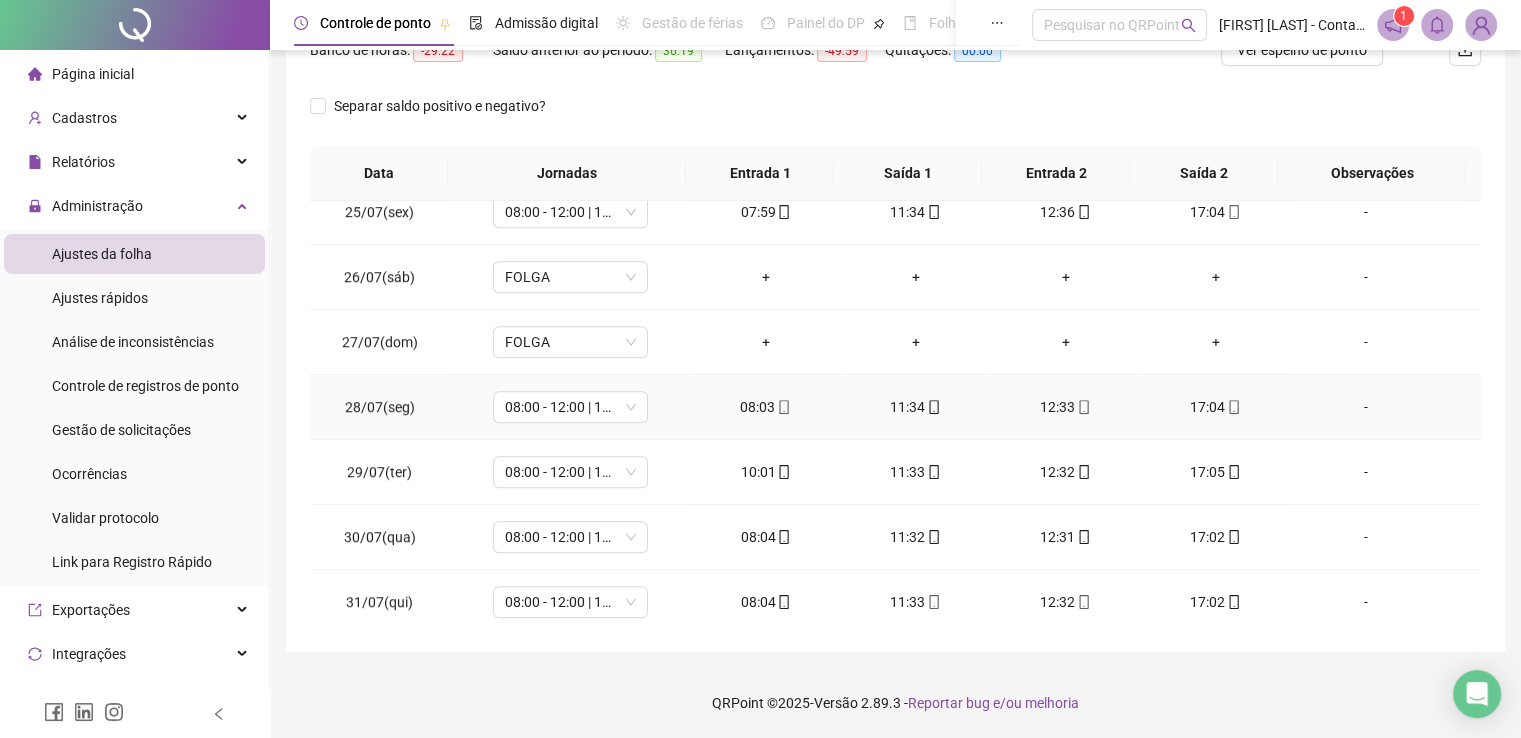 click on "11:34" at bounding box center (916, 407) 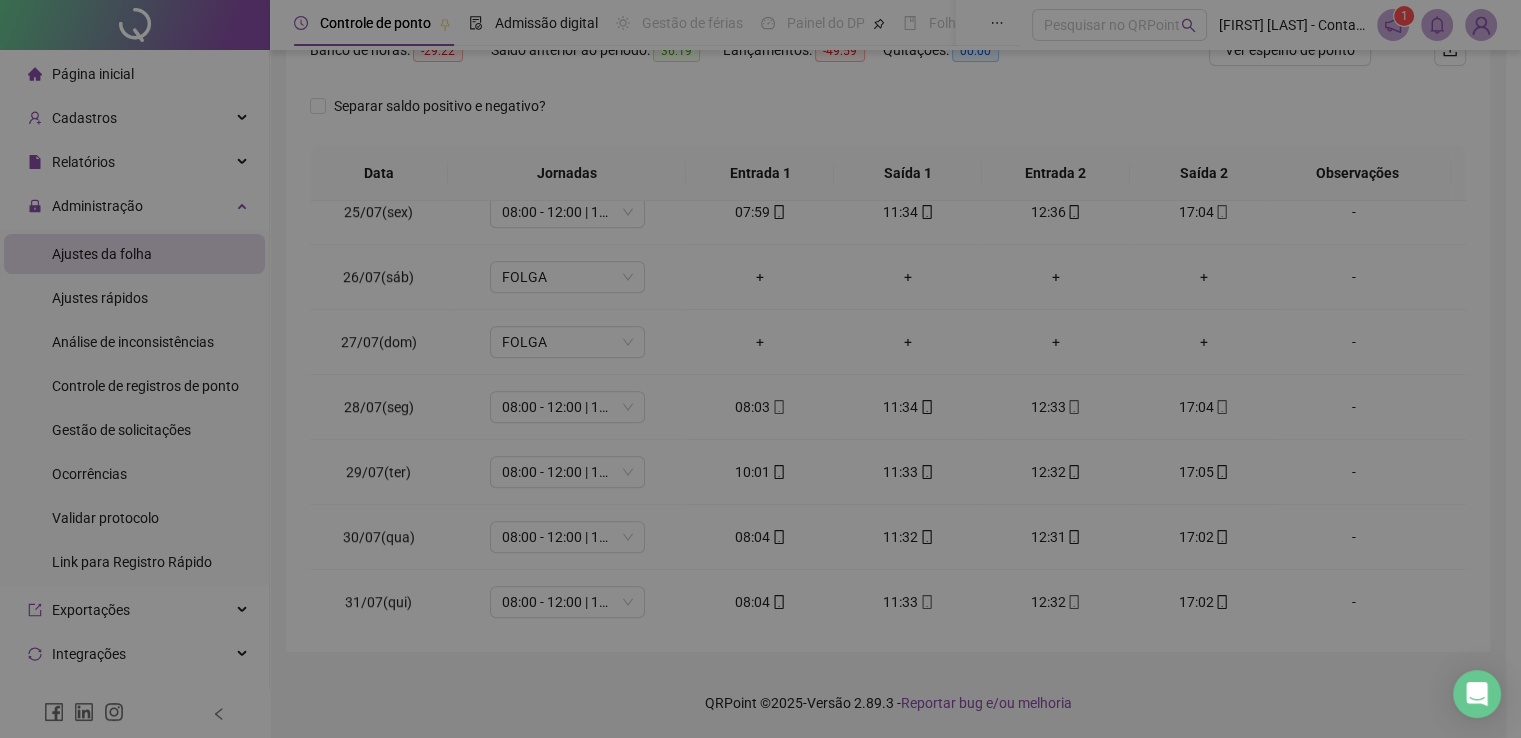 type on "**********" 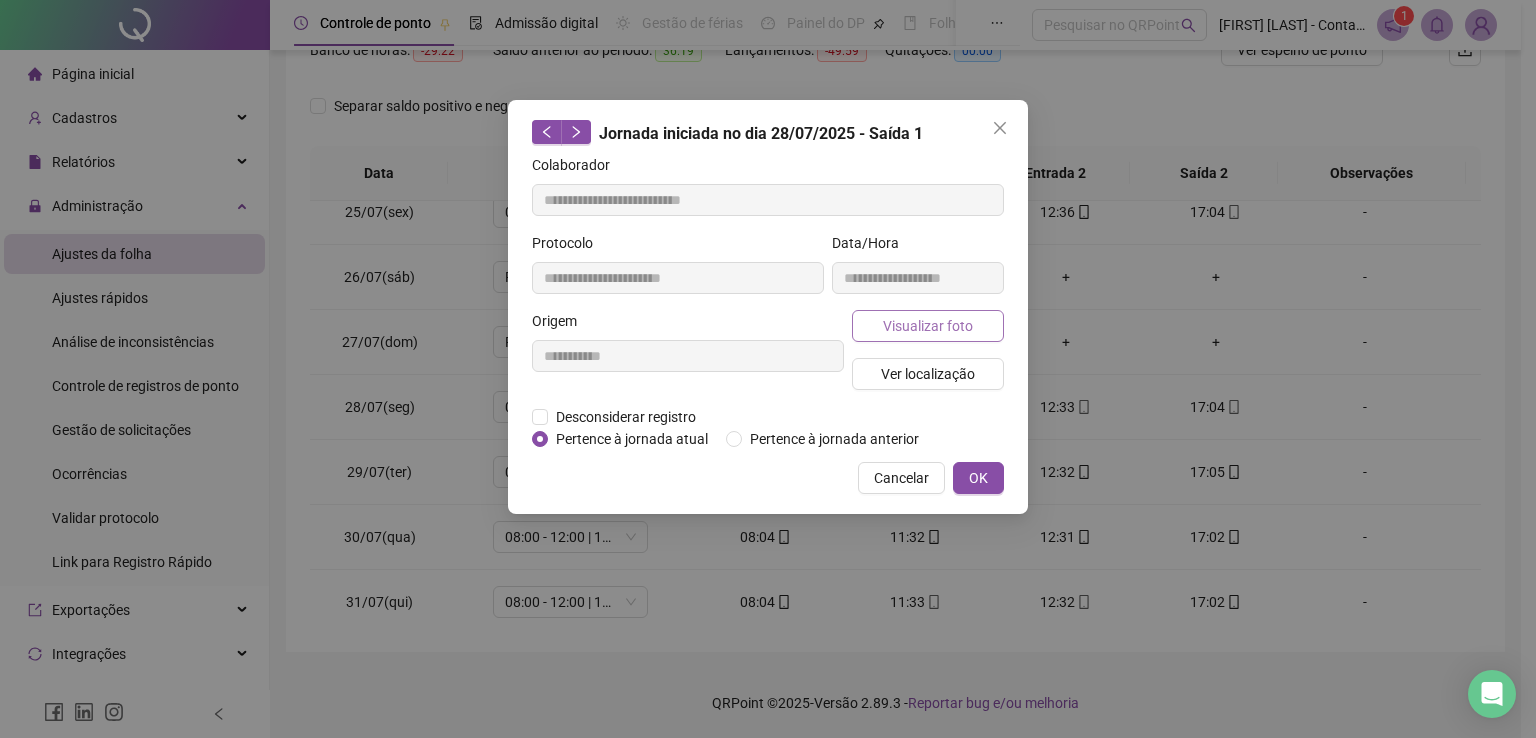 click on "Visualizar foto" at bounding box center [928, 326] 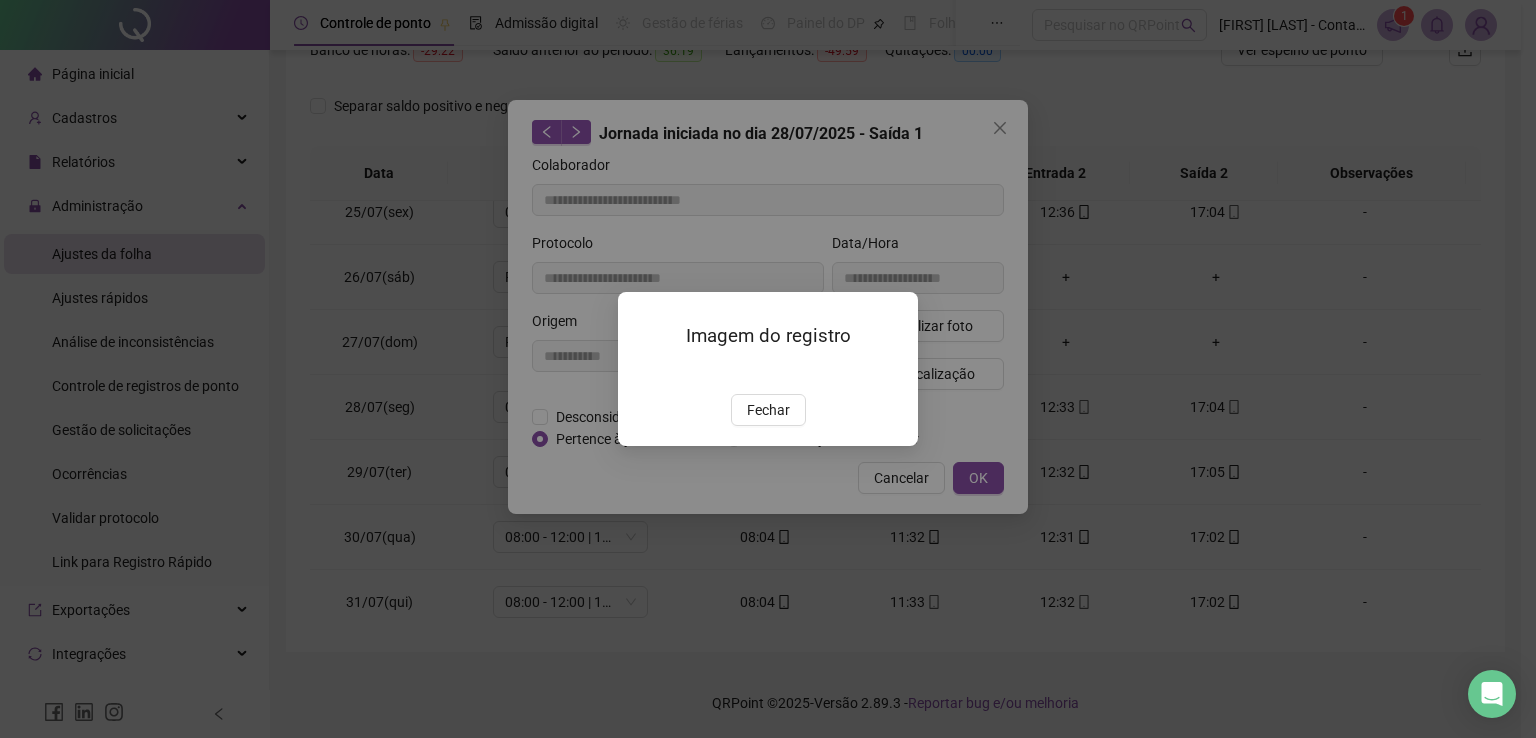 click on "Fechar" at bounding box center [768, 410] 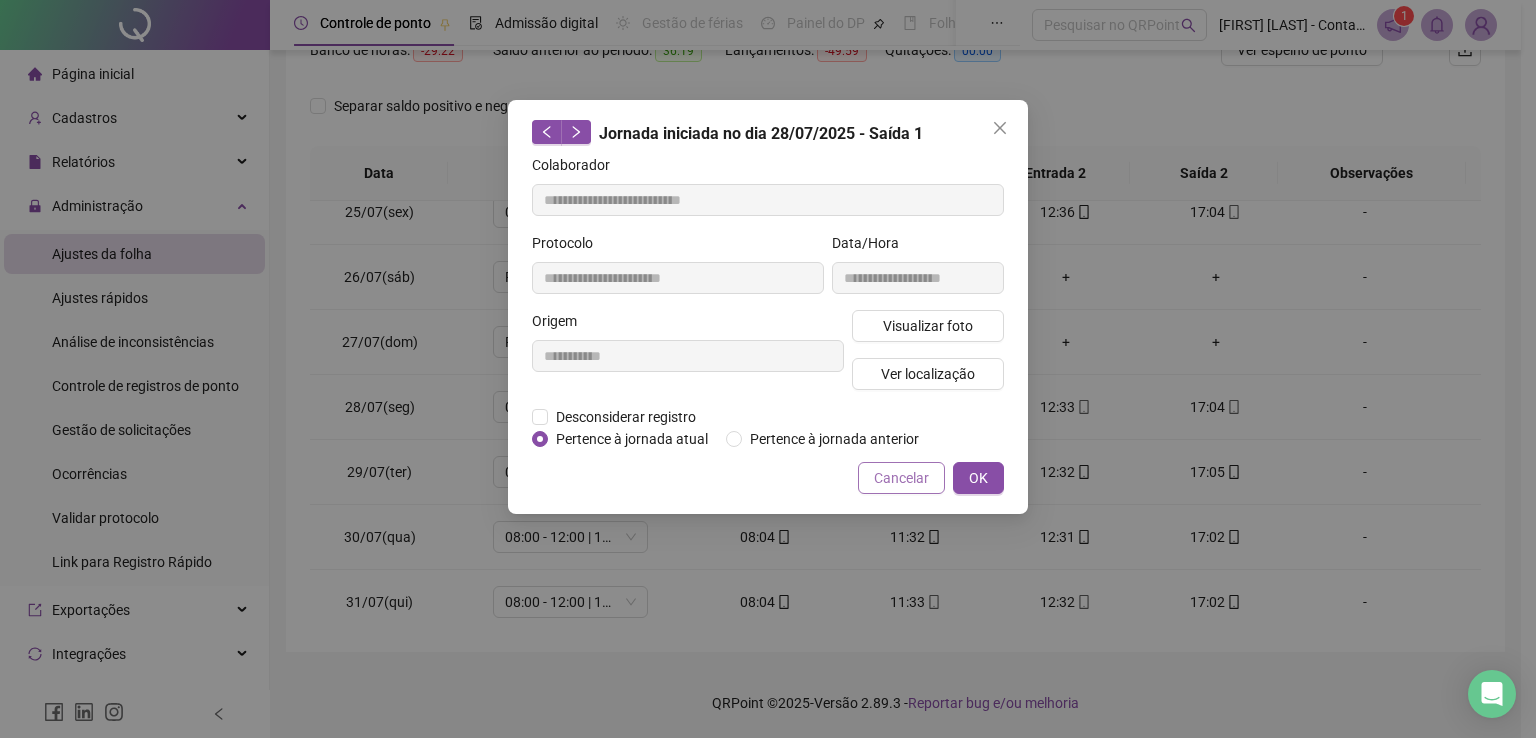 click on "Cancelar" at bounding box center [901, 478] 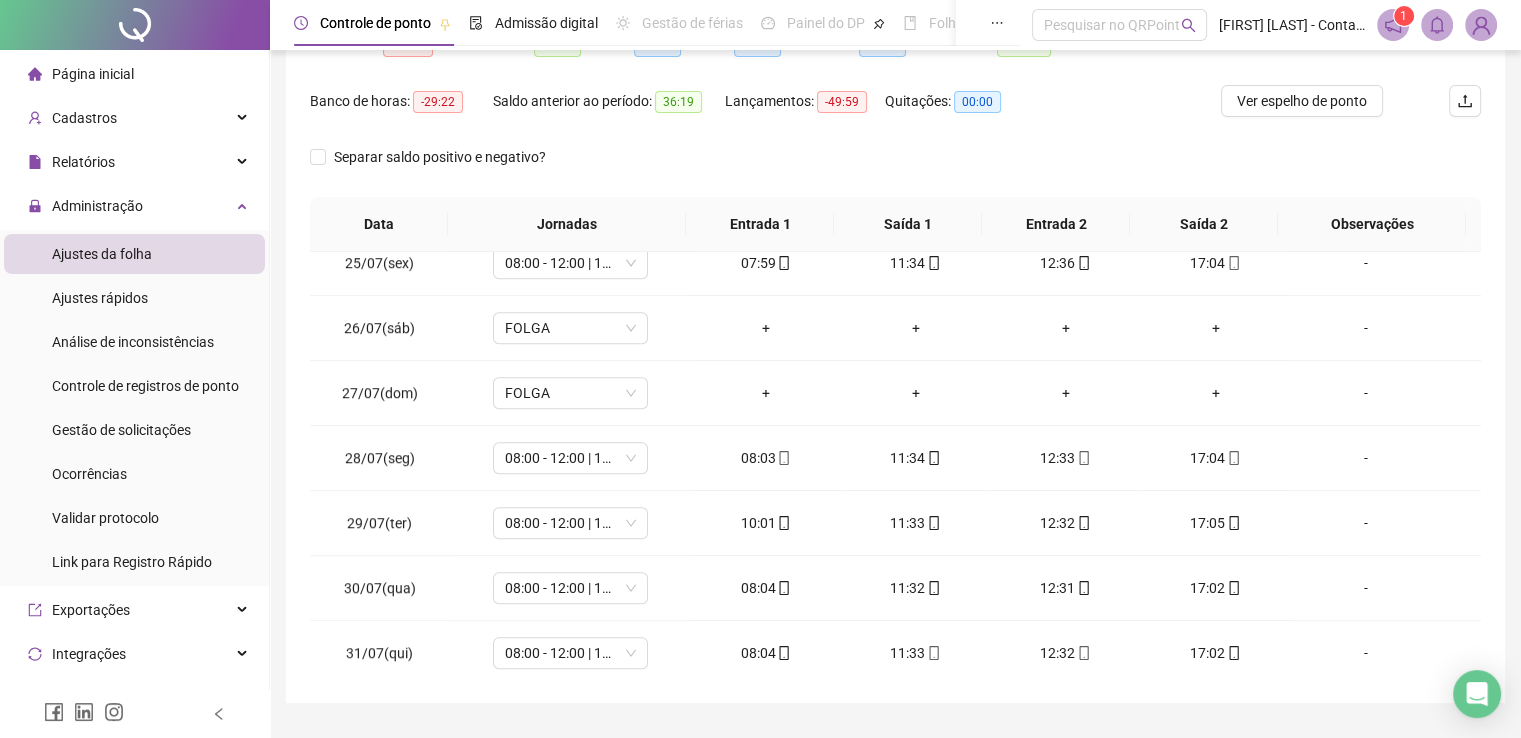 scroll, scrollTop: 284, scrollLeft: 0, axis: vertical 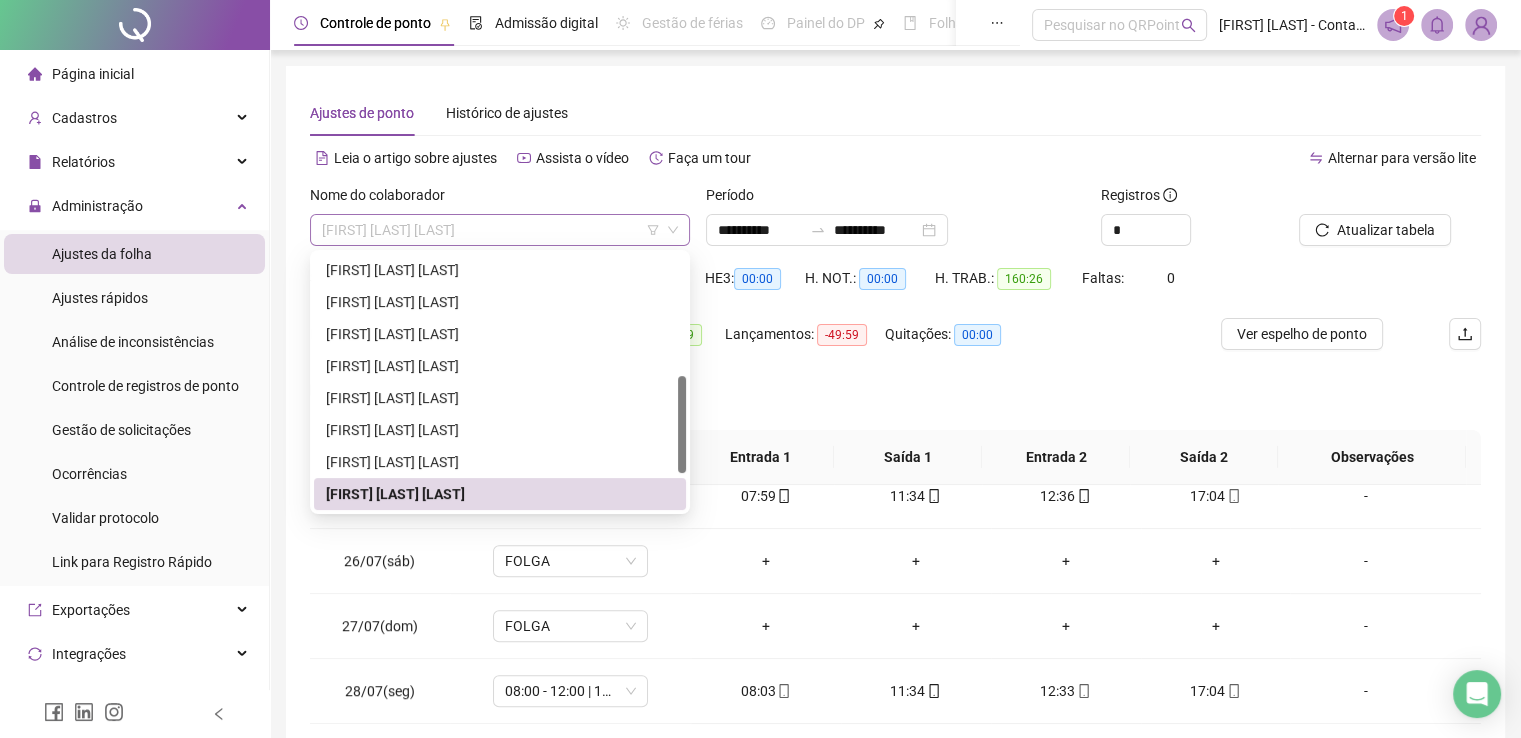click on "[FIRST] [LAST] [LAST]" at bounding box center (500, 230) 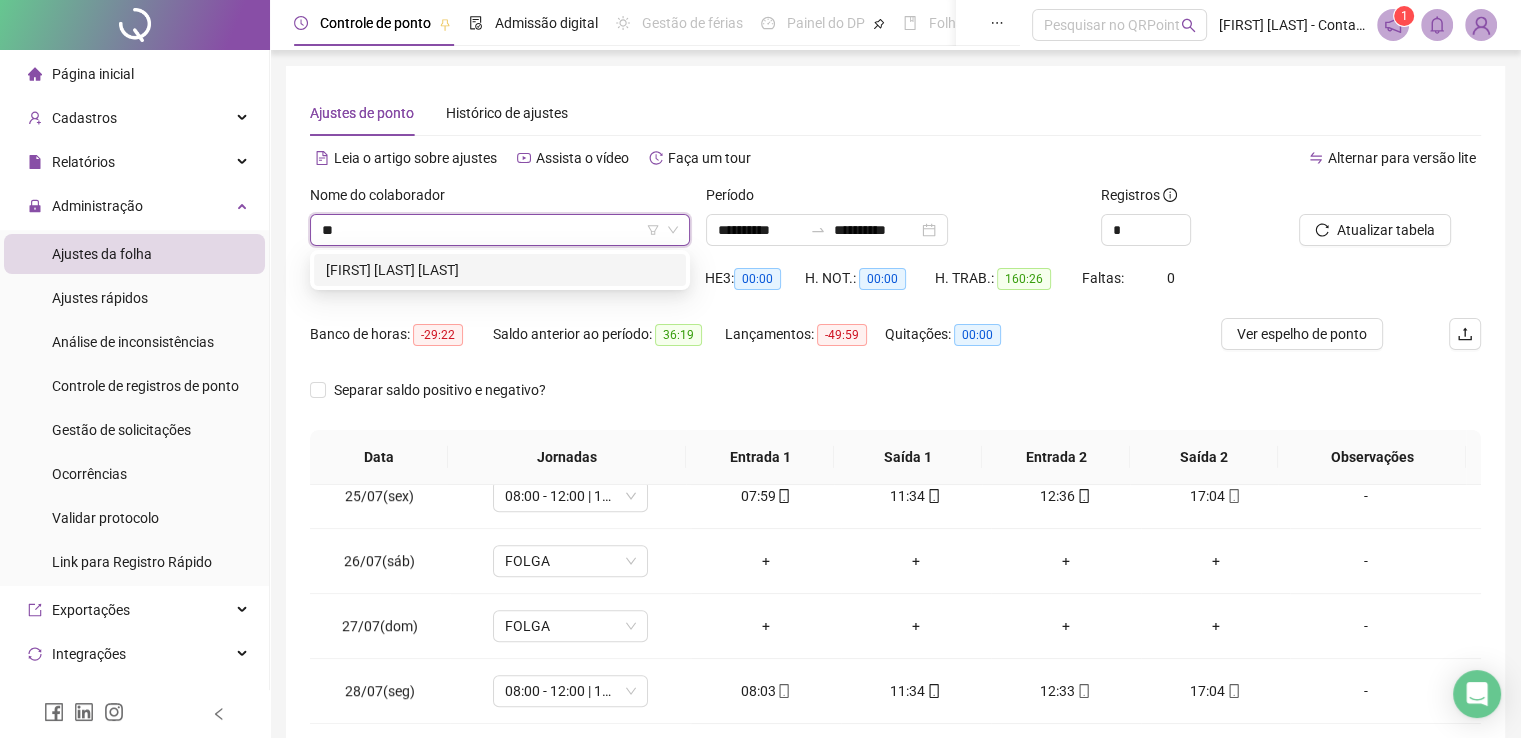 scroll, scrollTop: 0, scrollLeft: 0, axis: both 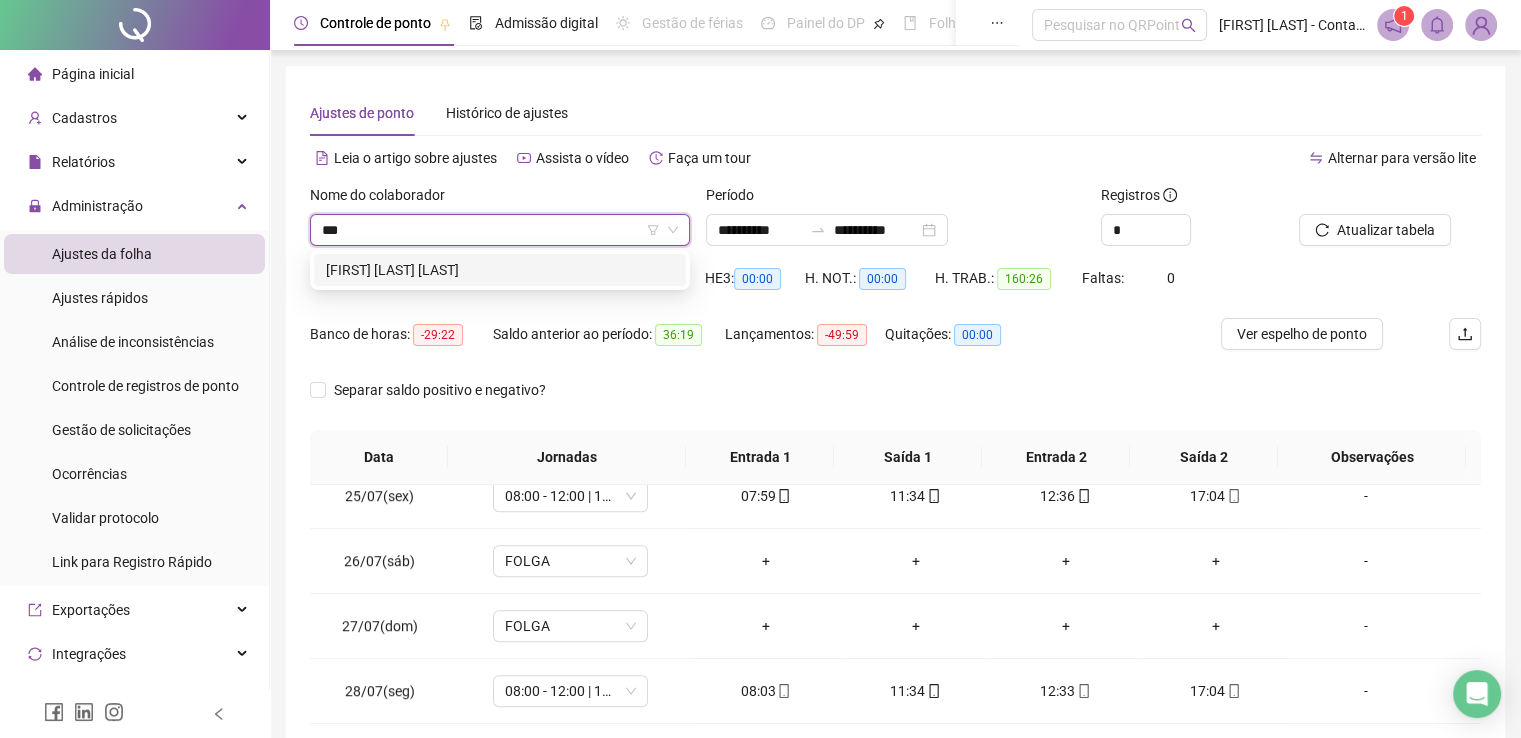 drag, startPoint x: 512, startPoint y: 277, endPoint x: 548, endPoint y: 254, distance: 42.72002 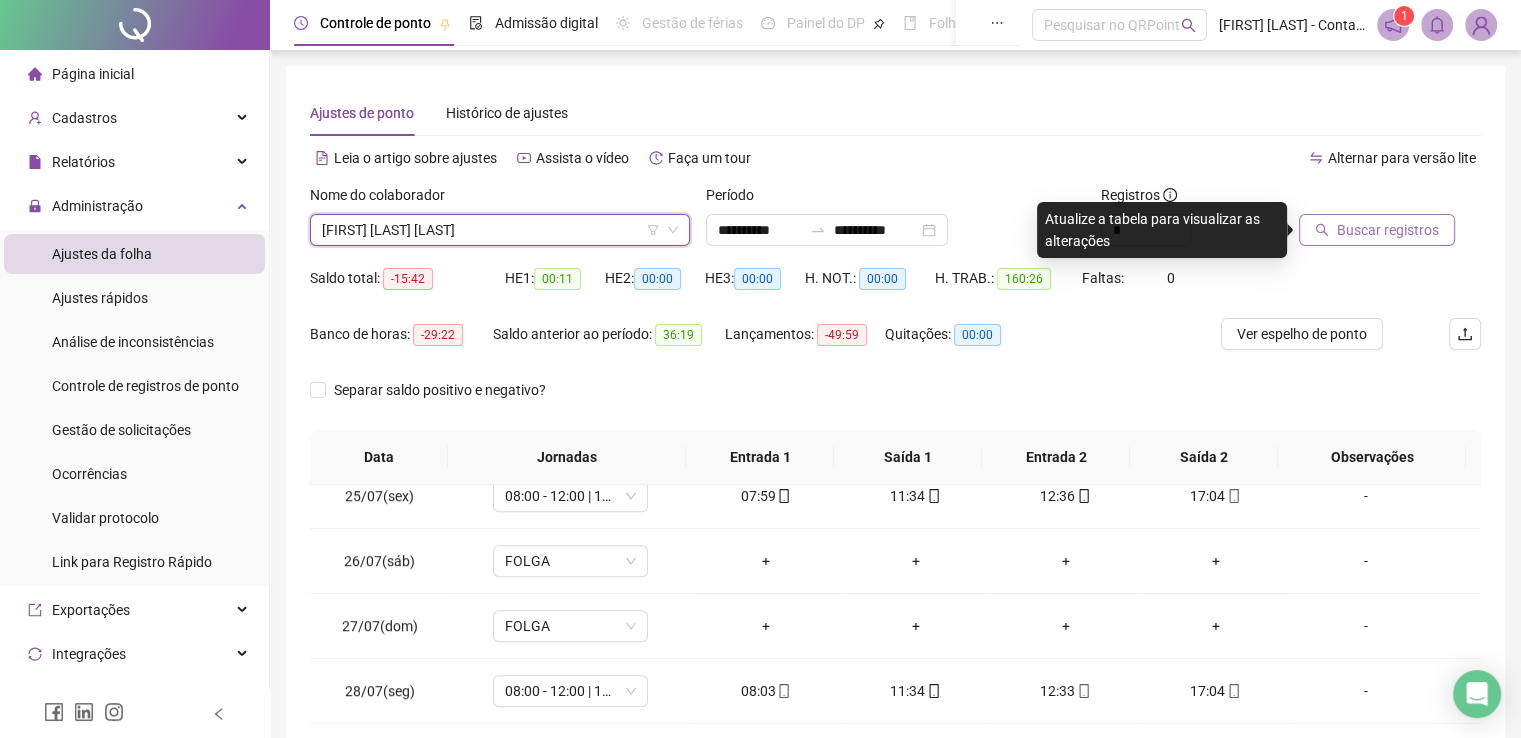 click 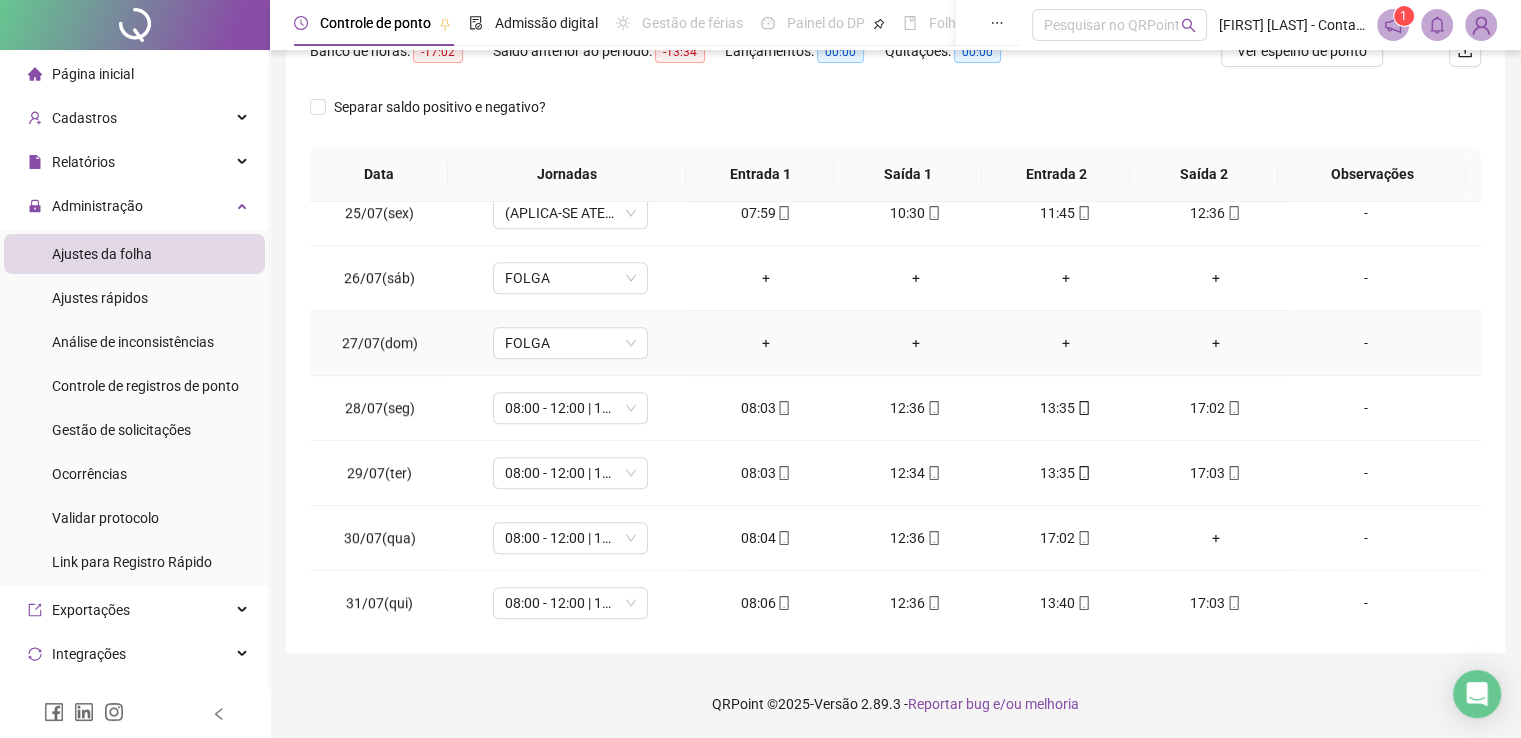 scroll, scrollTop: 284, scrollLeft: 0, axis: vertical 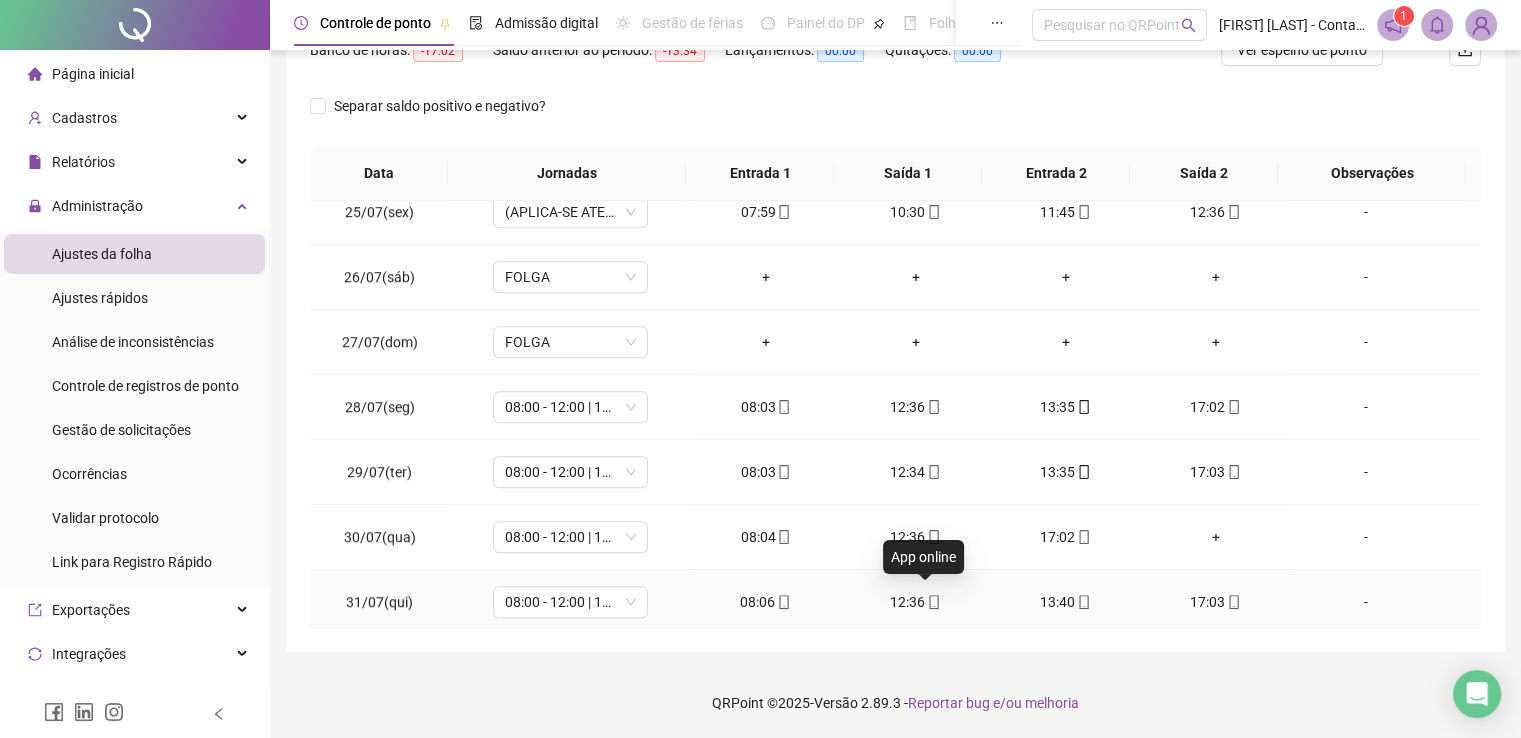 click 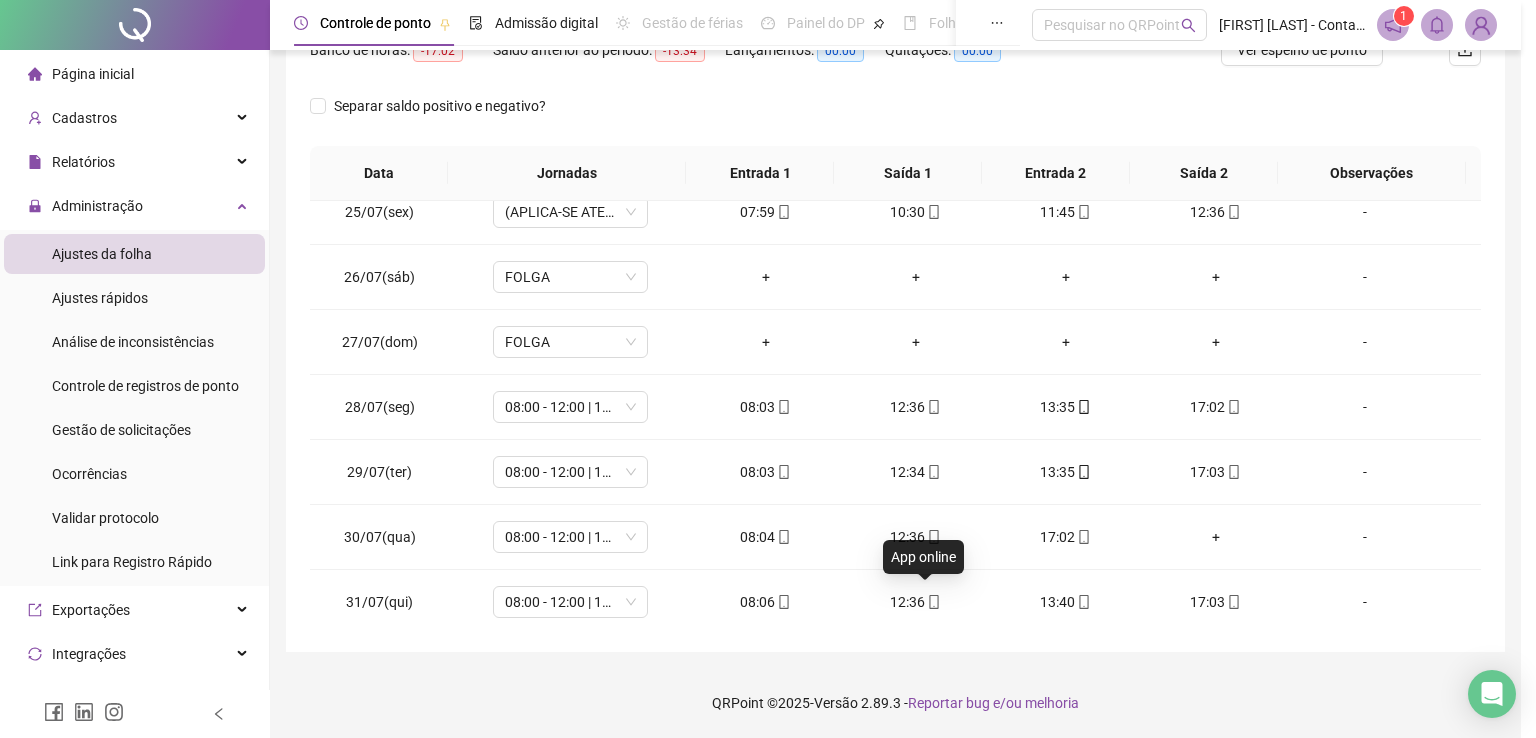 type on "**********" 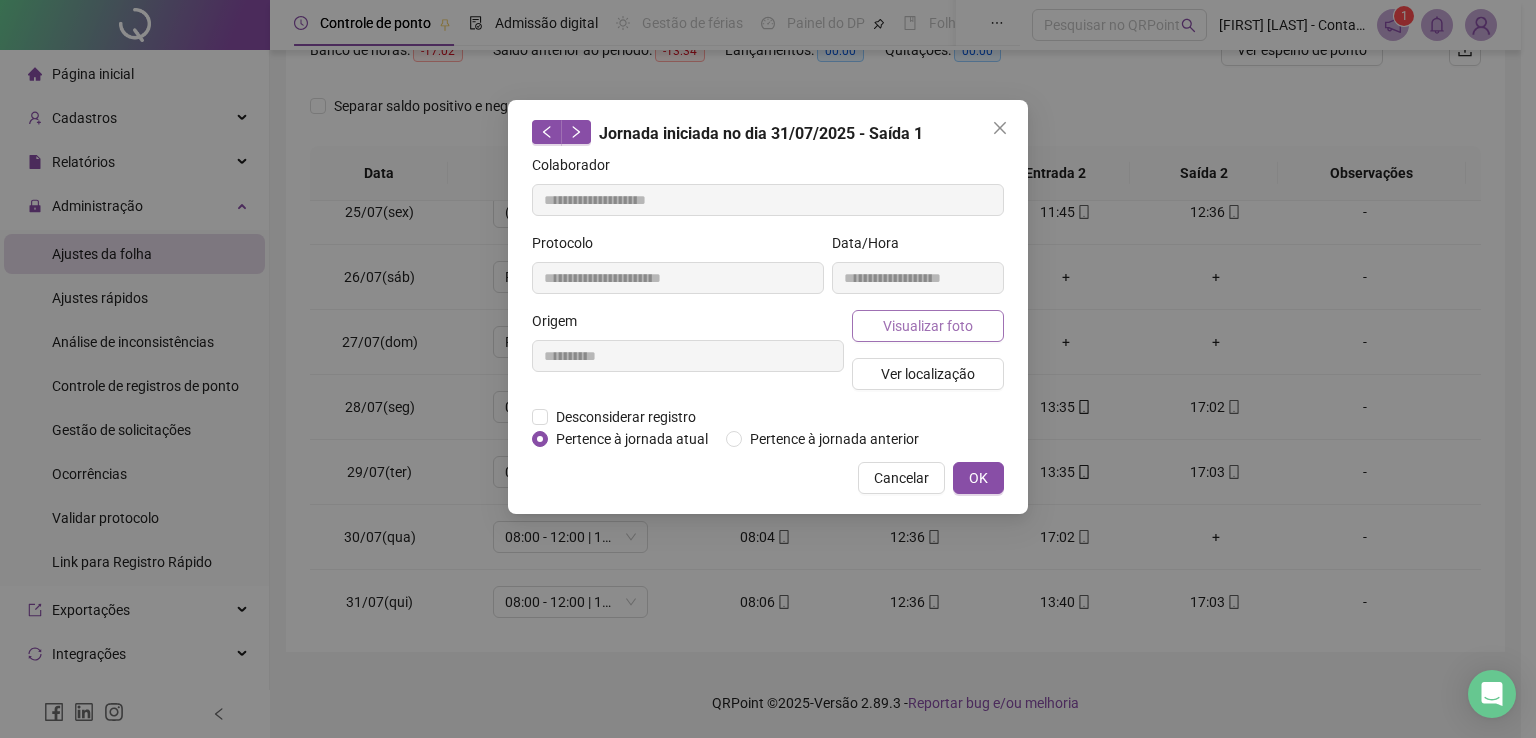 click on "Visualizar foto" at bounding box center (928, 326) 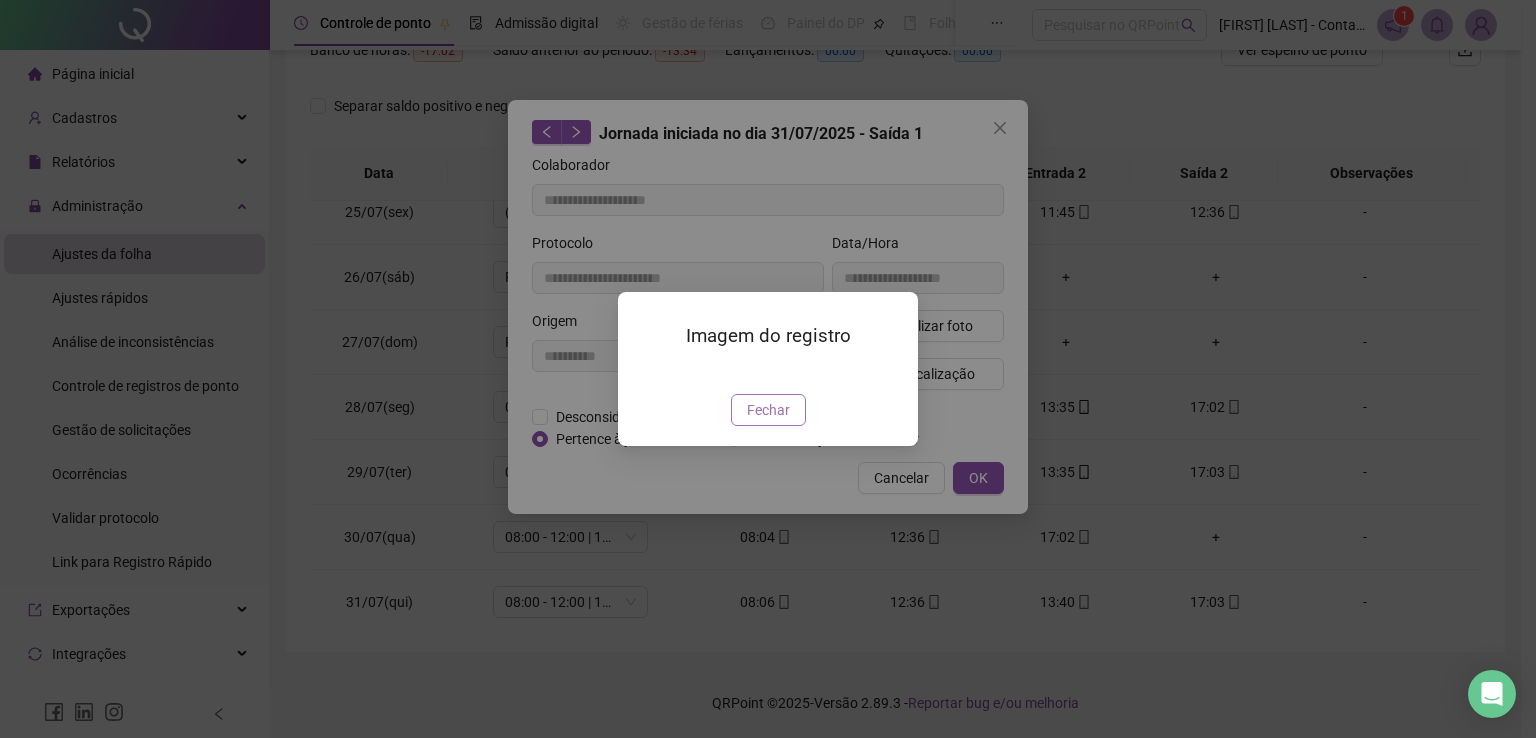 click on "Fechar" at bounding box center (768, 410) 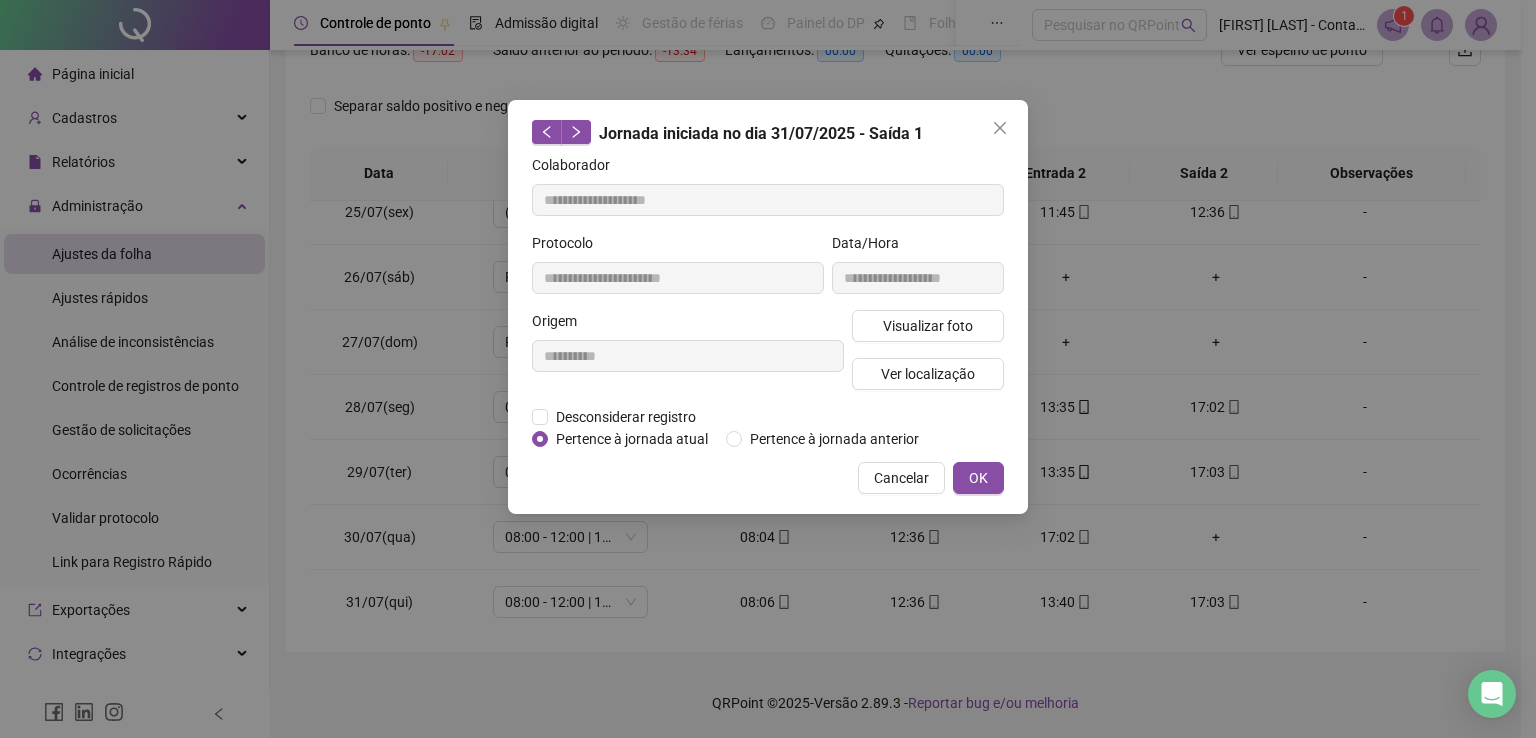 drag, startPoint x: 891, startPoint y: 471, endPoint x: 1033, endPoint y: 528, distance: 153.01308 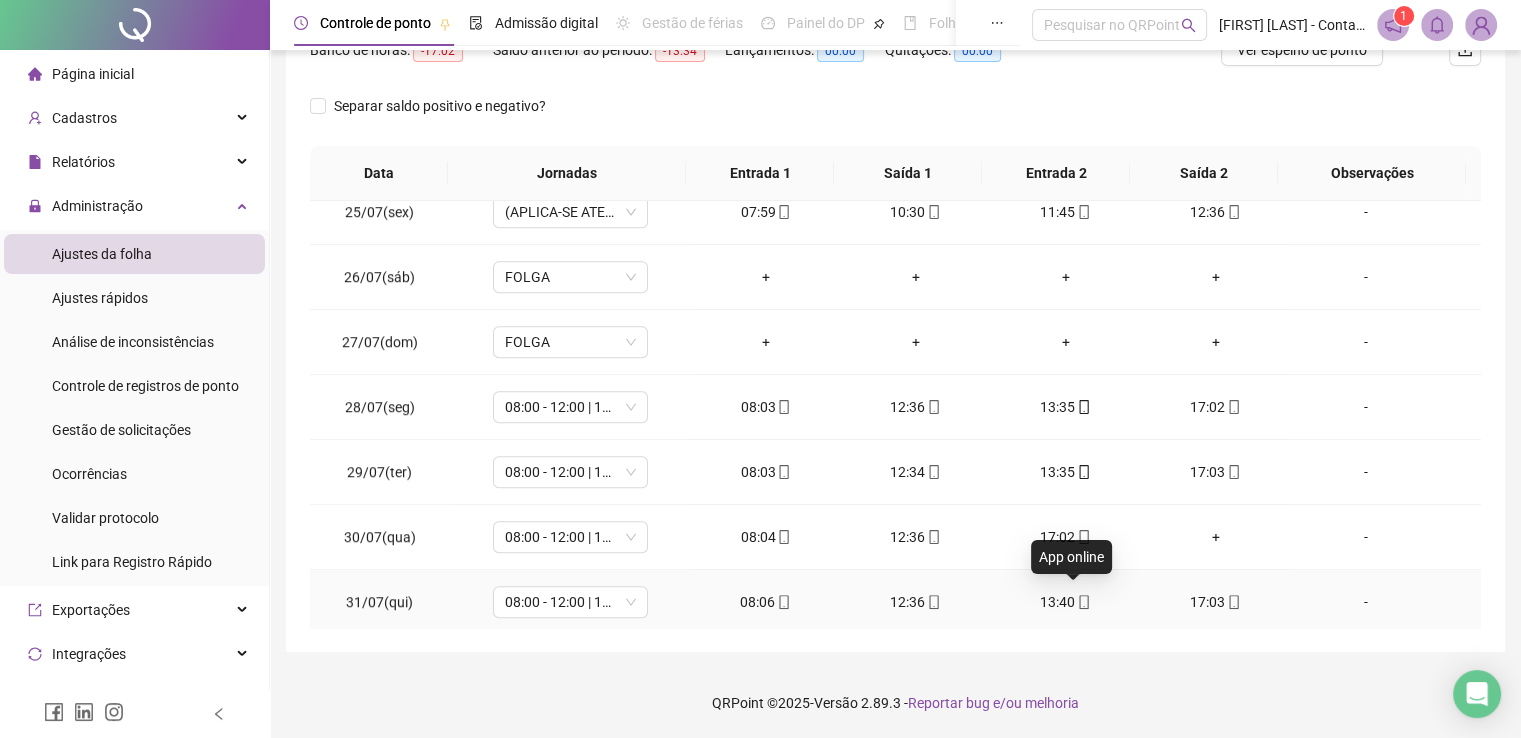 click 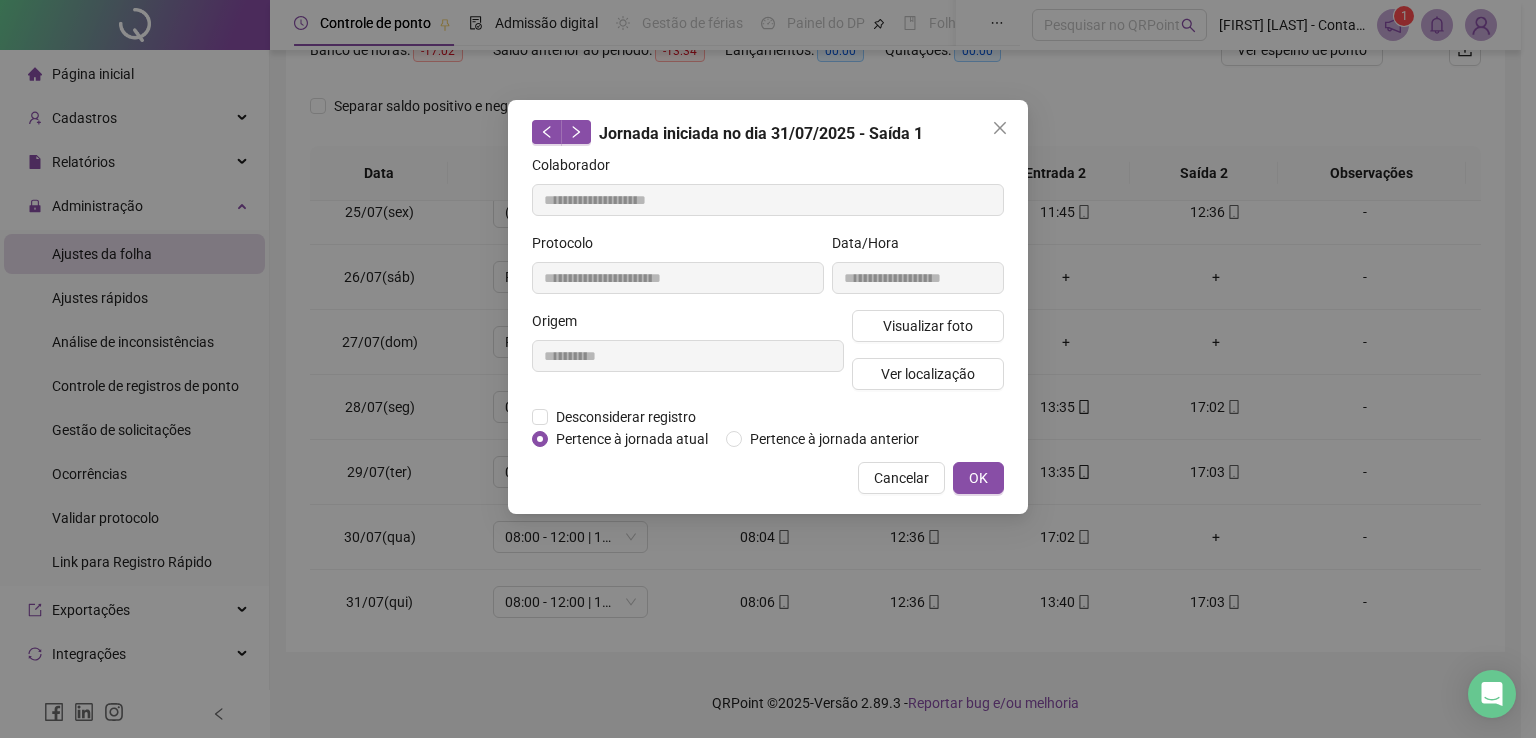 type on "**********" 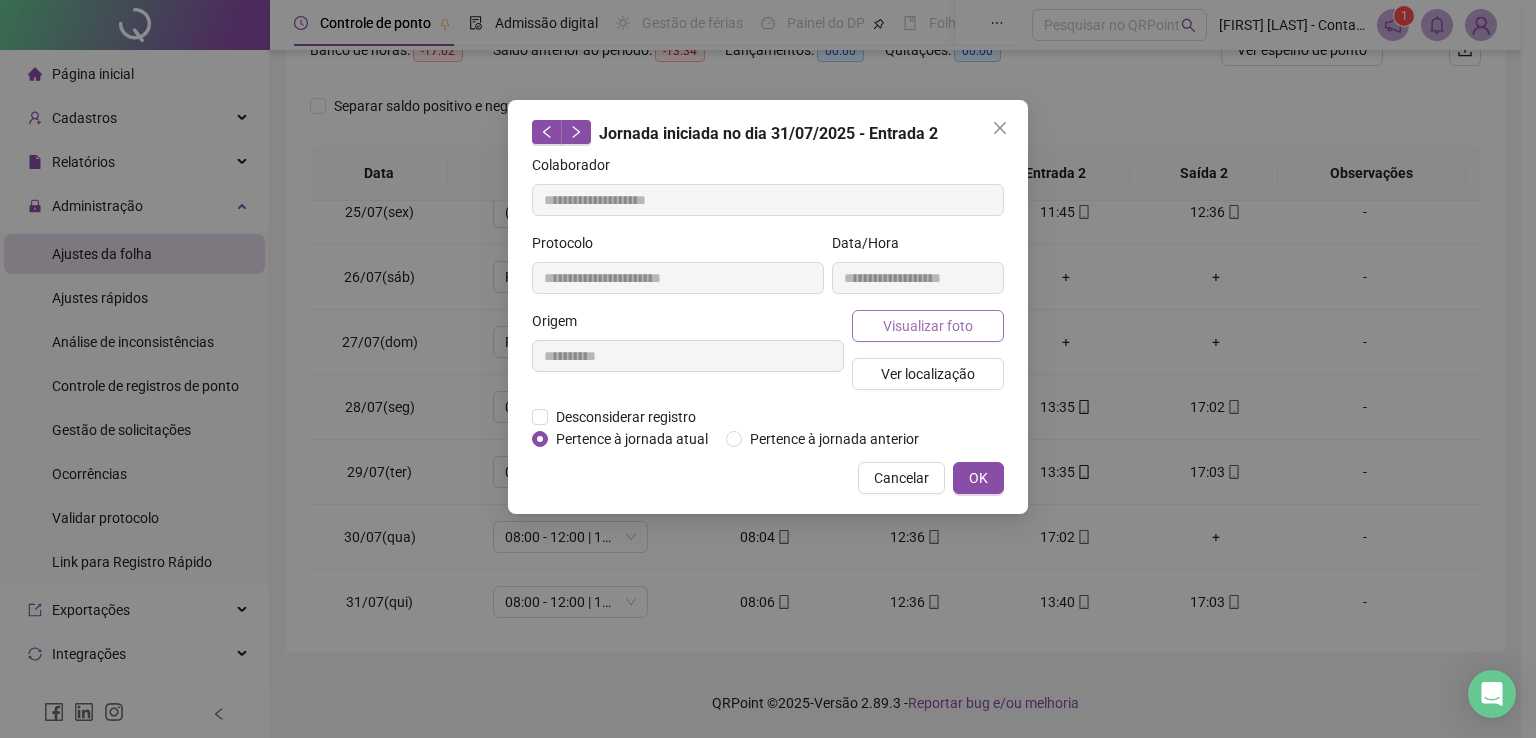 click on "Visualizar foto" at bounding box center [928, 326] 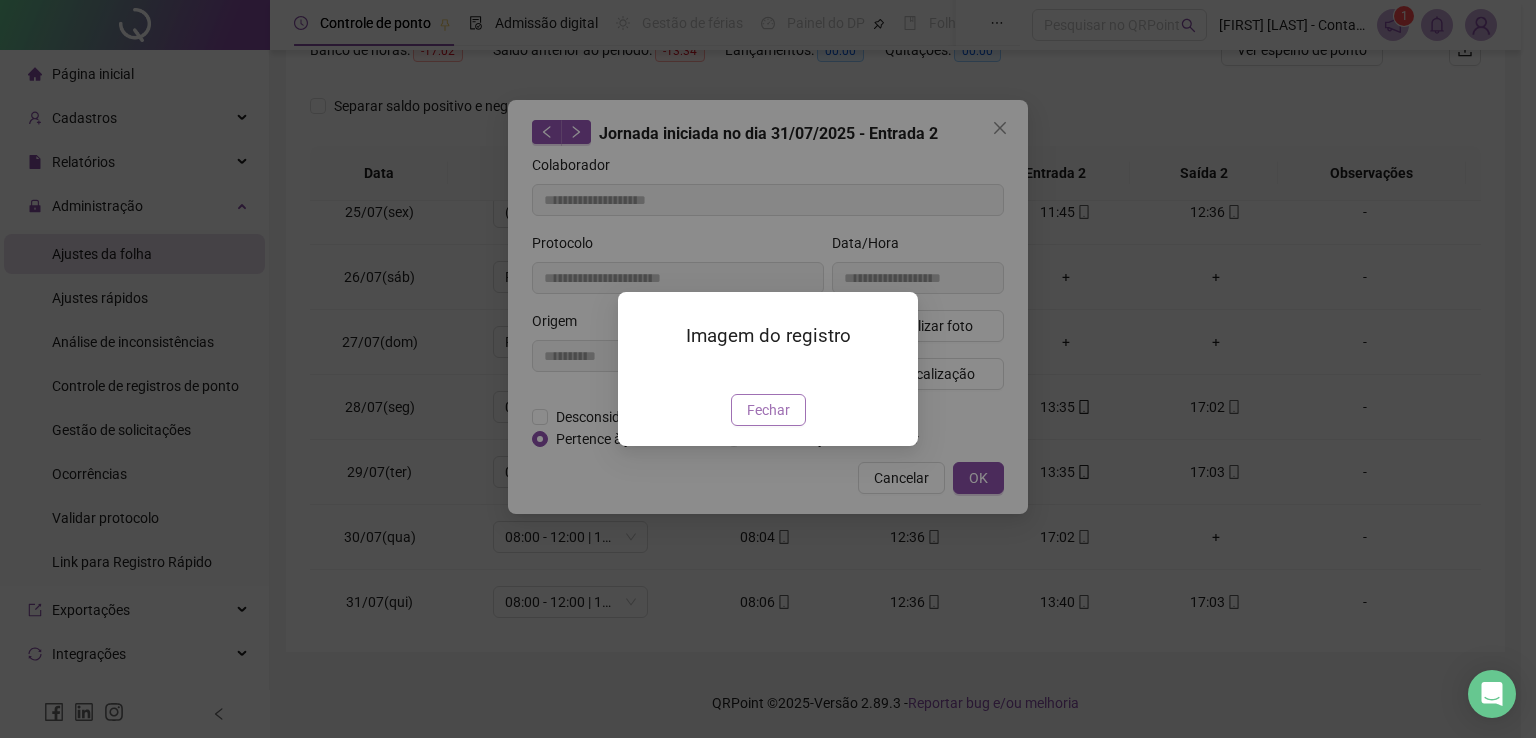 click on "Fechar" at bounding box center (768, 410) 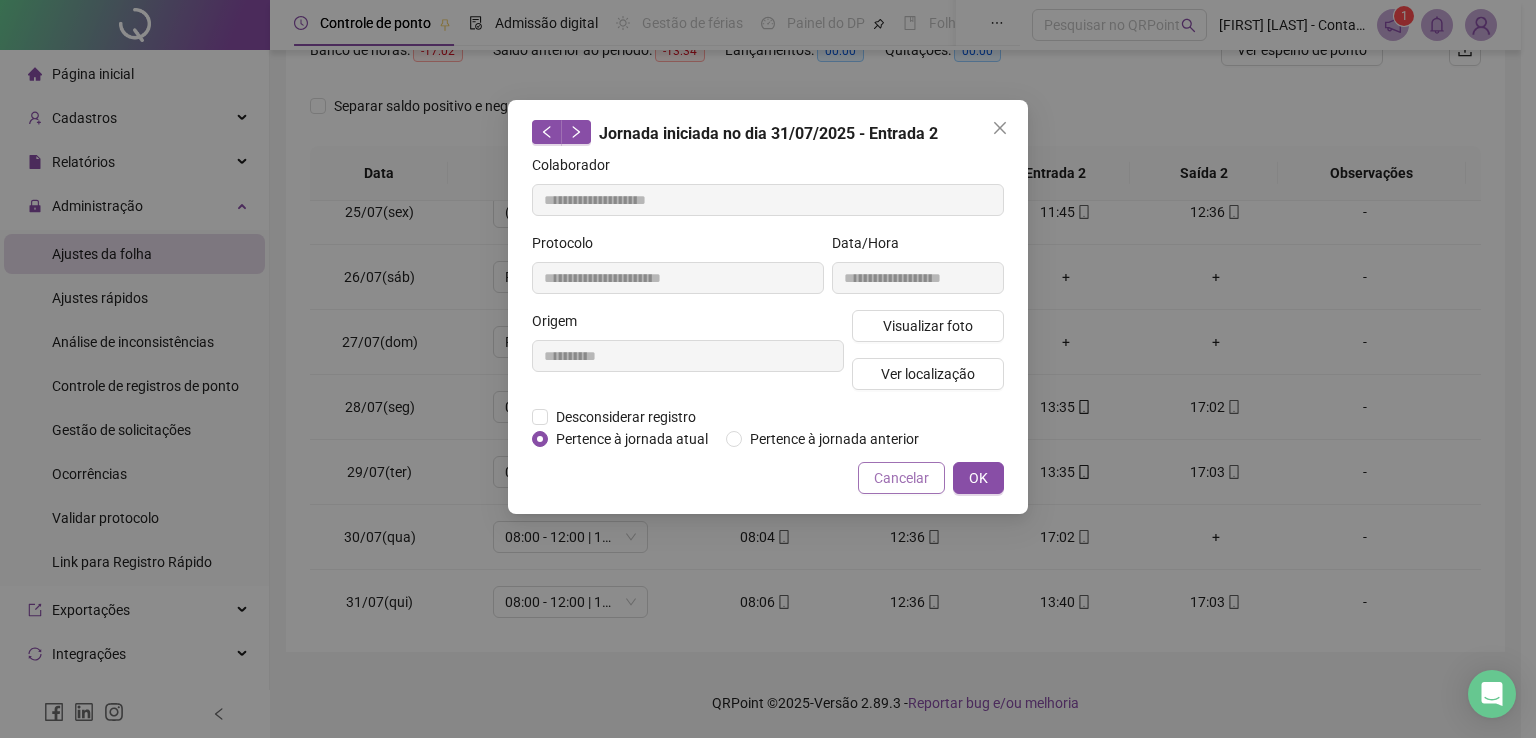 click on "Cancelar" at bounding box center [901, 478] 